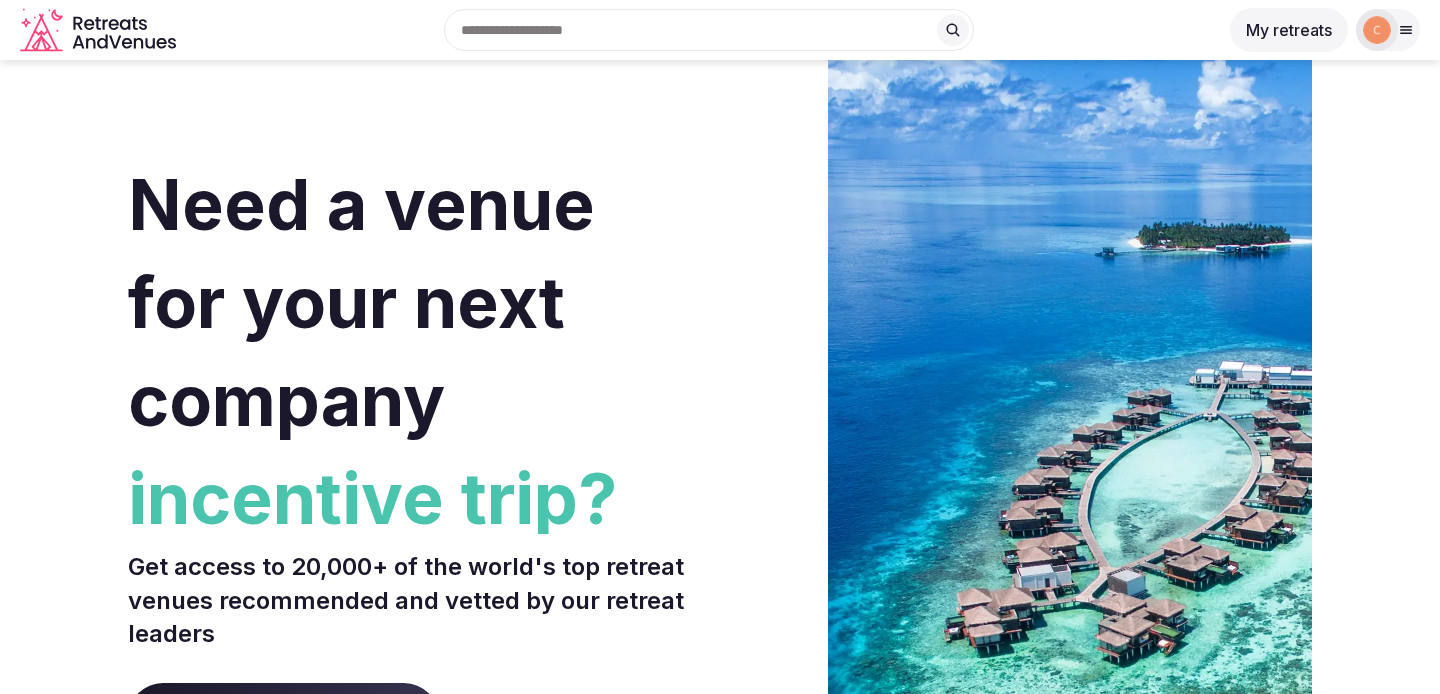scroll, scrollTop: 0, scrollLeft: 0, axis: both 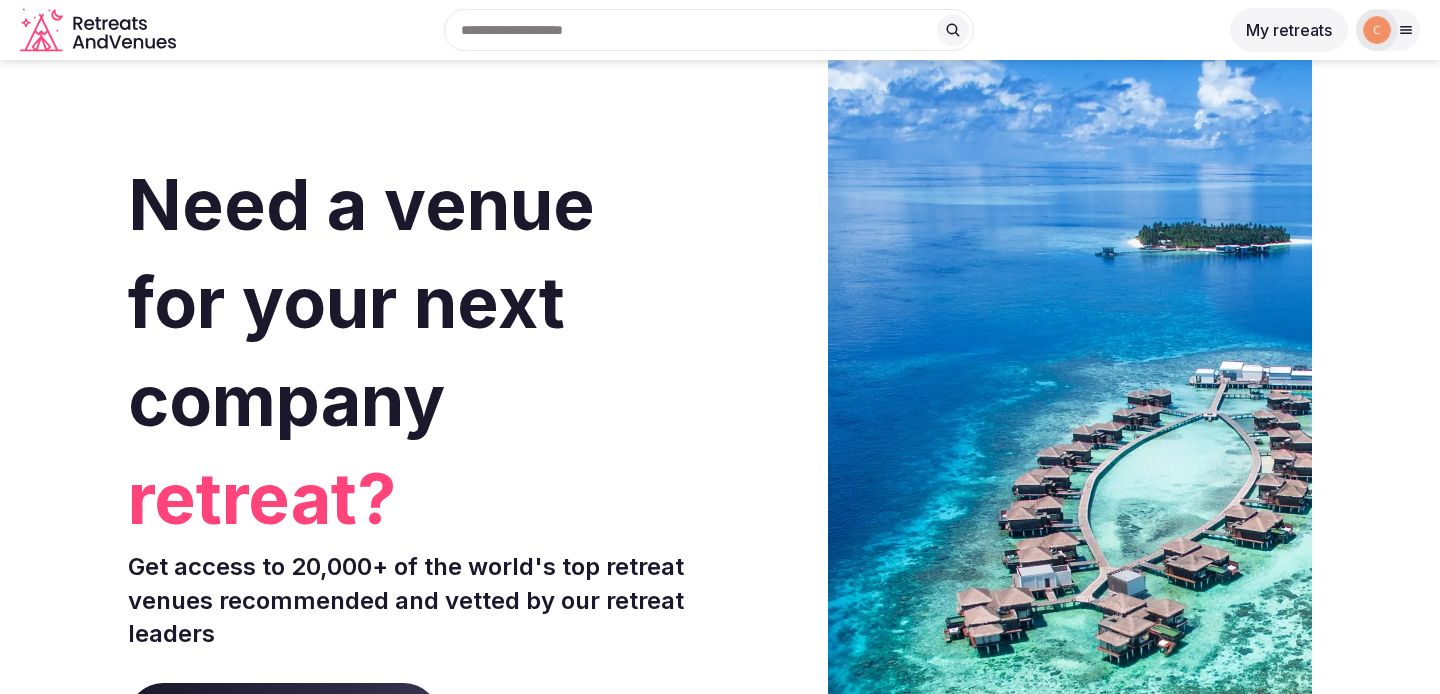 click on "My retreats" at bounding box center [1289, 30] 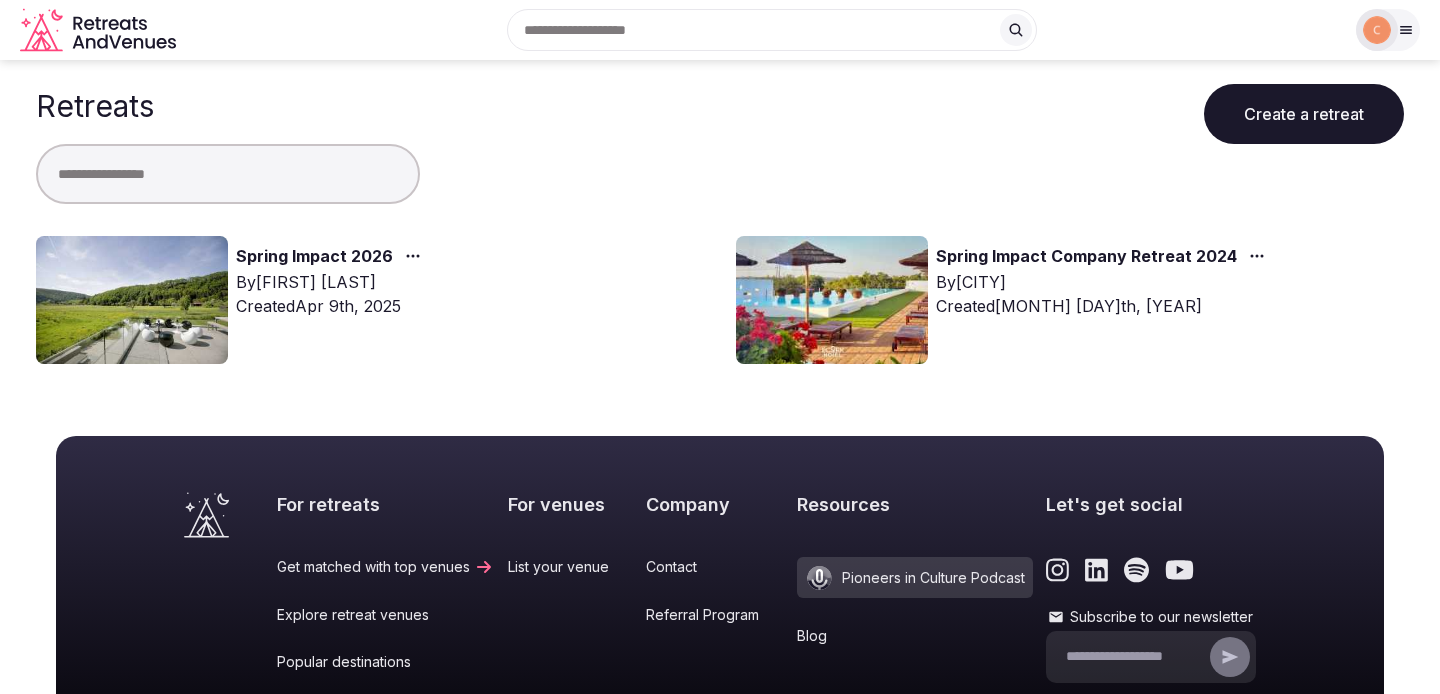 click on "Spring Impact 2026" at bounding box center (314, 257) 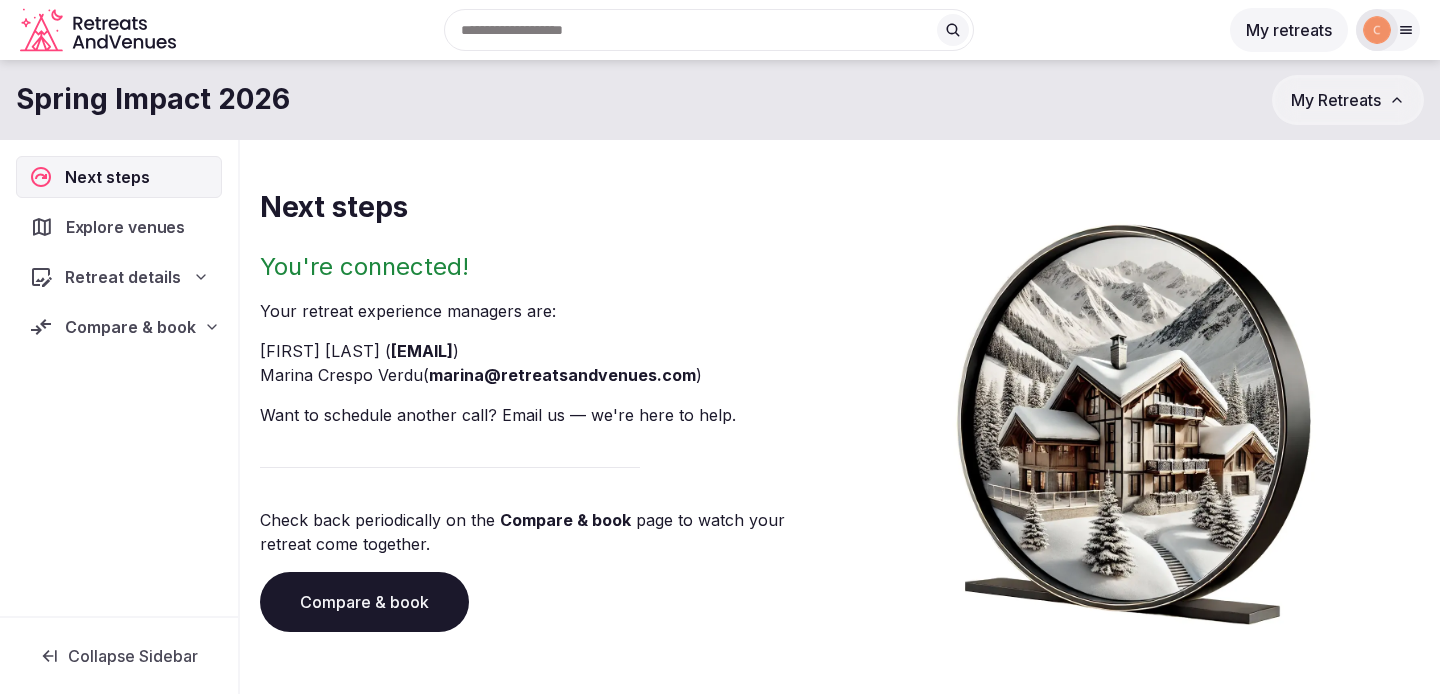click on "Explore venues" at bounding box center (126, 227) 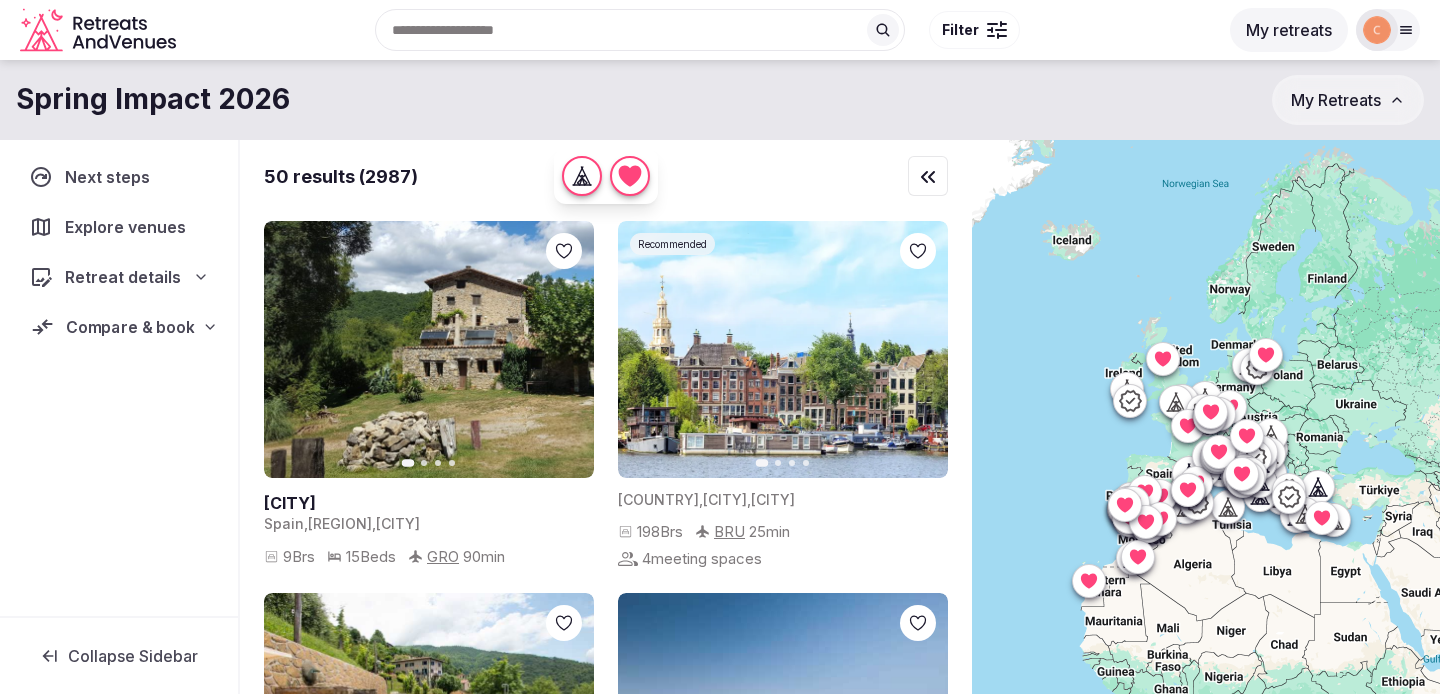 click on "Compare & book" at bounding box center [130, 327] 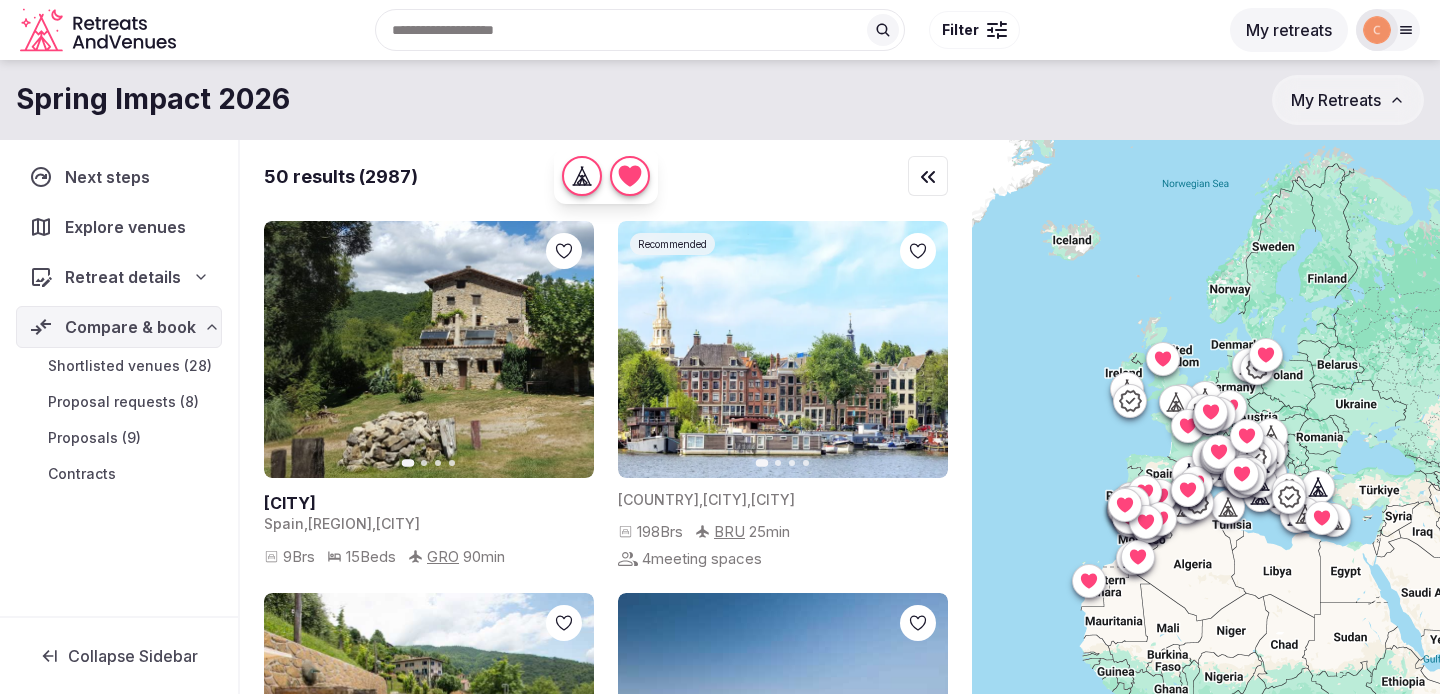 click on "Proposal requests (8)" at bounding box center [123, 402] 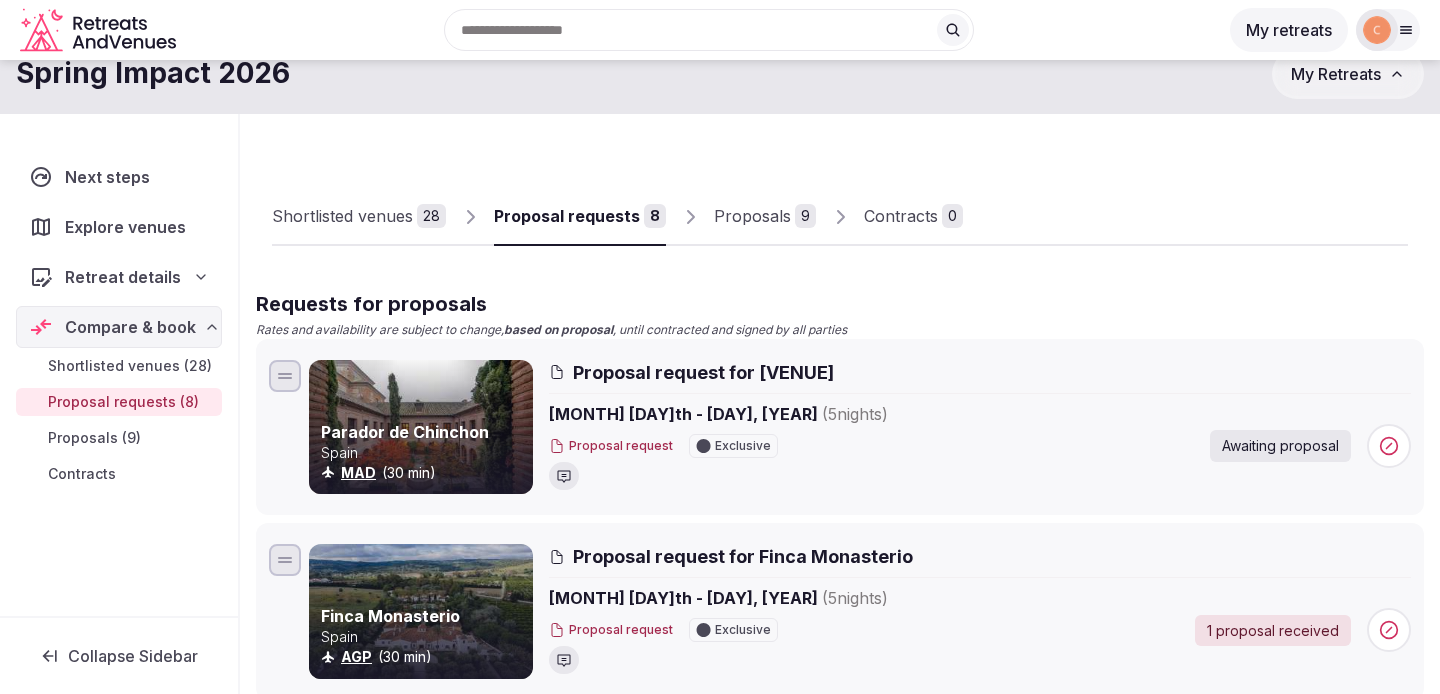scroll, scrollTop: 28, scrollLeft: 0, axis: vertical 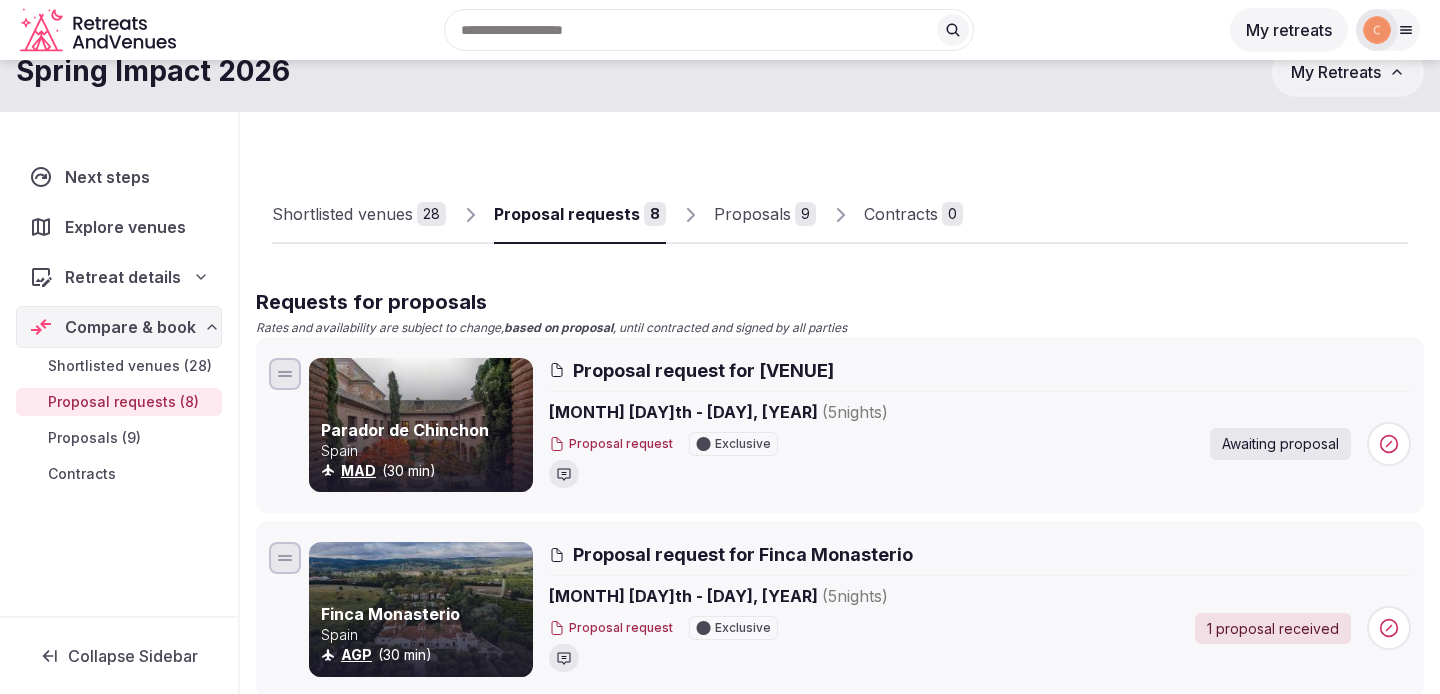 click on "Proposals 9" at bounding box center [765, 215] 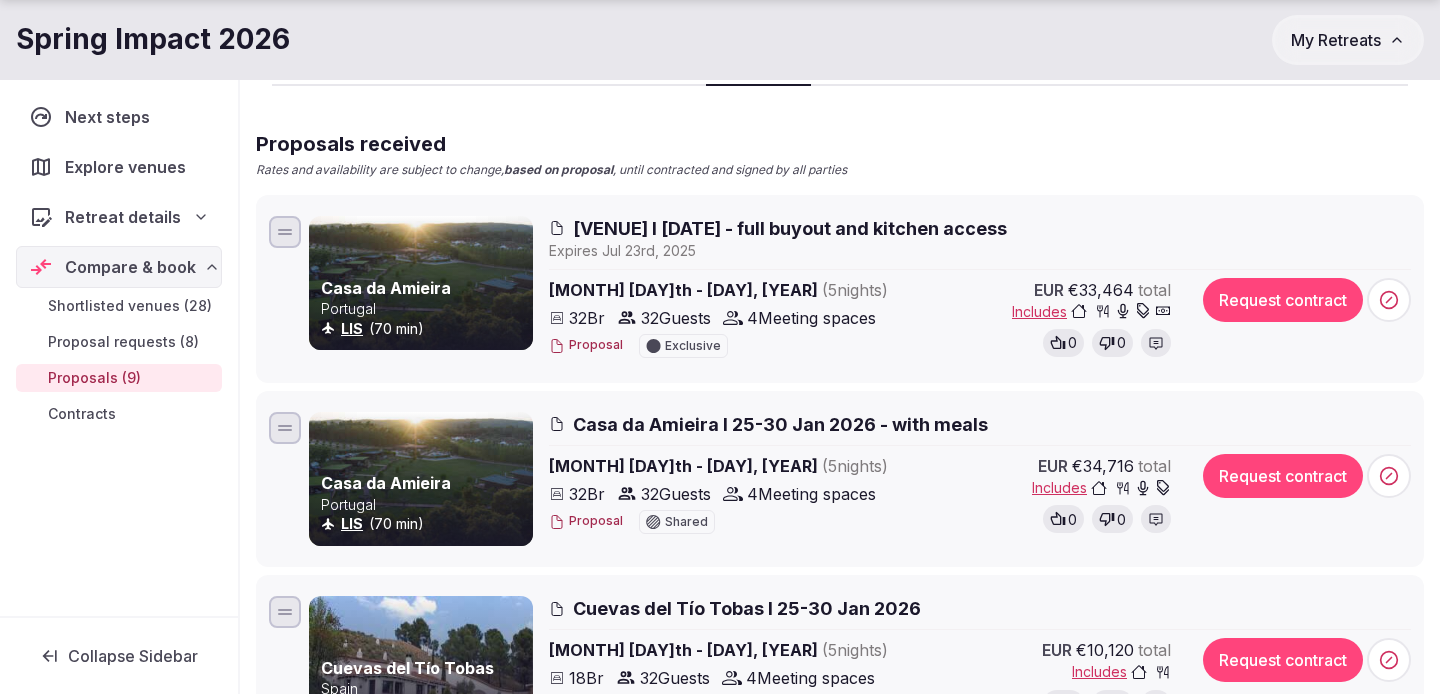 scroll, scrollTop: 241, scrollLeft: 0, axis: vertical 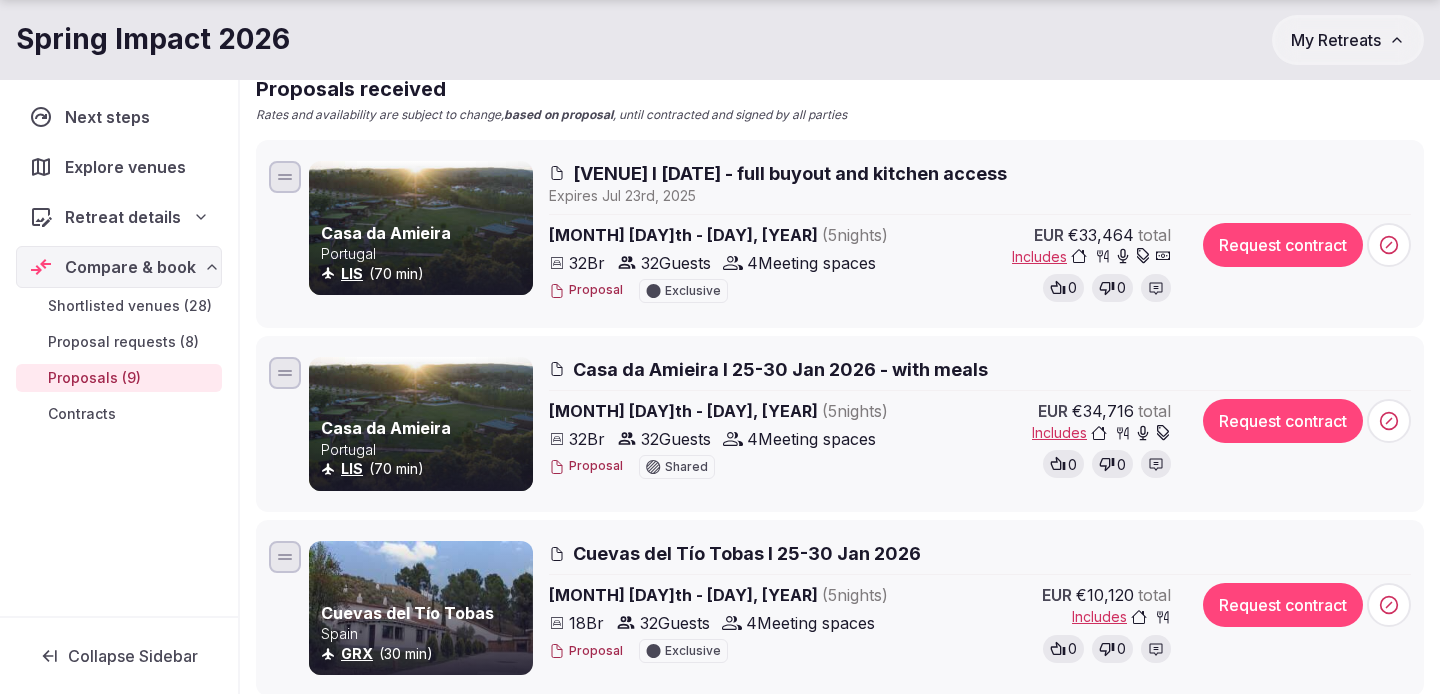 click on "Casa da Amieira I 25-30 Jan 2026 - with meals" at bounding box center (780, 369) 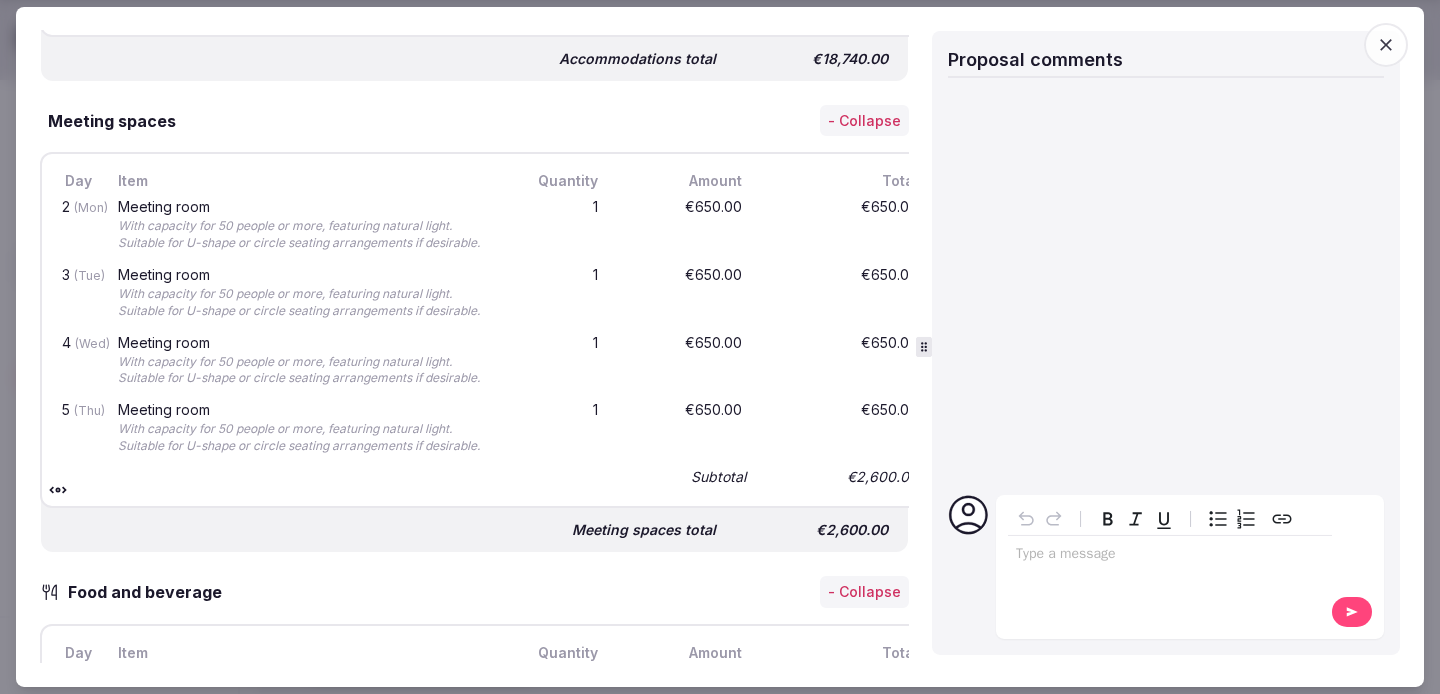 scroll, scrollTop: 2687, scrollLeft: 0, axis: vertical 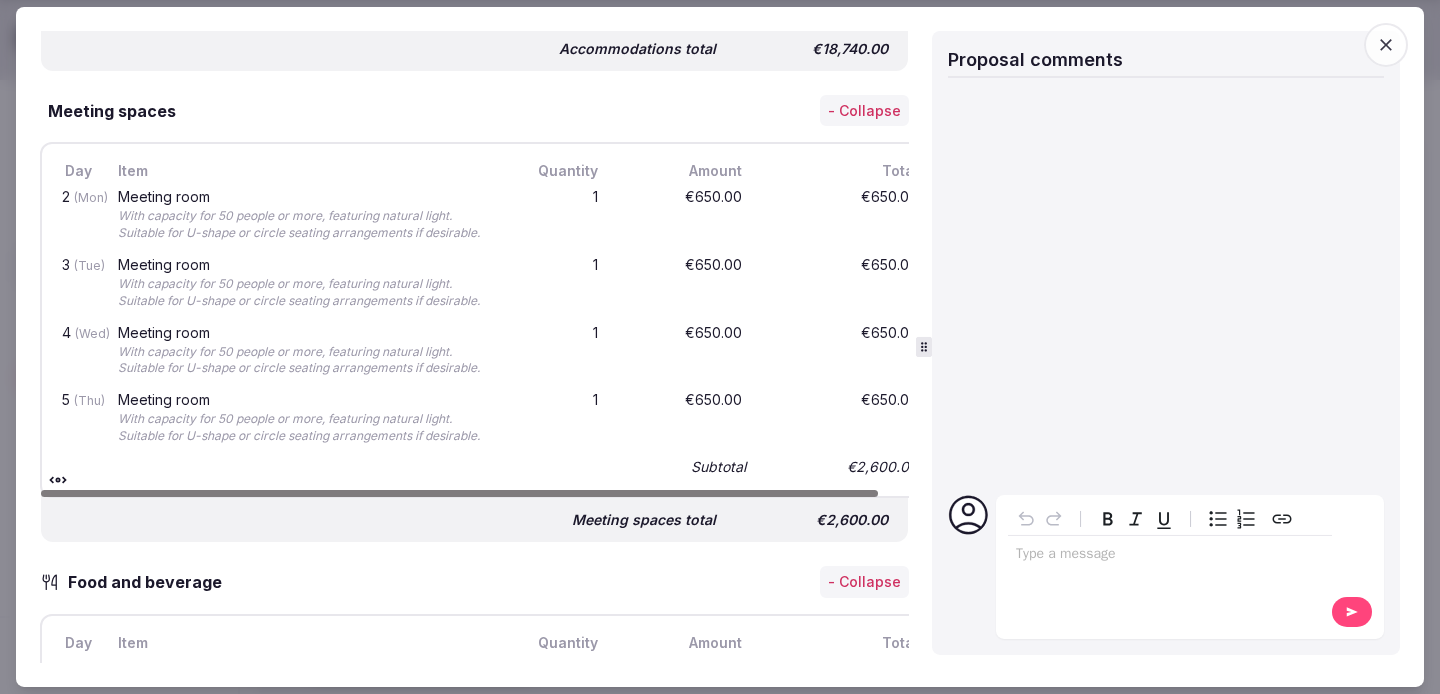 click on "Meeting room With capacity for 50 people or more, featuring natural light. Suitable for U-shape or circle seating arrangements if desirable." at bounding box center [302, 216] 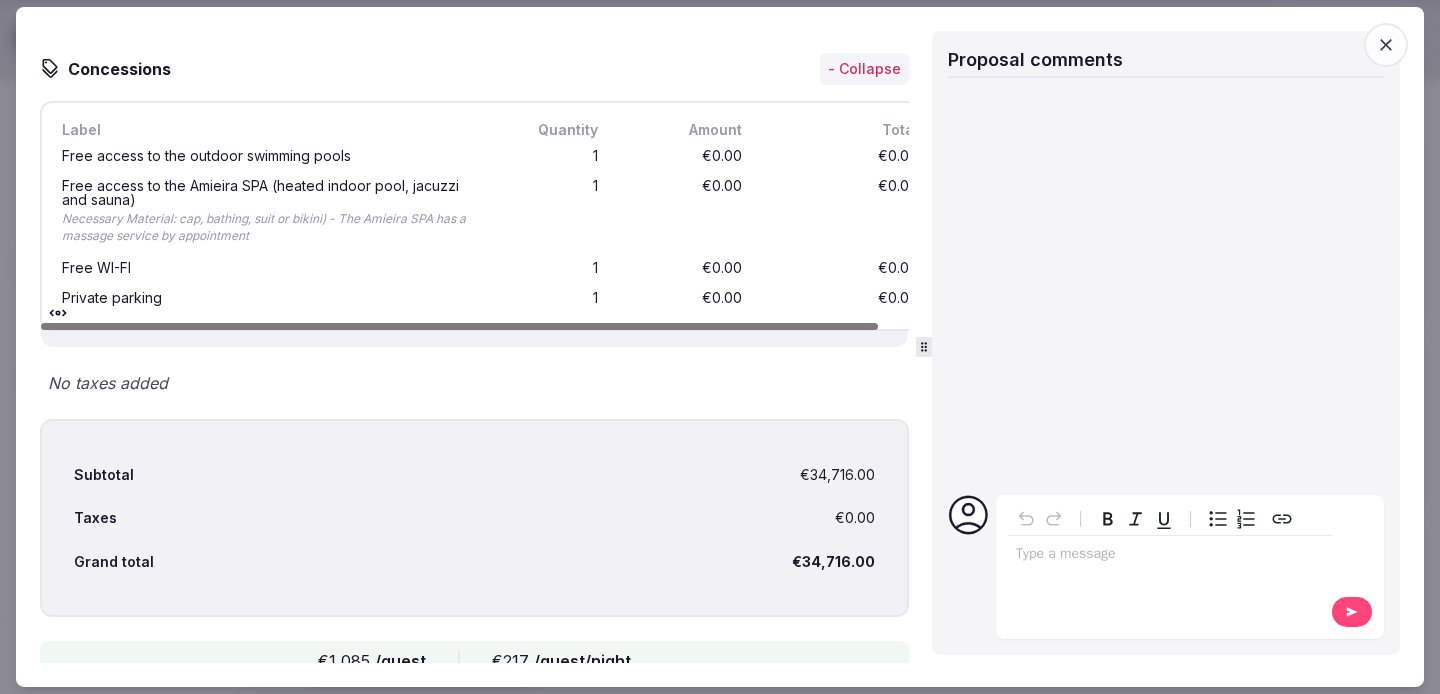 scroll, scrollTop: 5551, scrollLeft: 0, axis: vertical 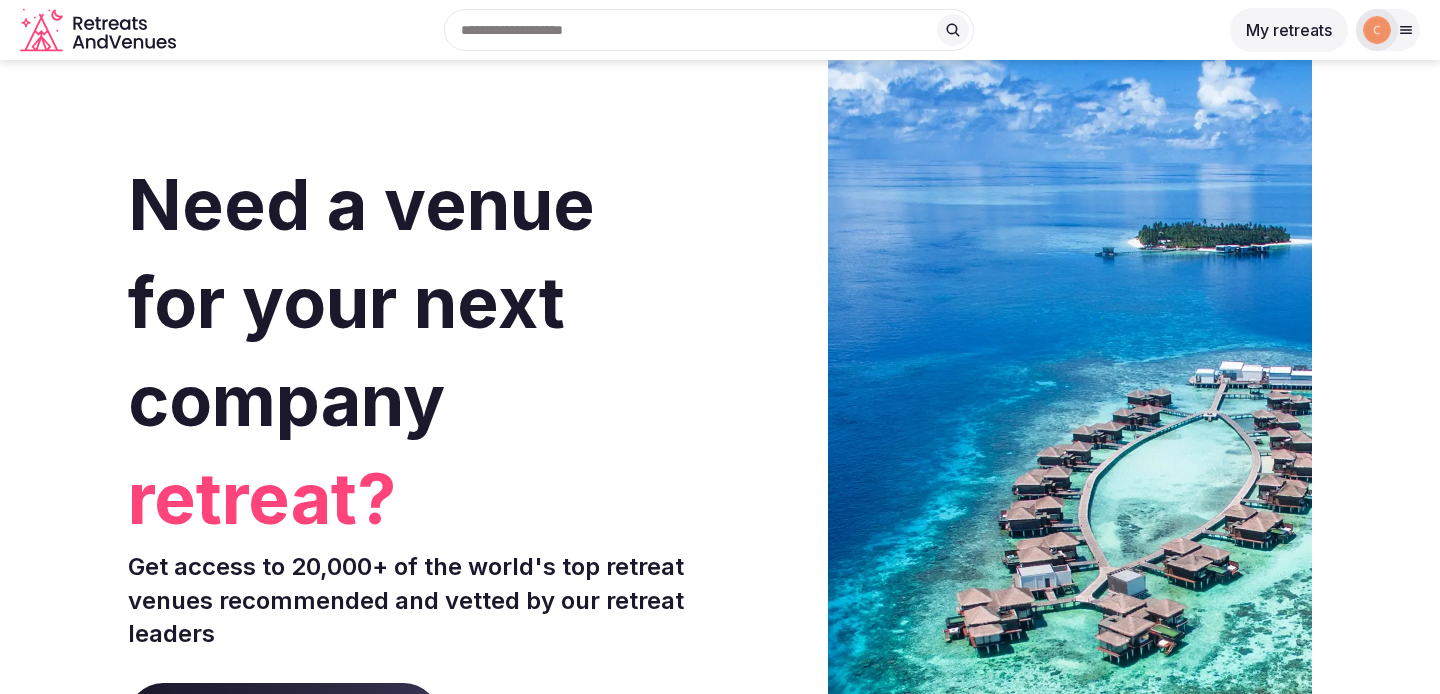 click at bounding box center [709, 30] 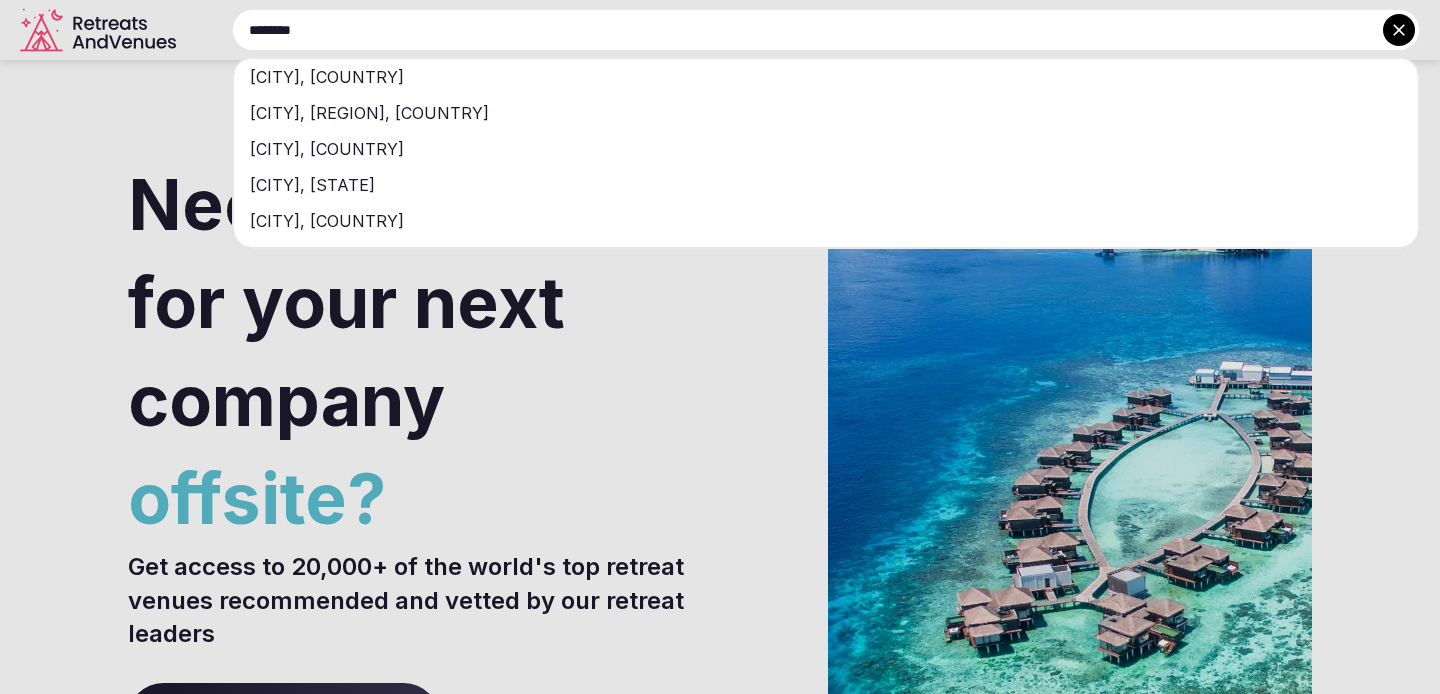 type on "********" 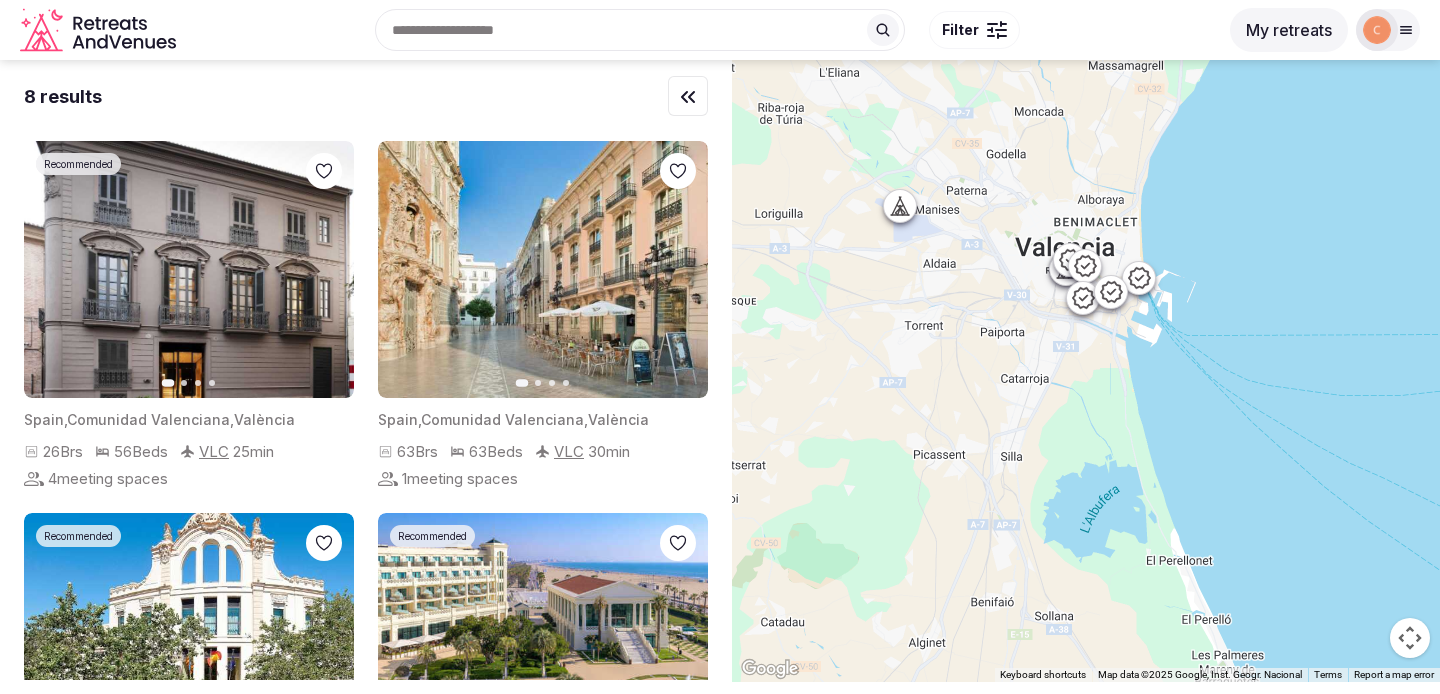 click on "Filter" at bounding box center (974, 30) 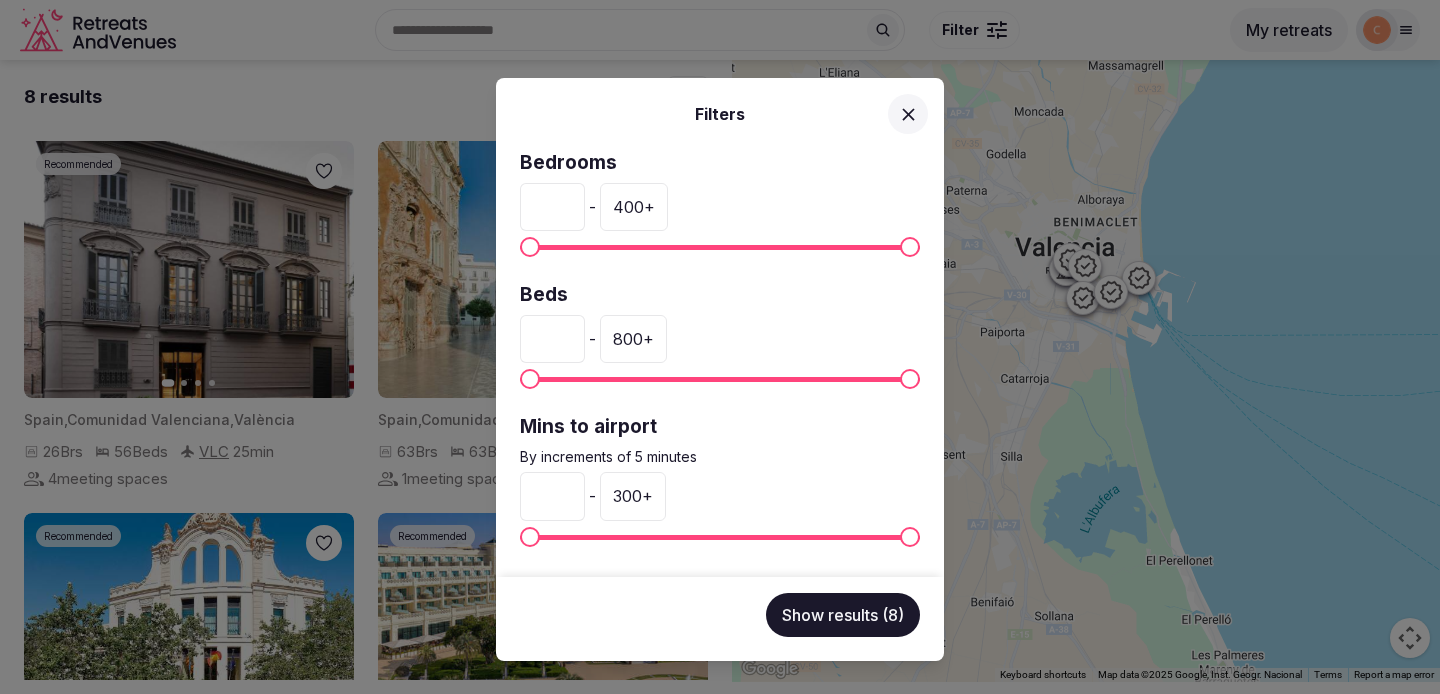 click on "*" at bounding box center [552, 207] 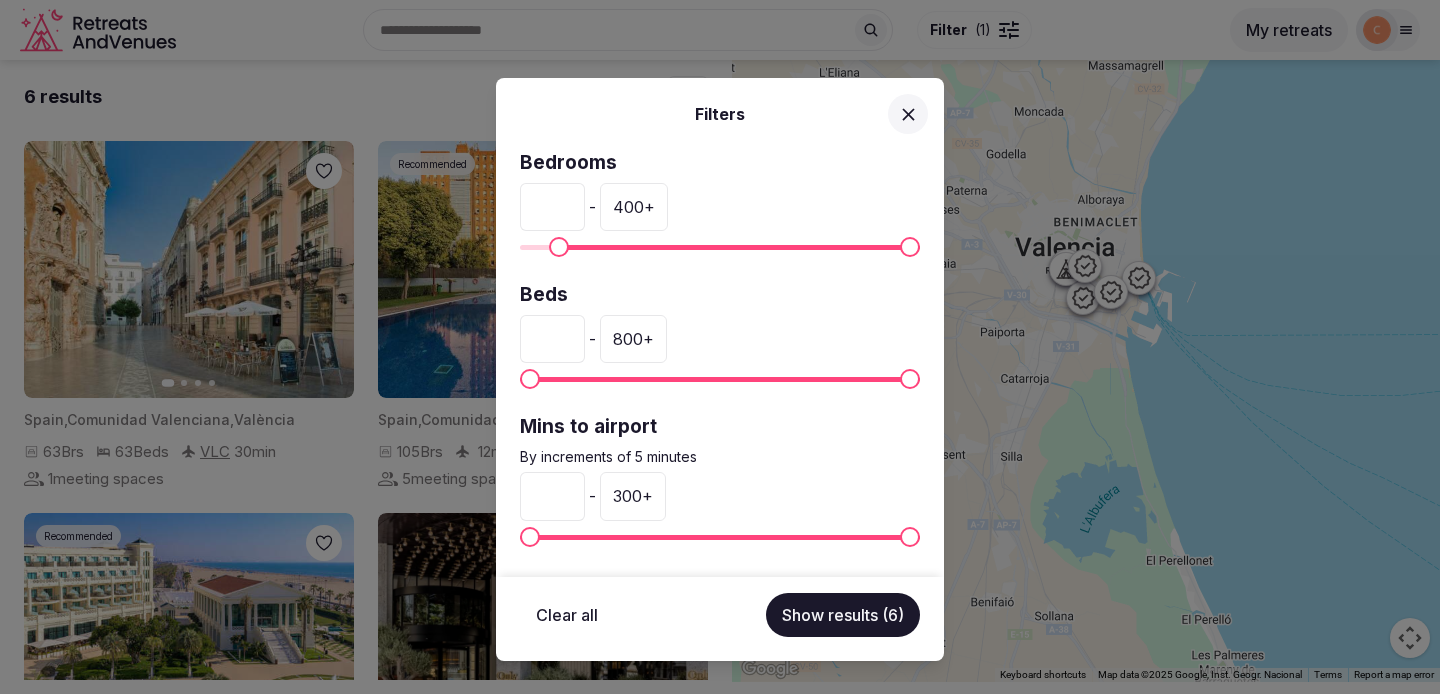 type on "**" 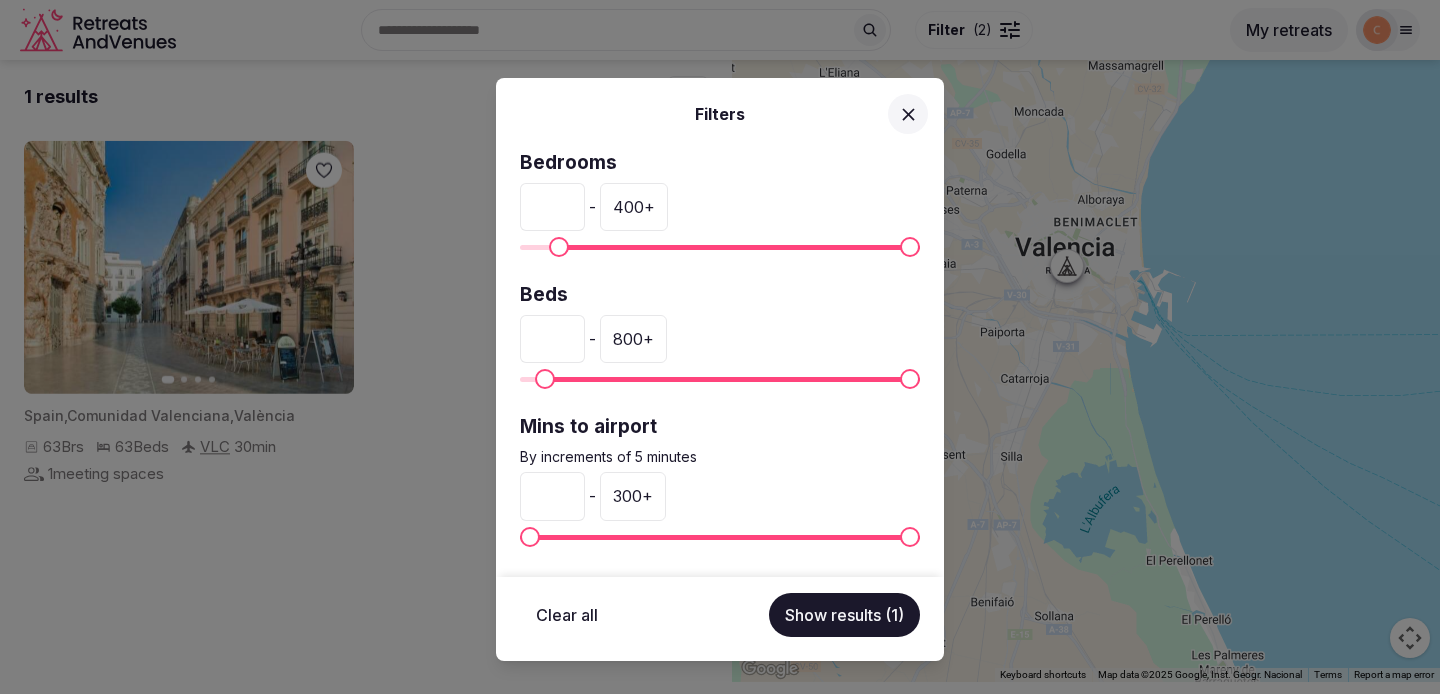 type on "**" 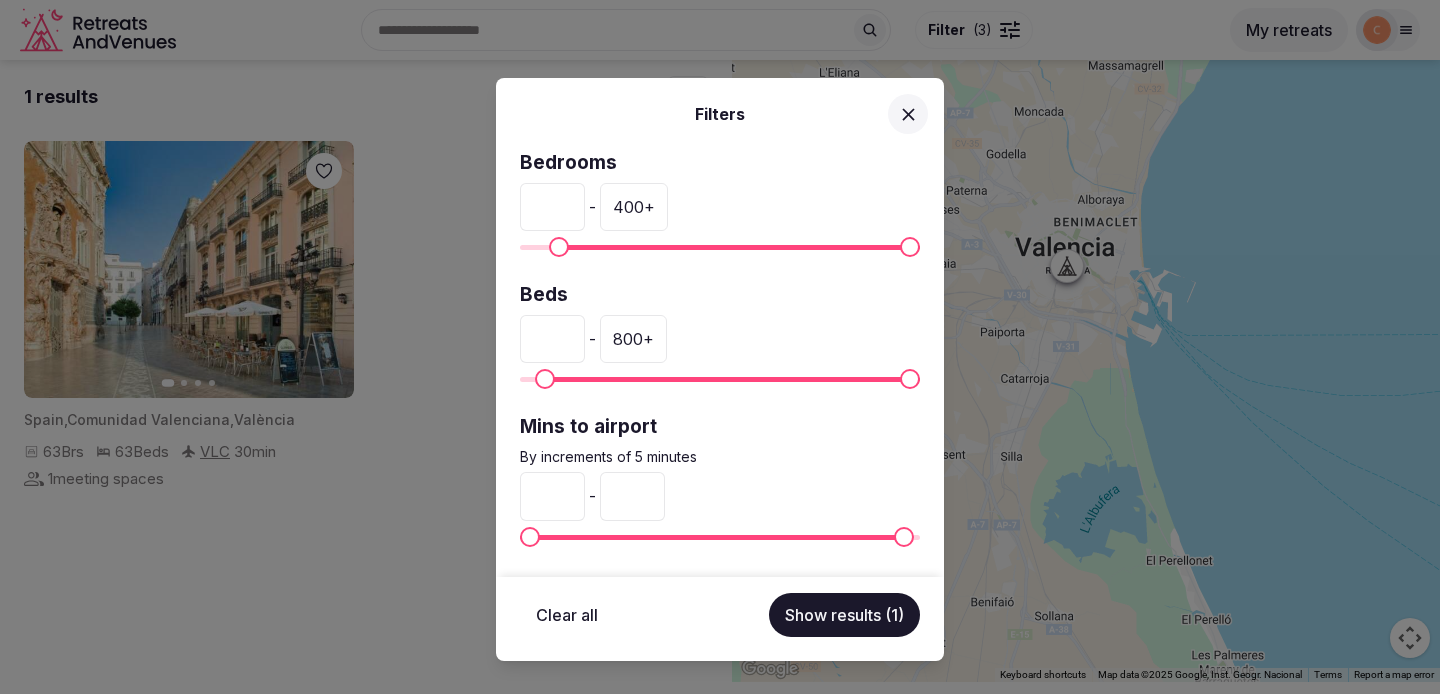 click on "***" at bounding box center [632, 496] 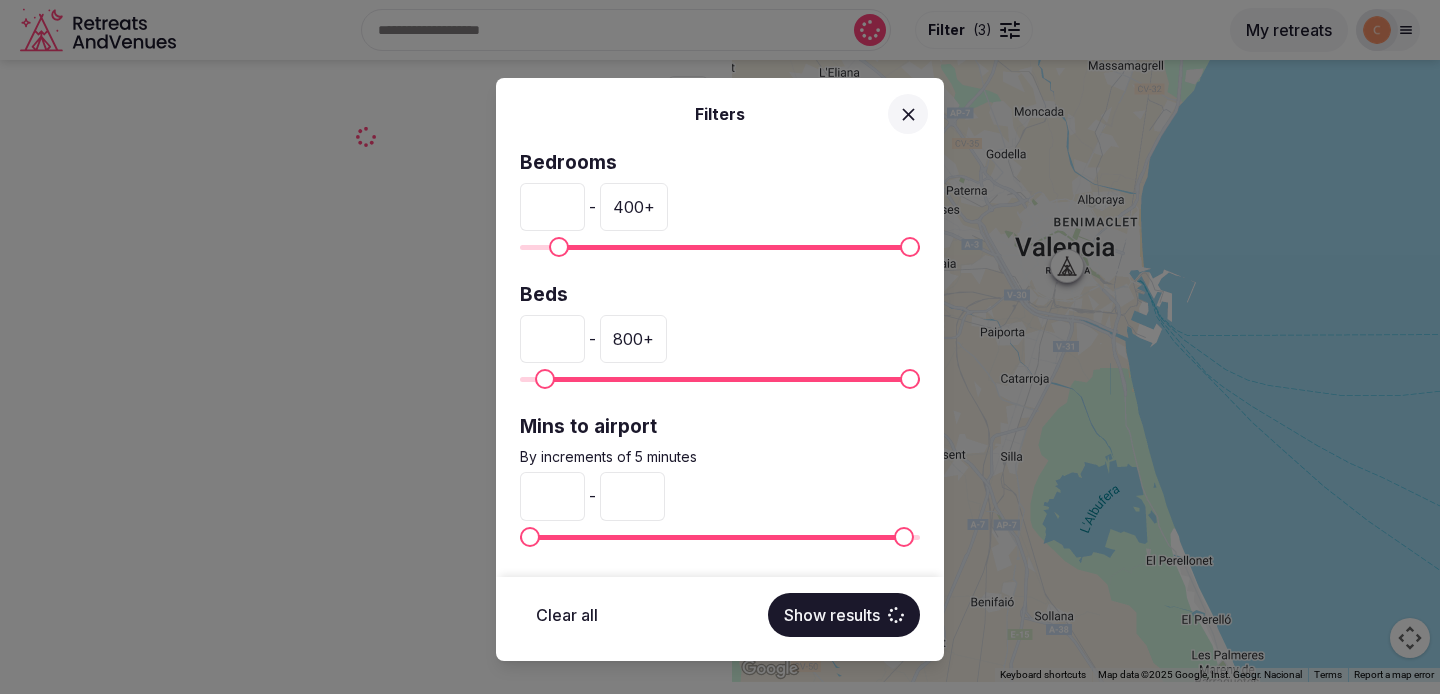 click on "***" at bounding box center (632, 496) 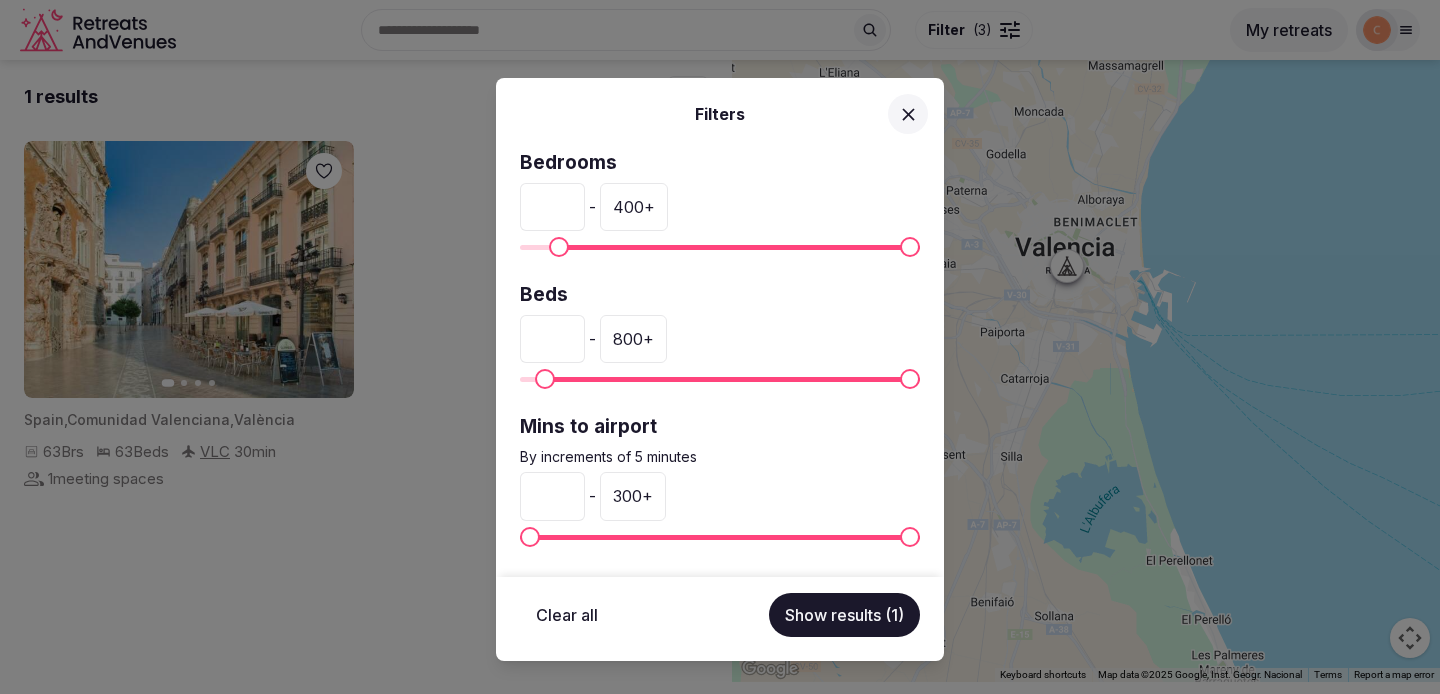 click on "300  +" at bounding box center [633, 496] 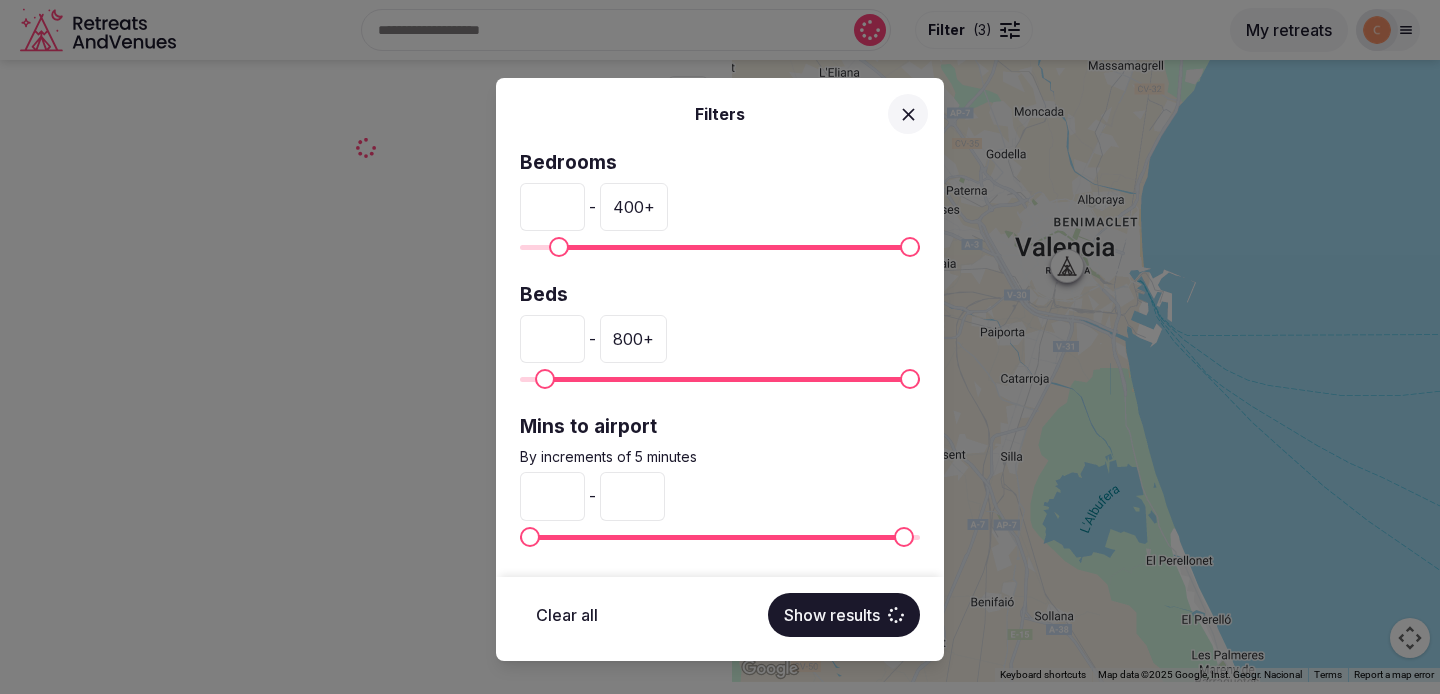 click on "***" at bounding box center (632, 496) 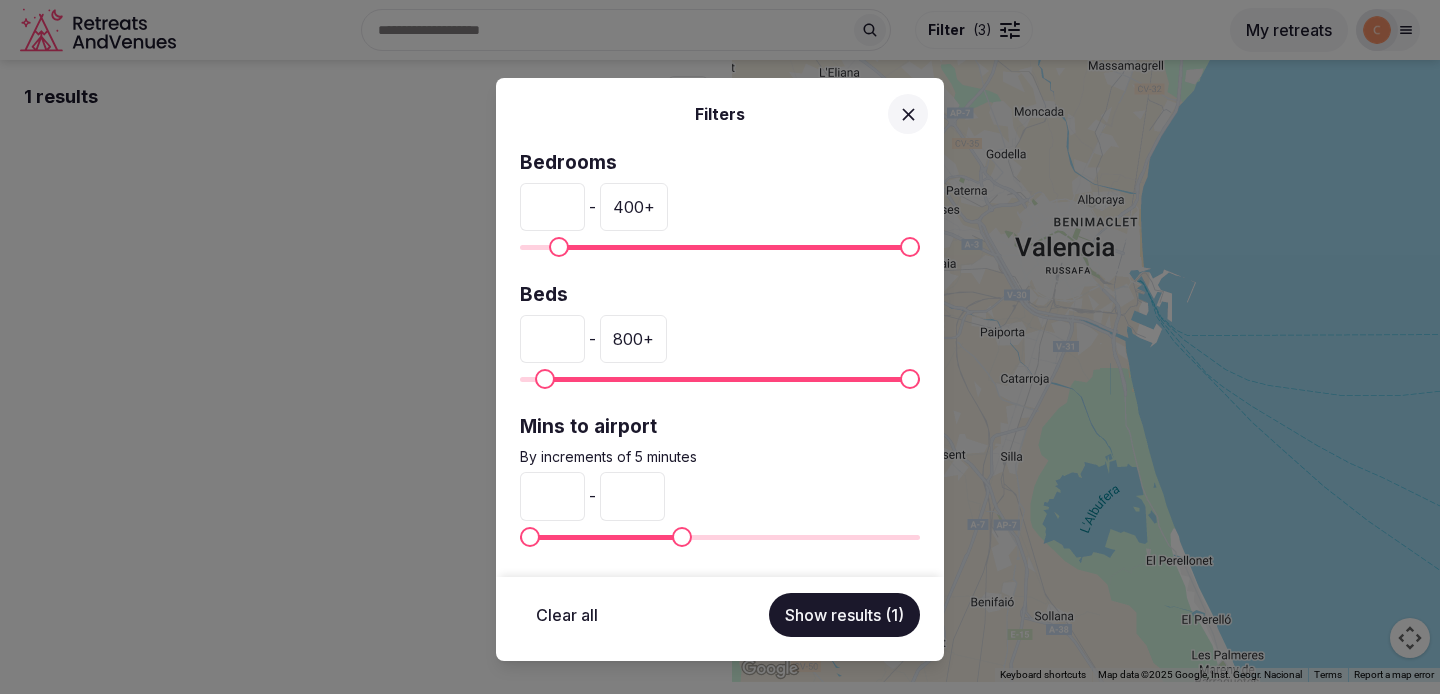 type on "***" 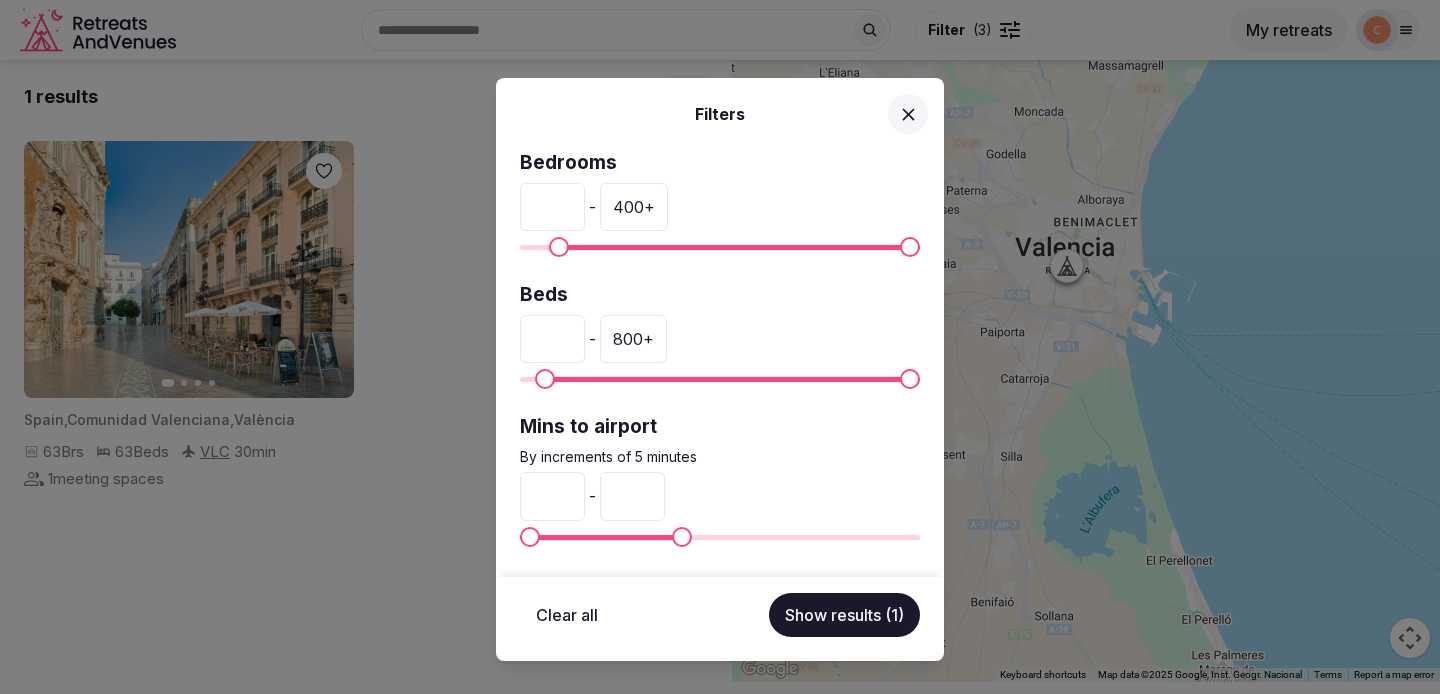 click on "Show results   (1)" at bounding box center (844, 615) 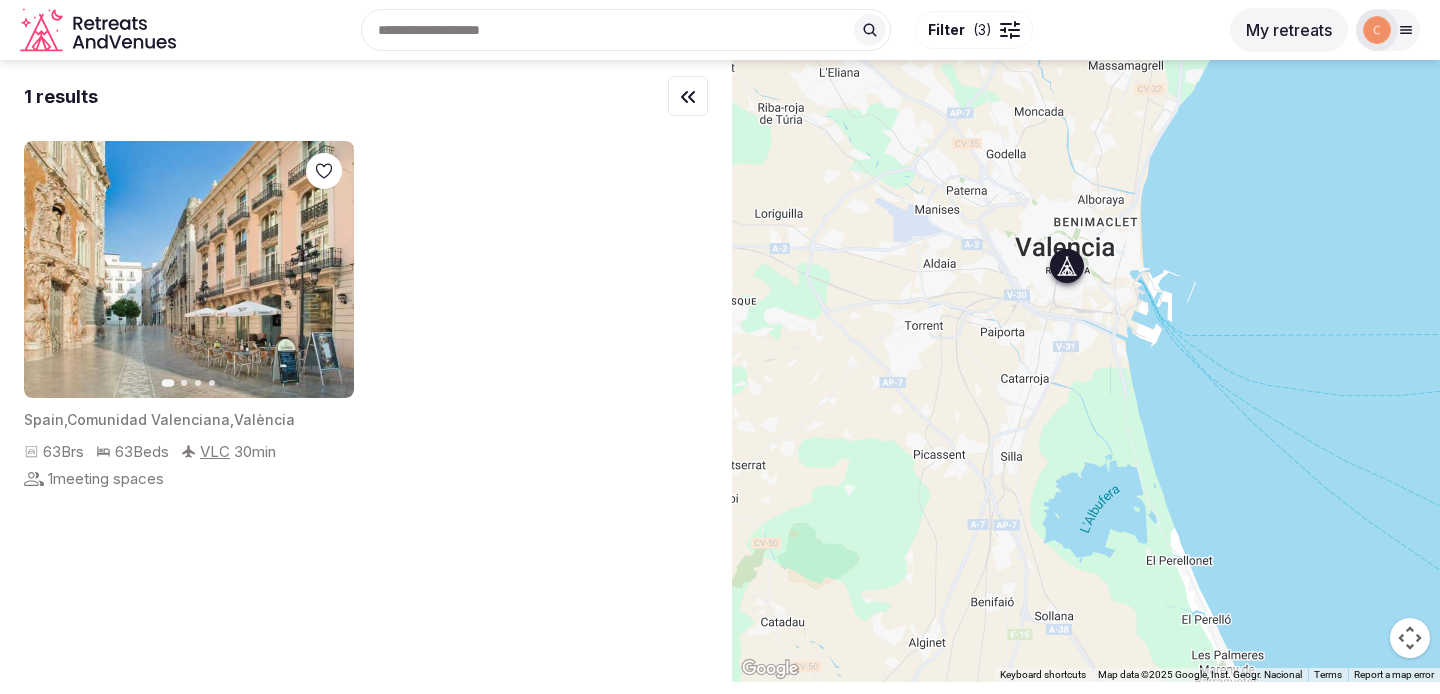 click 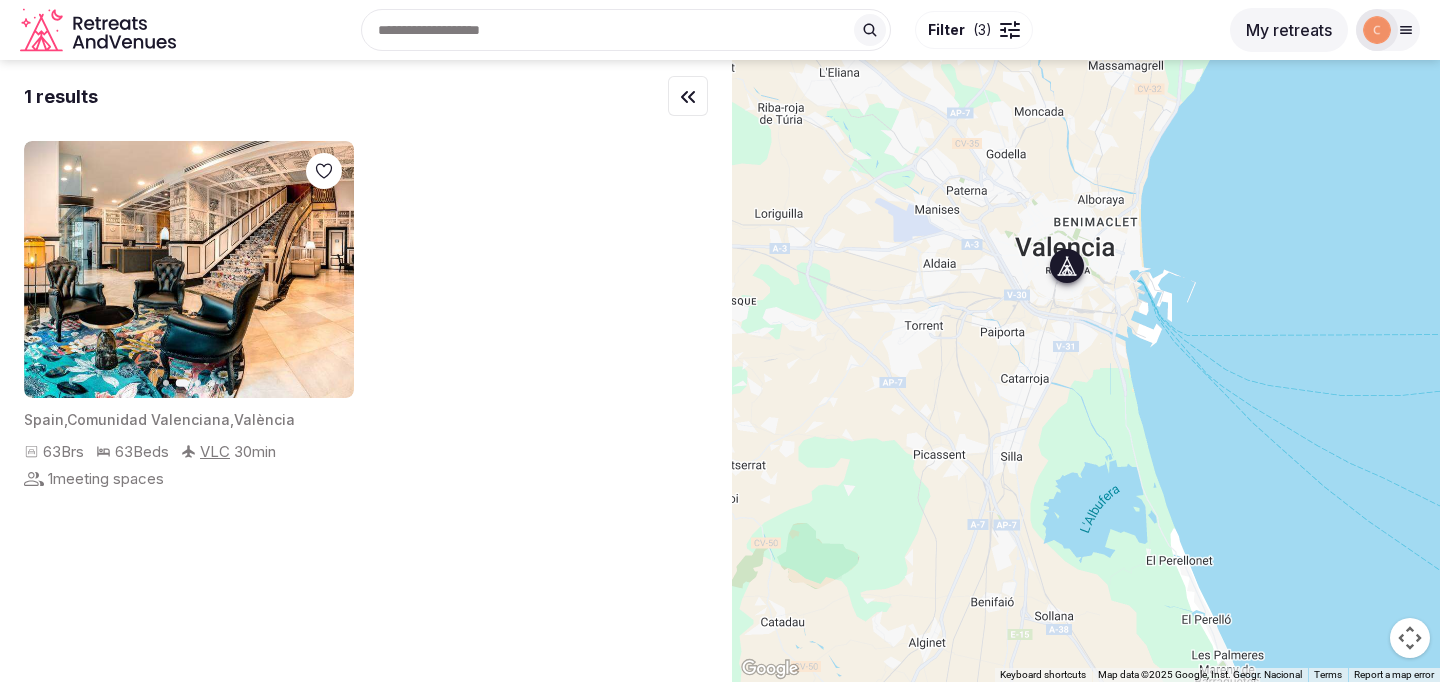 click 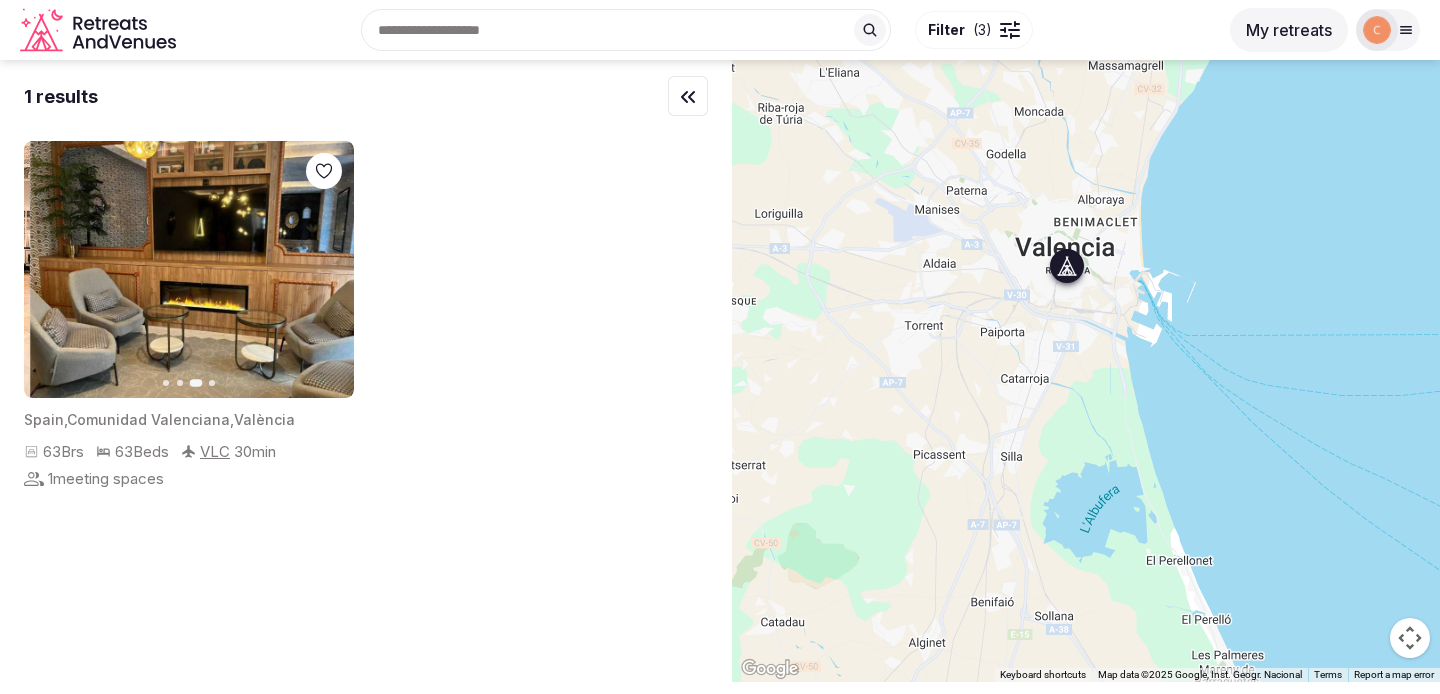 click 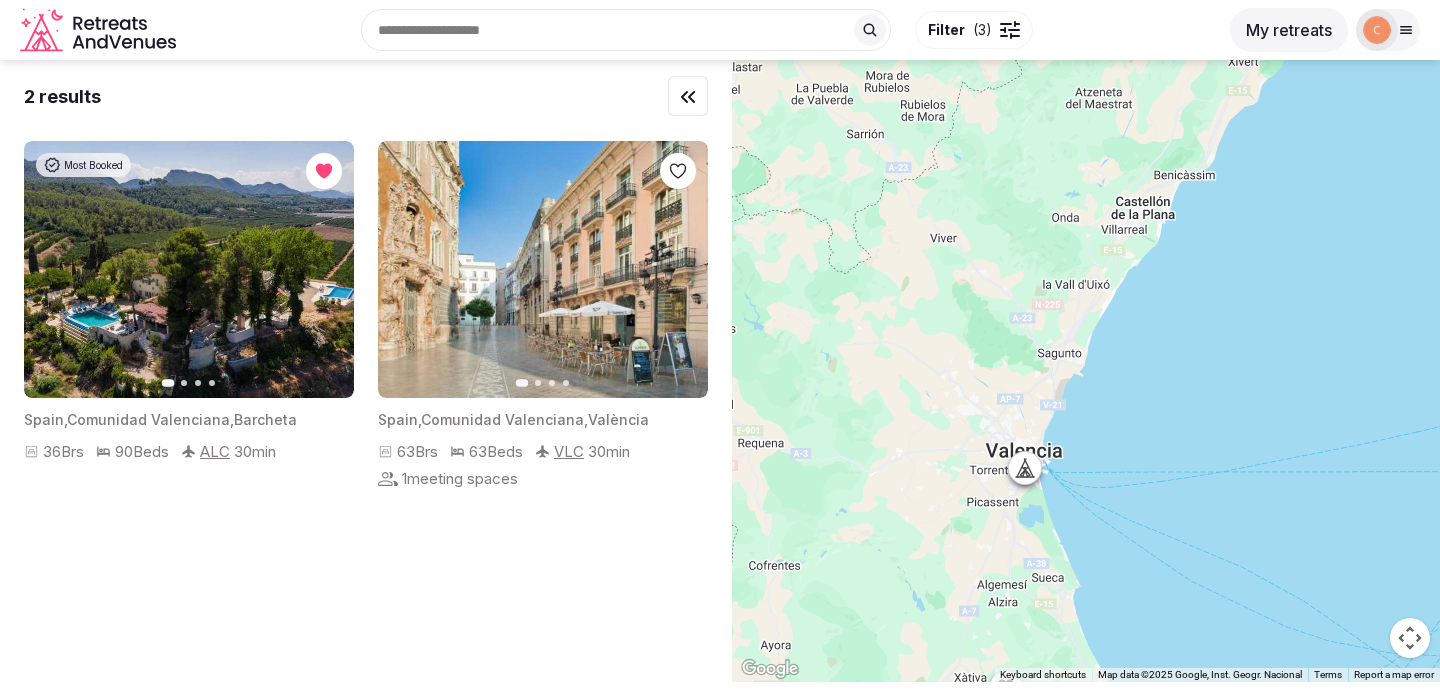 drag, startPoint x: 871, startPoint y: 226, endPoint x: 954, endPoint y: 431, distance: 221.1651 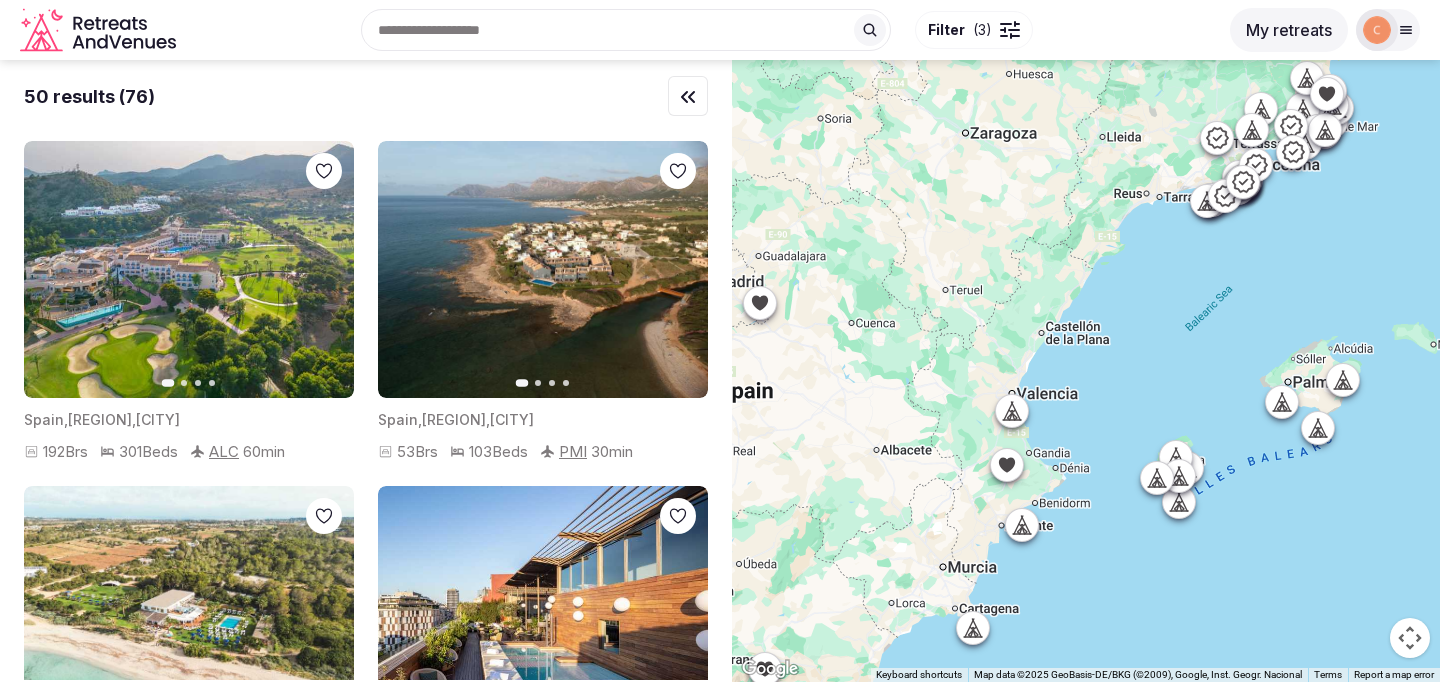 click 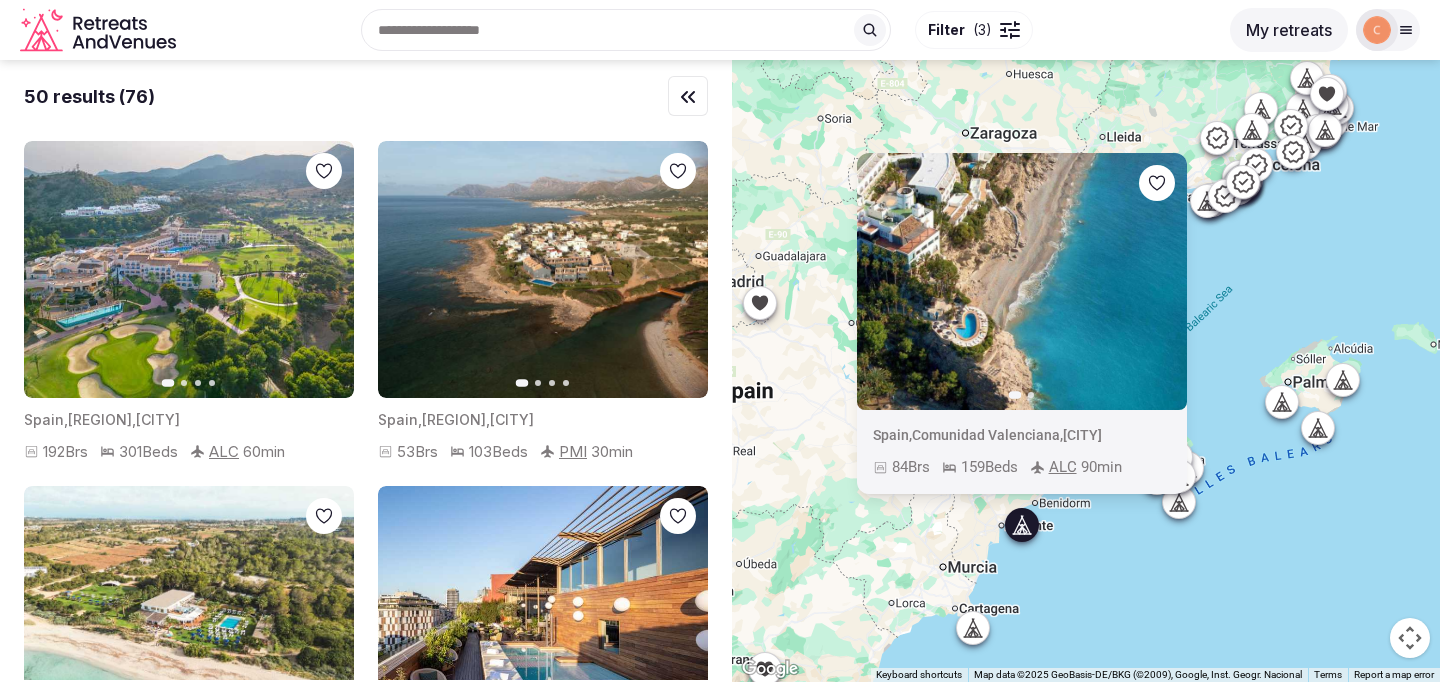click 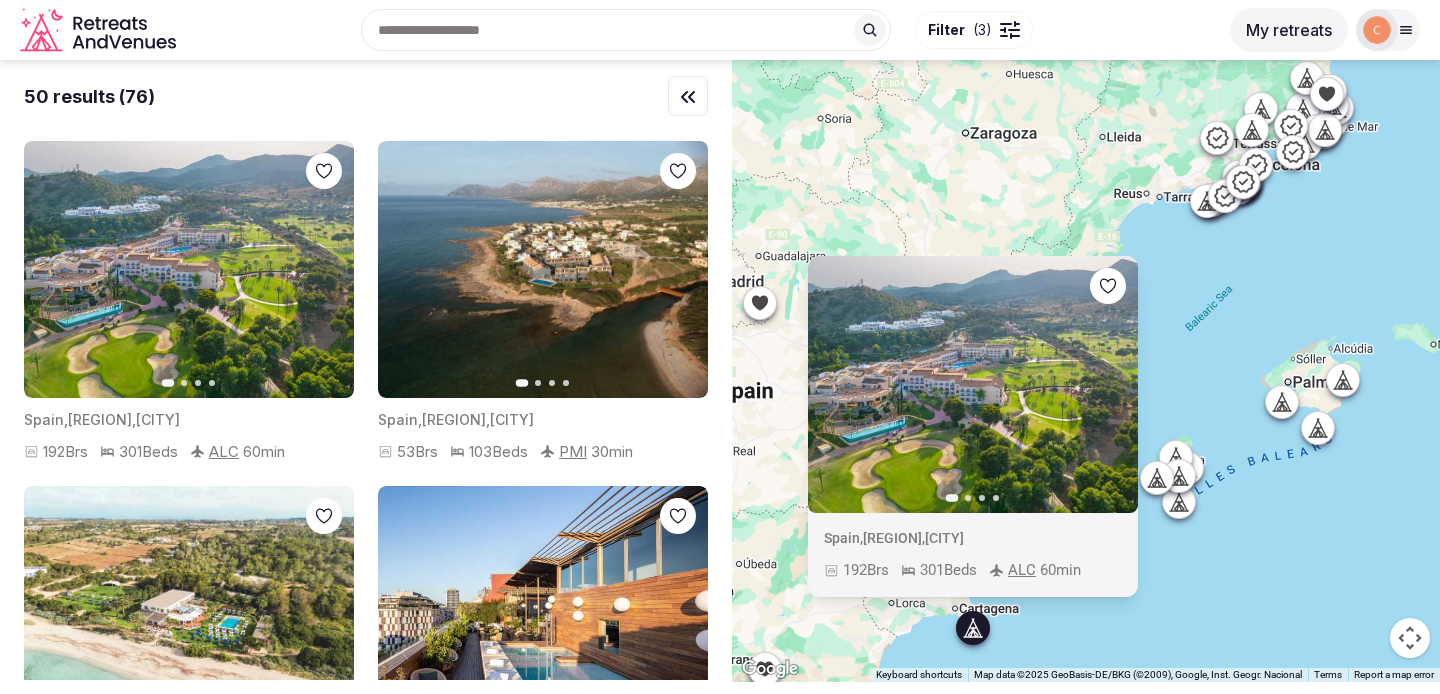 click on "Previous slide Next slide Spain , [REGION] , [CITY] 192 Brs 301 Beds ALC 60 min" at bounding box center (1086, 371) 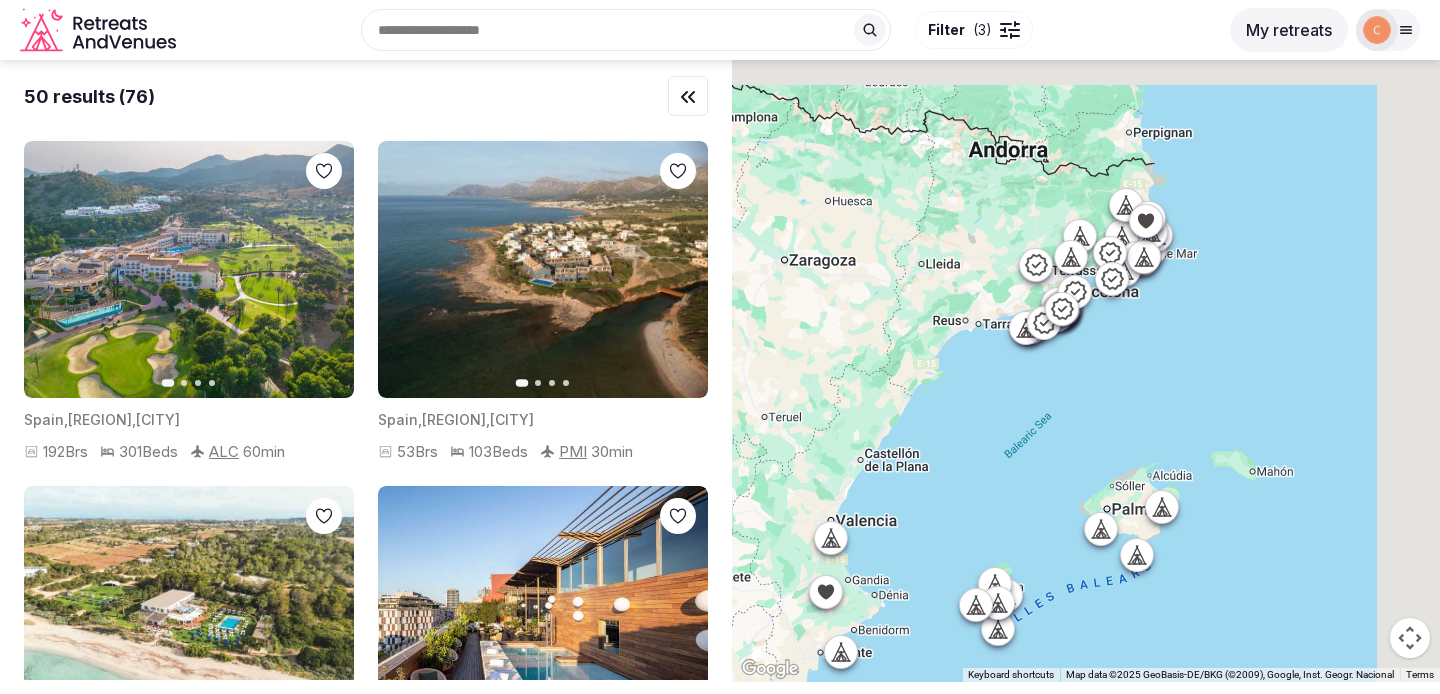 drag, startPoint x: 1182, startPoint y: 270, endPoint x: 971, endPoint y: 413, distance: 254.89214 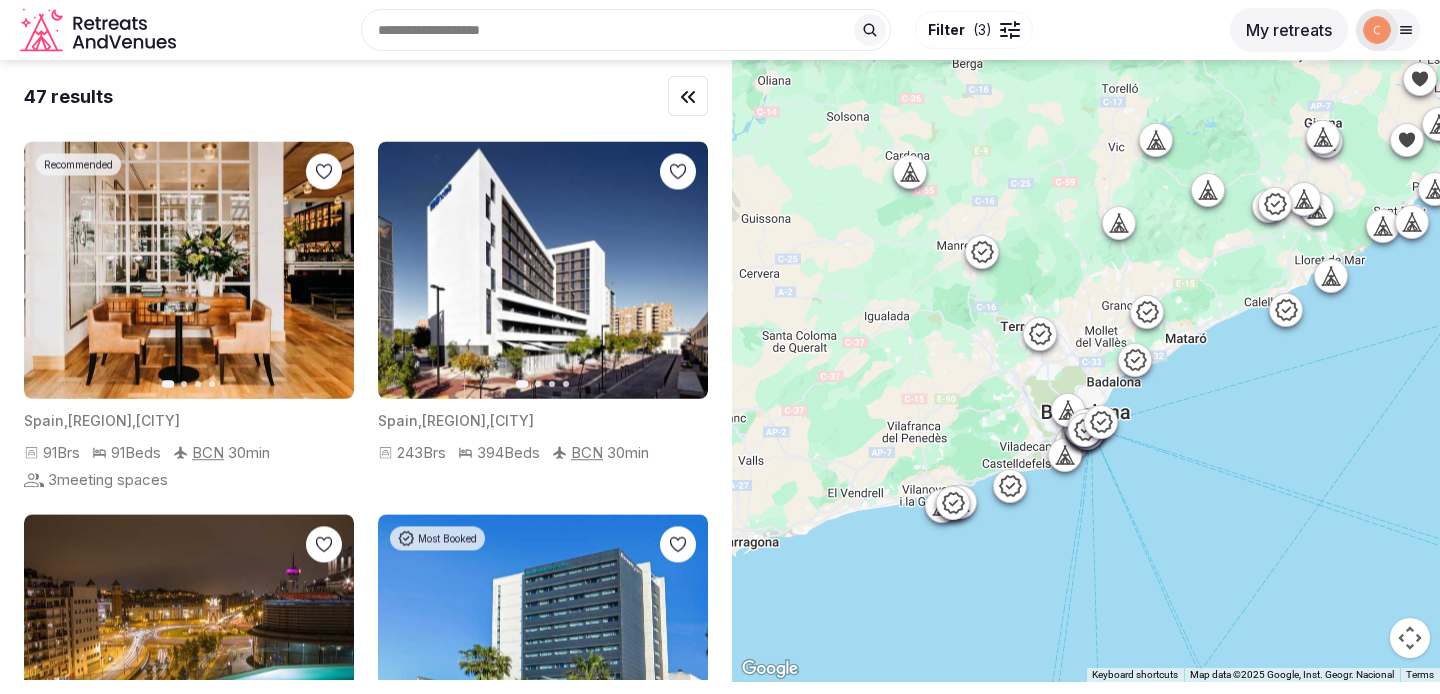 click on "( 3 )" at bounding box center (982, 30) 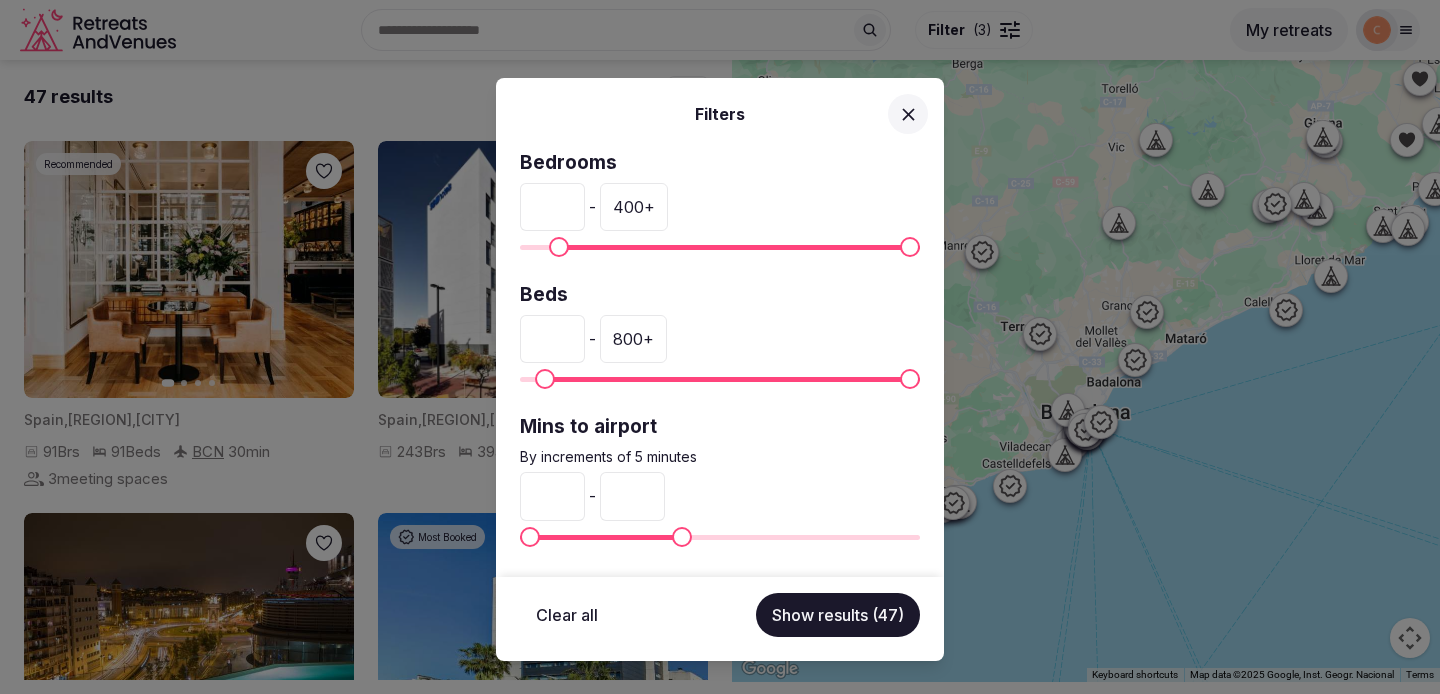 click on "400  +" at bounding box center (634, 207) 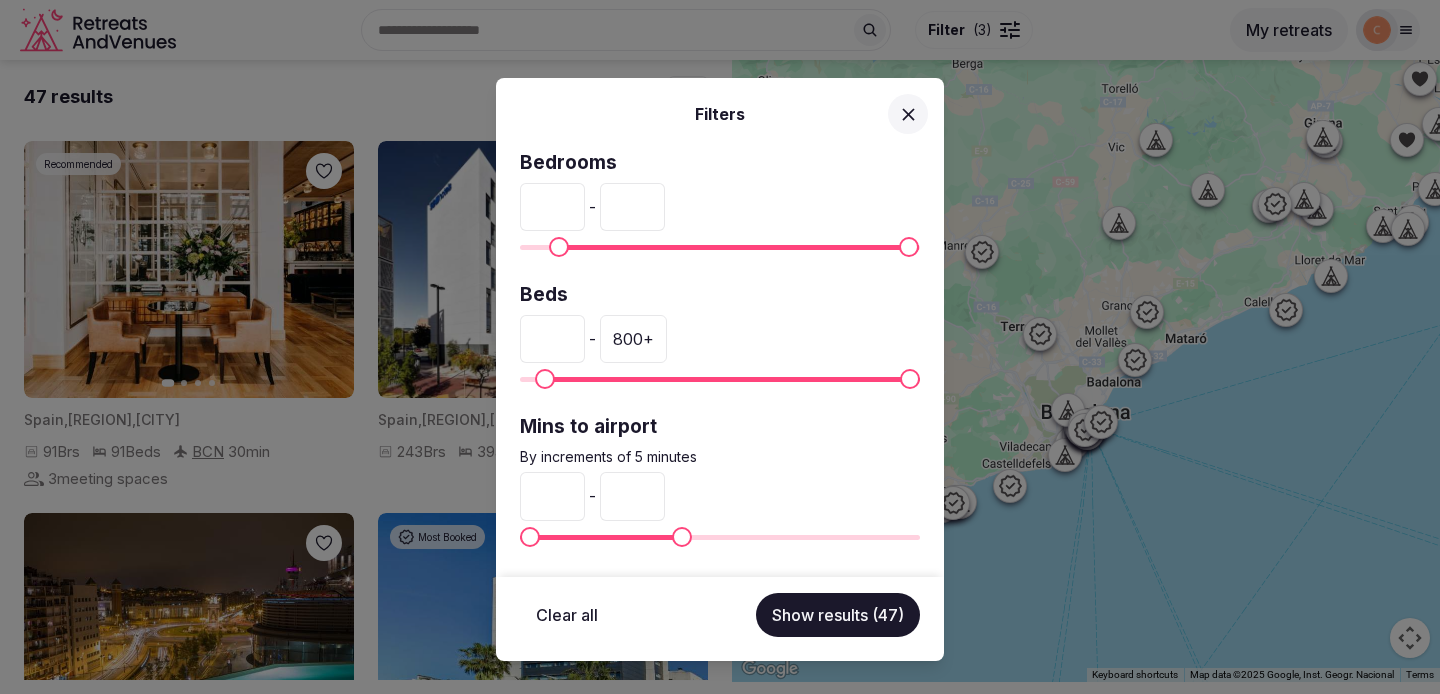 click on "***" at bounding box center (632, 207) 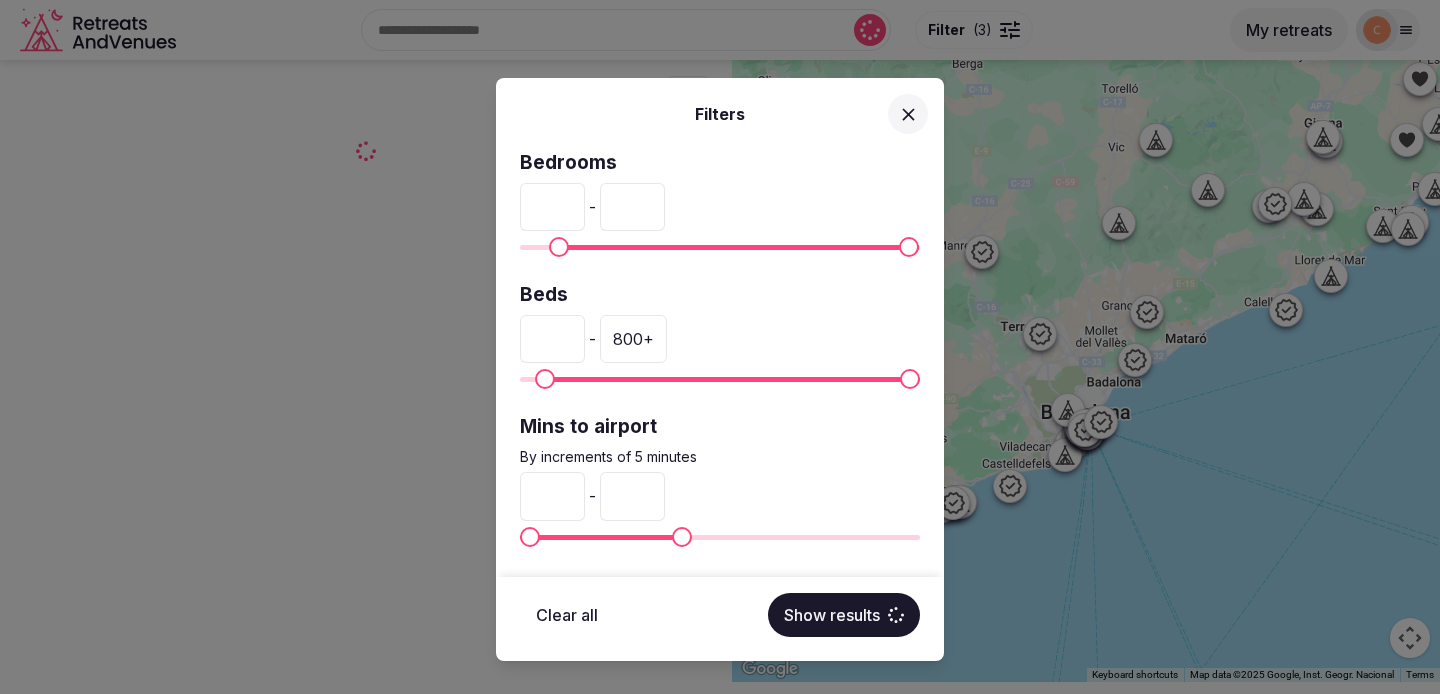 click on "***" at bounding box center (632, 207) 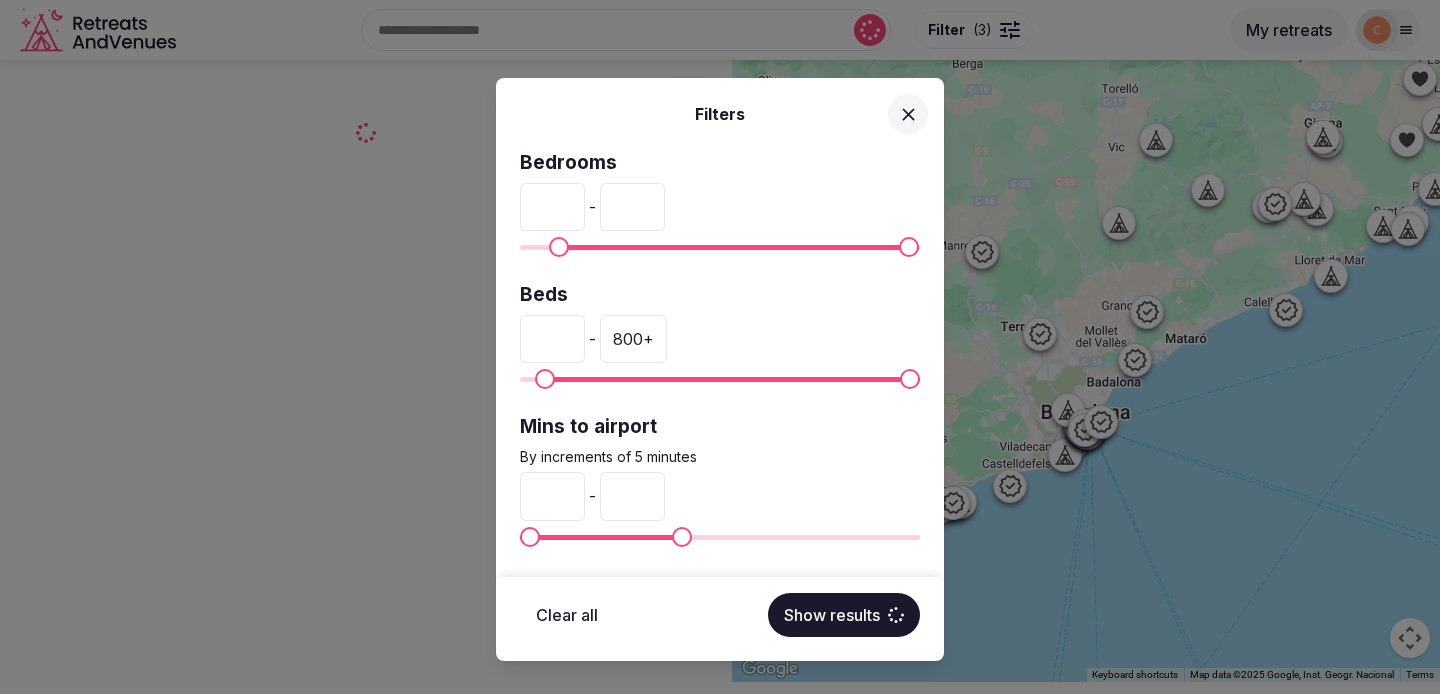 click on "***" at bounding box center (632, 207) 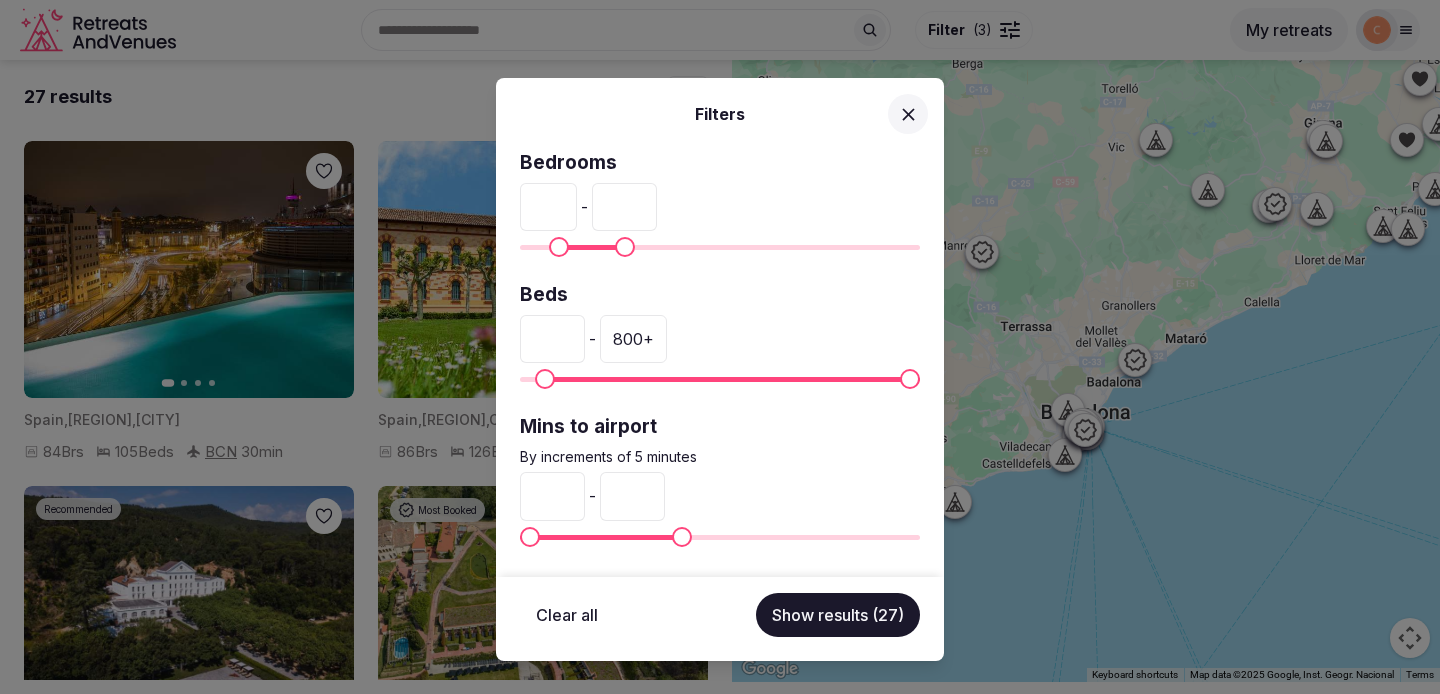 type on "***" 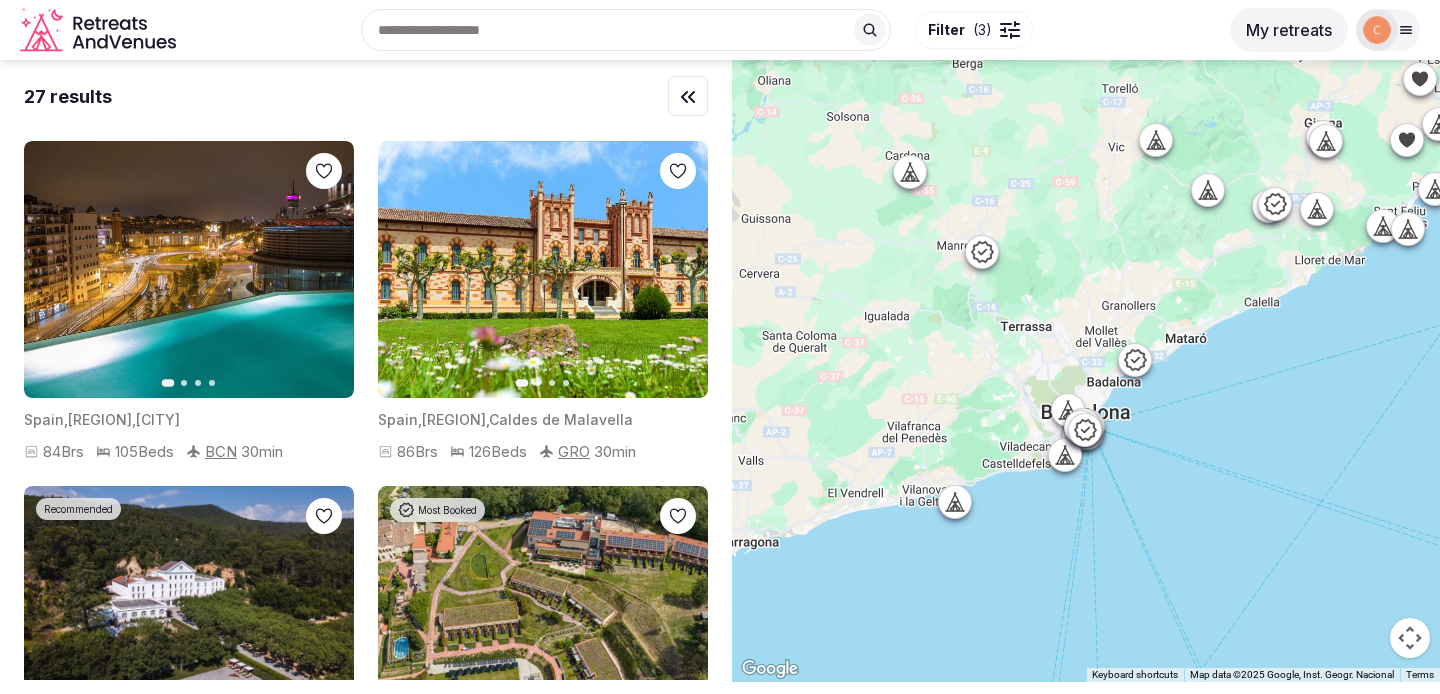 click 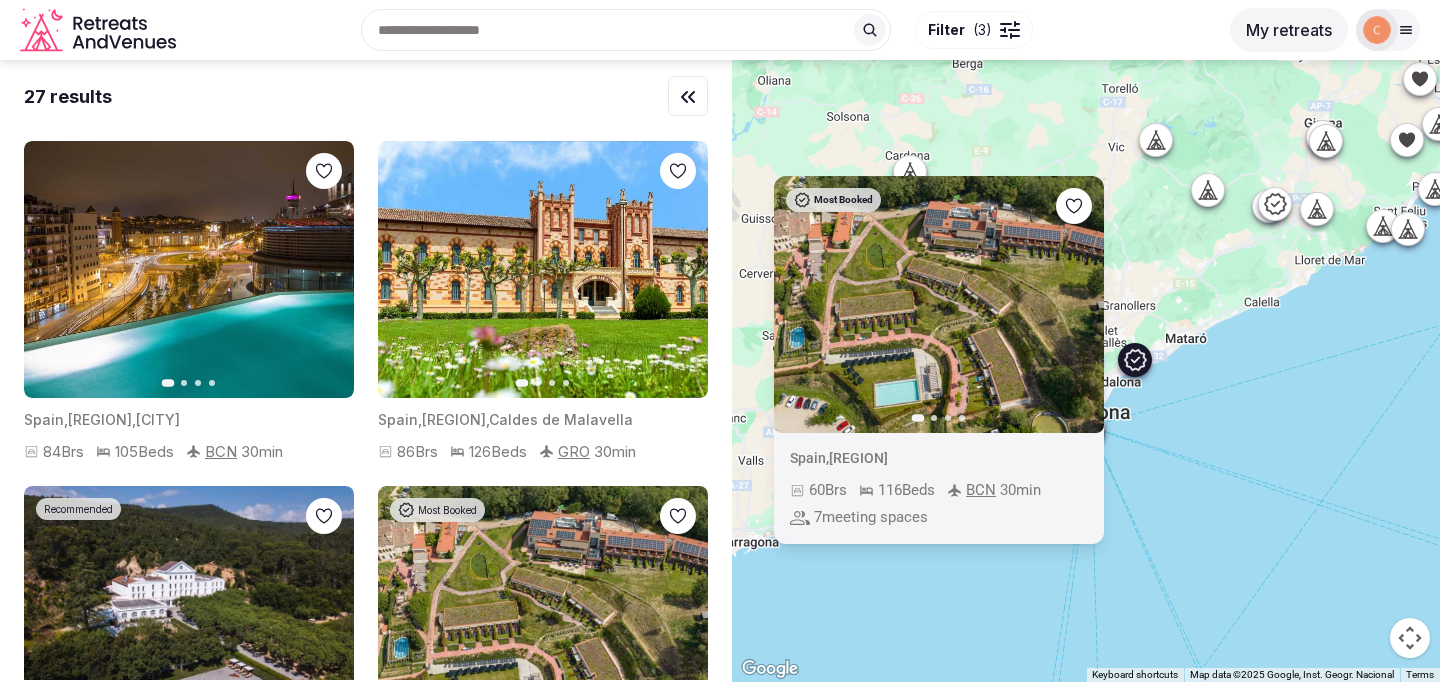 click at bounding box center (1208, 190) 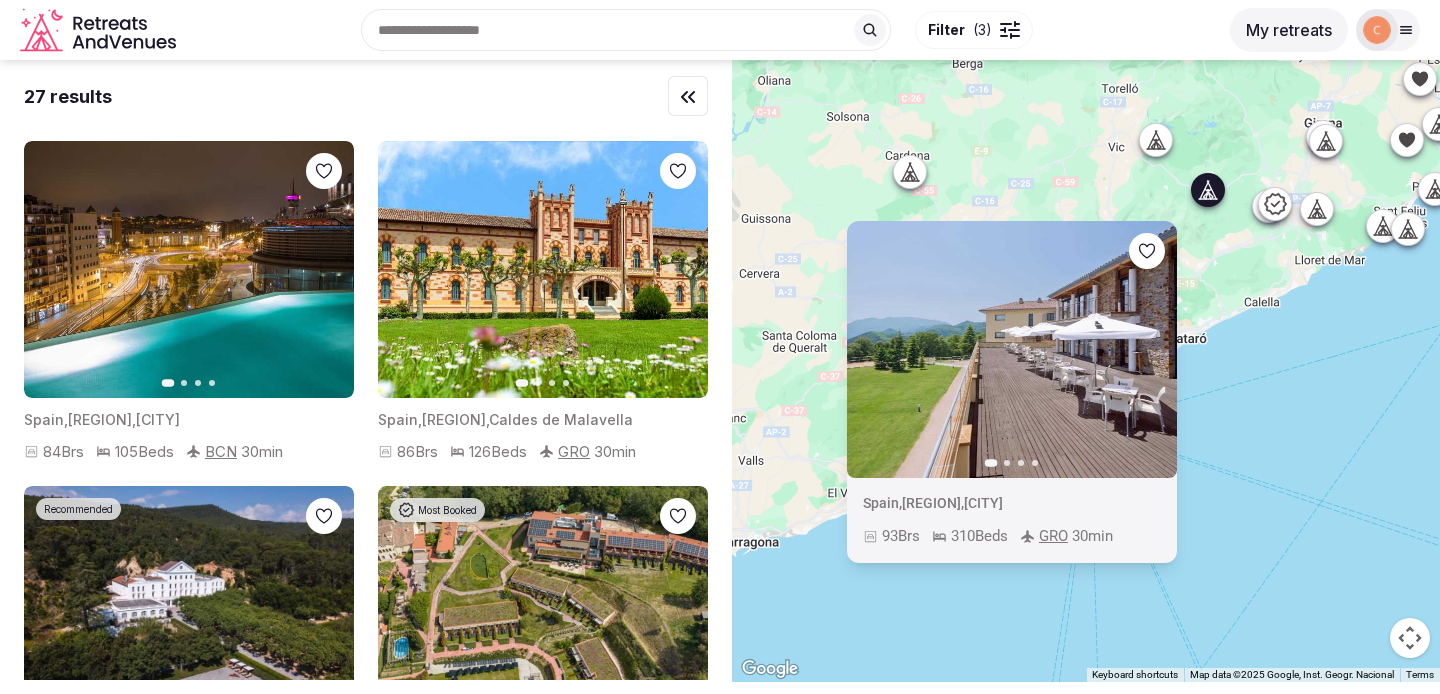 click on "( 3 )" at bounding box center (982, 30) 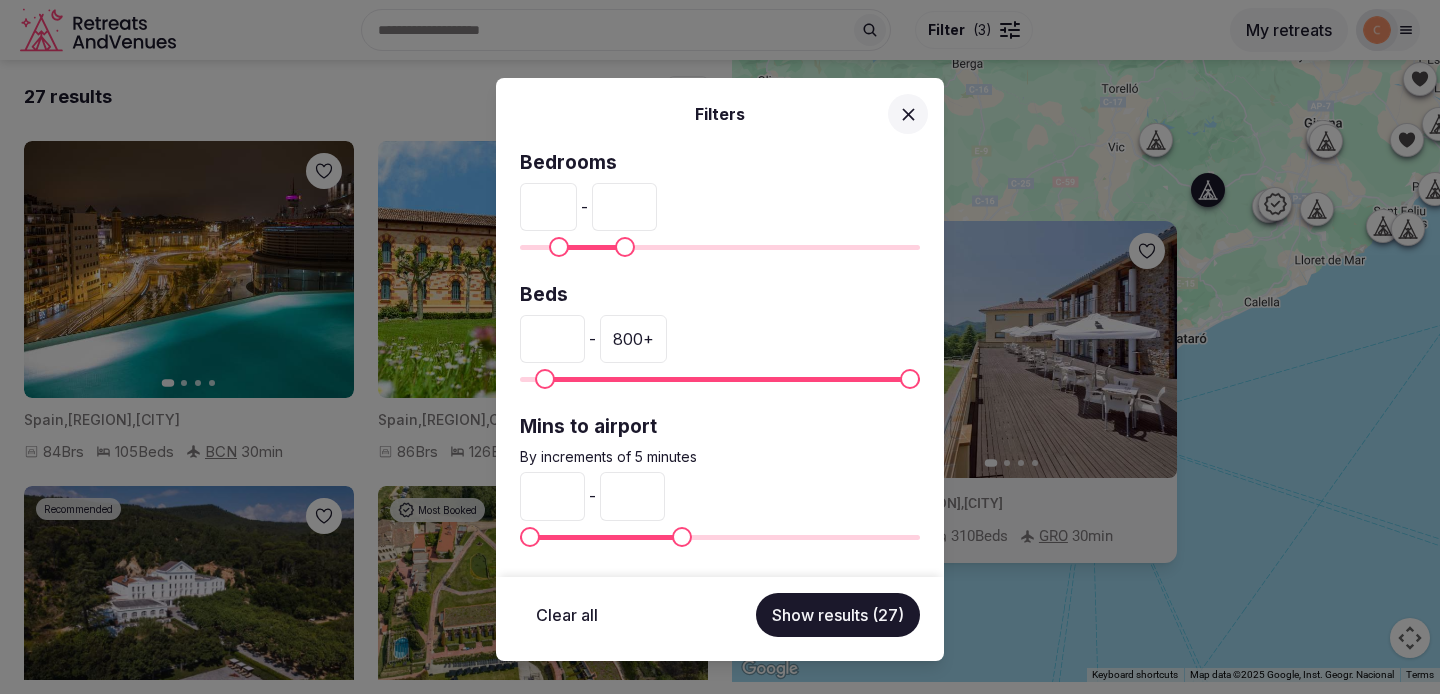 click on "800  +" at bounding box center [633, 339] 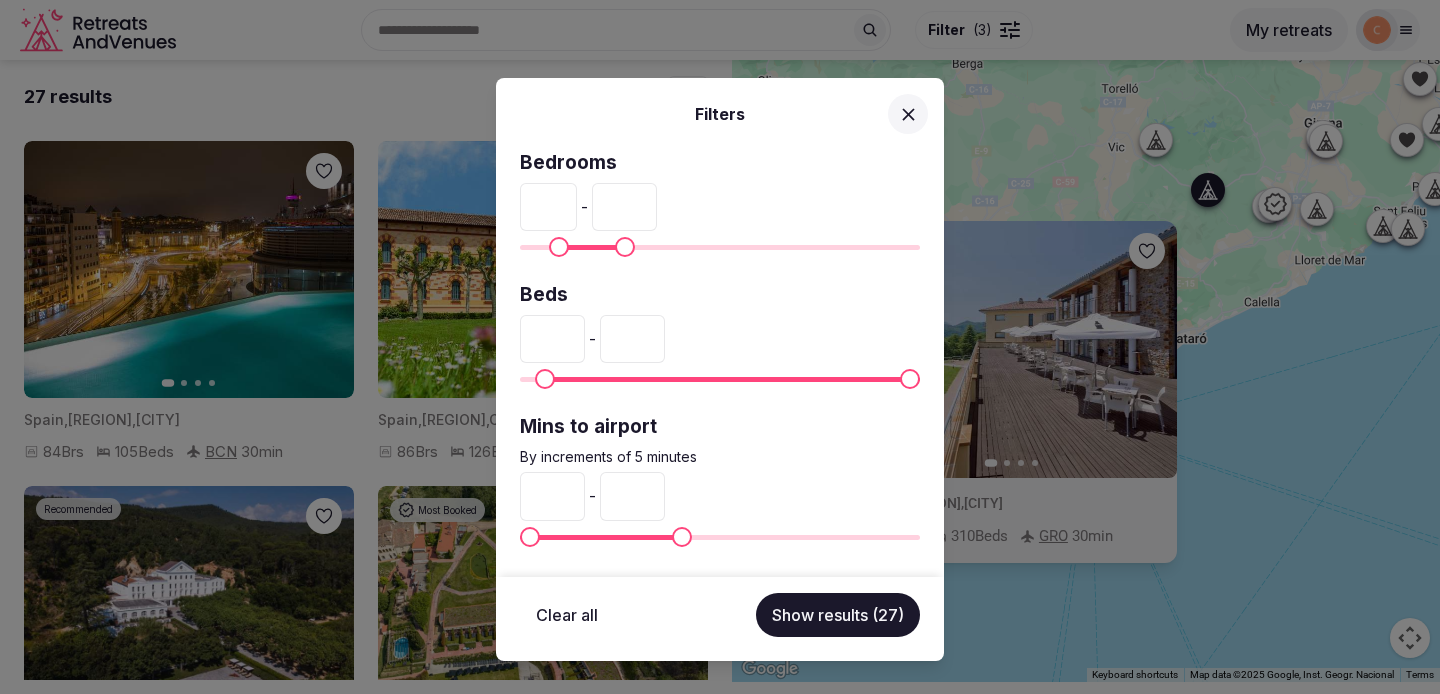 click on "***" at bounding box center (632, 339) 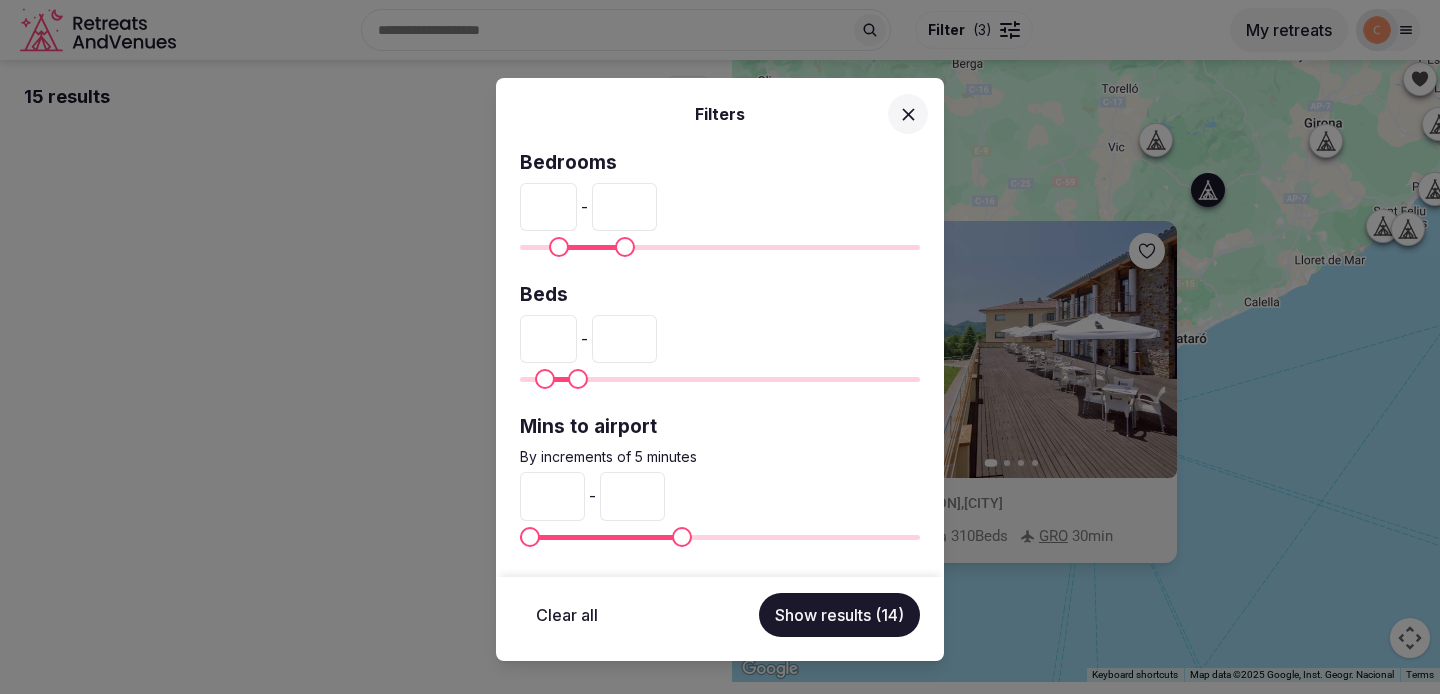 type on "***" 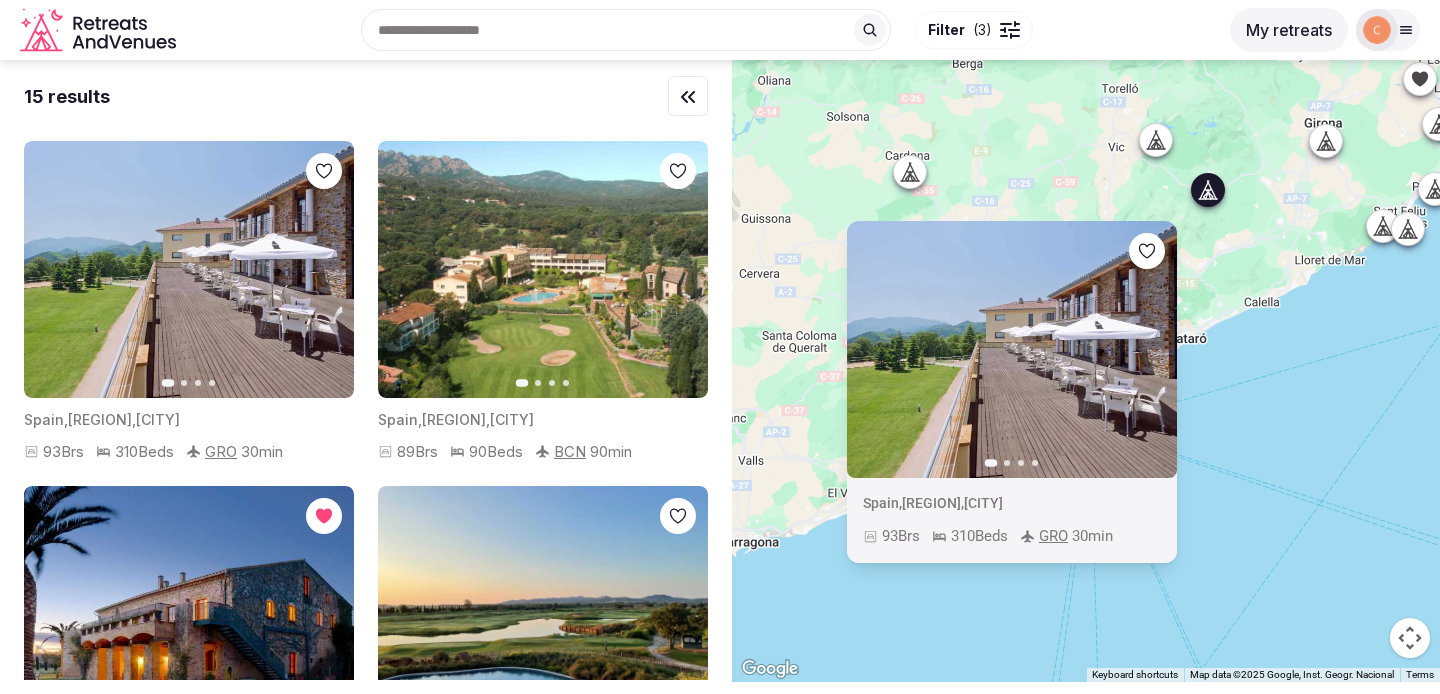 click on "Previous slide Next slide Spain , [REGION] , [CITY] 93 Brs 310 Beds GRO 30 min" at bounding box center (1086, 371) 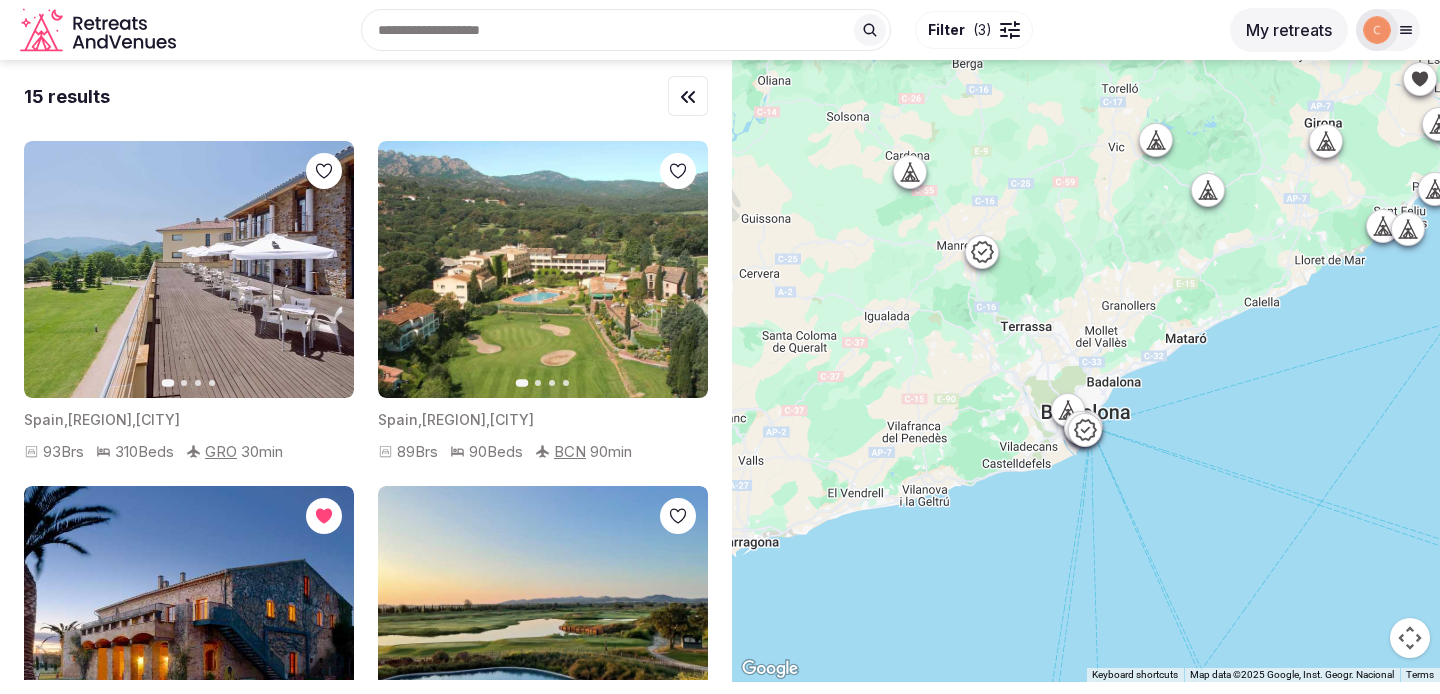 click at bounding box center [1156, 140] 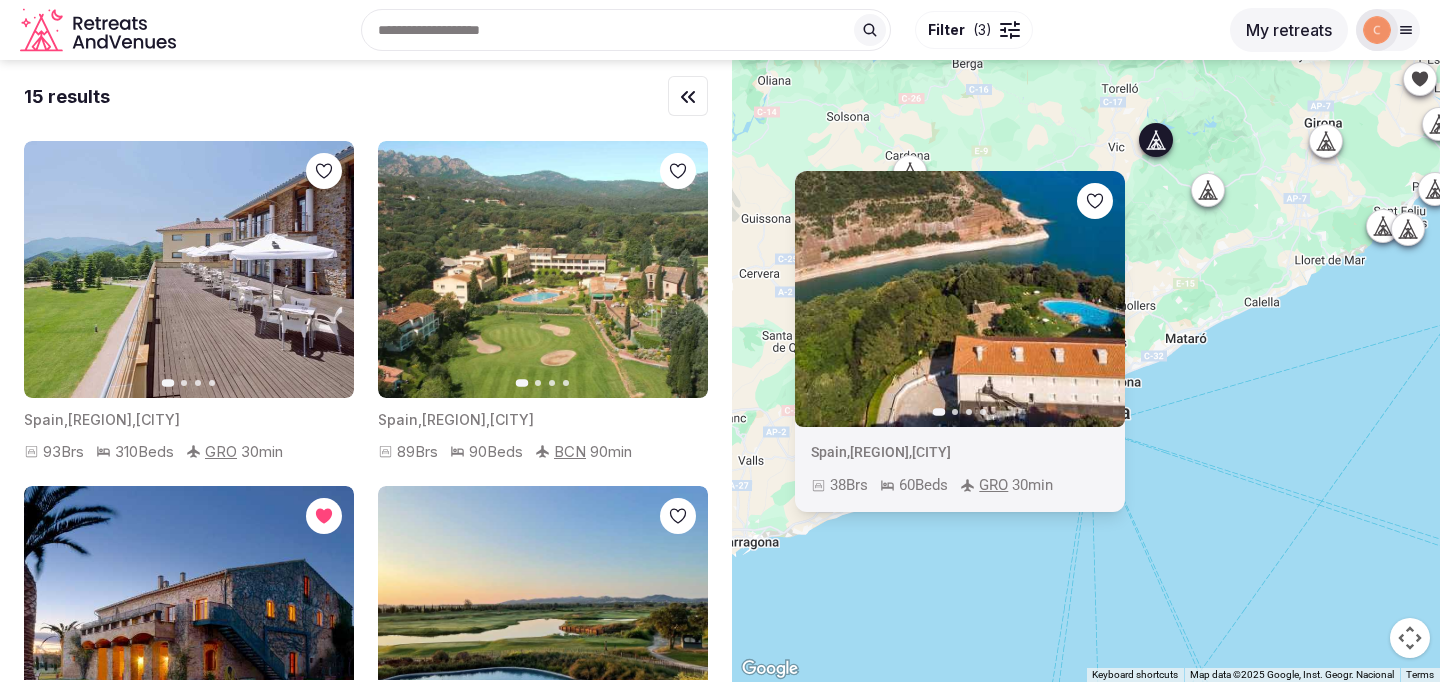 click 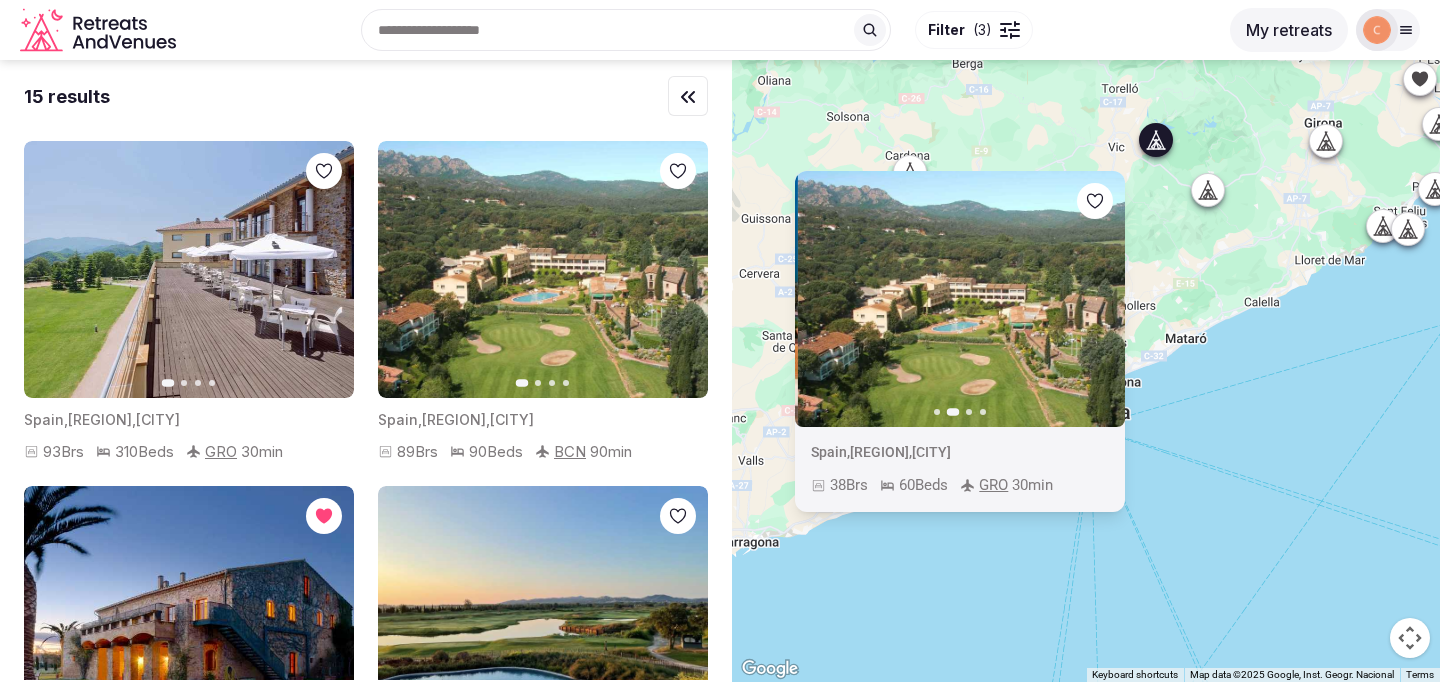 click 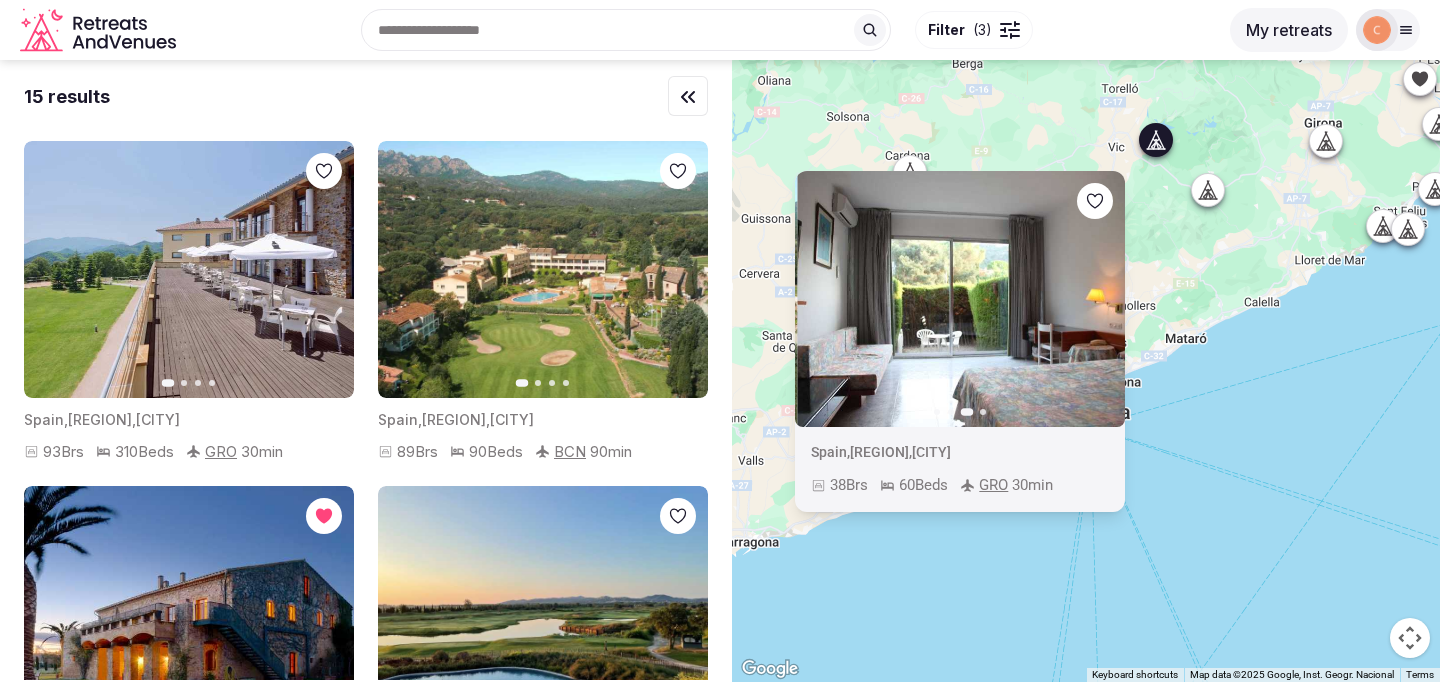 click 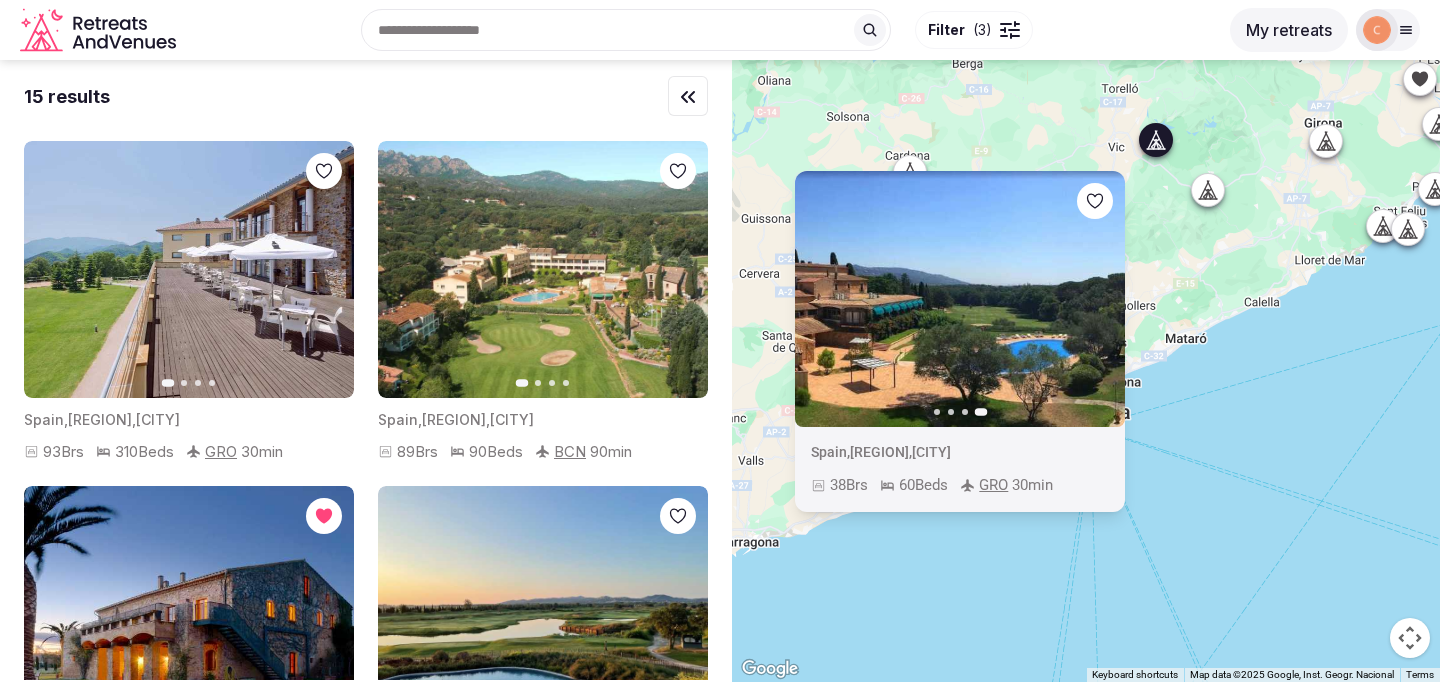 click 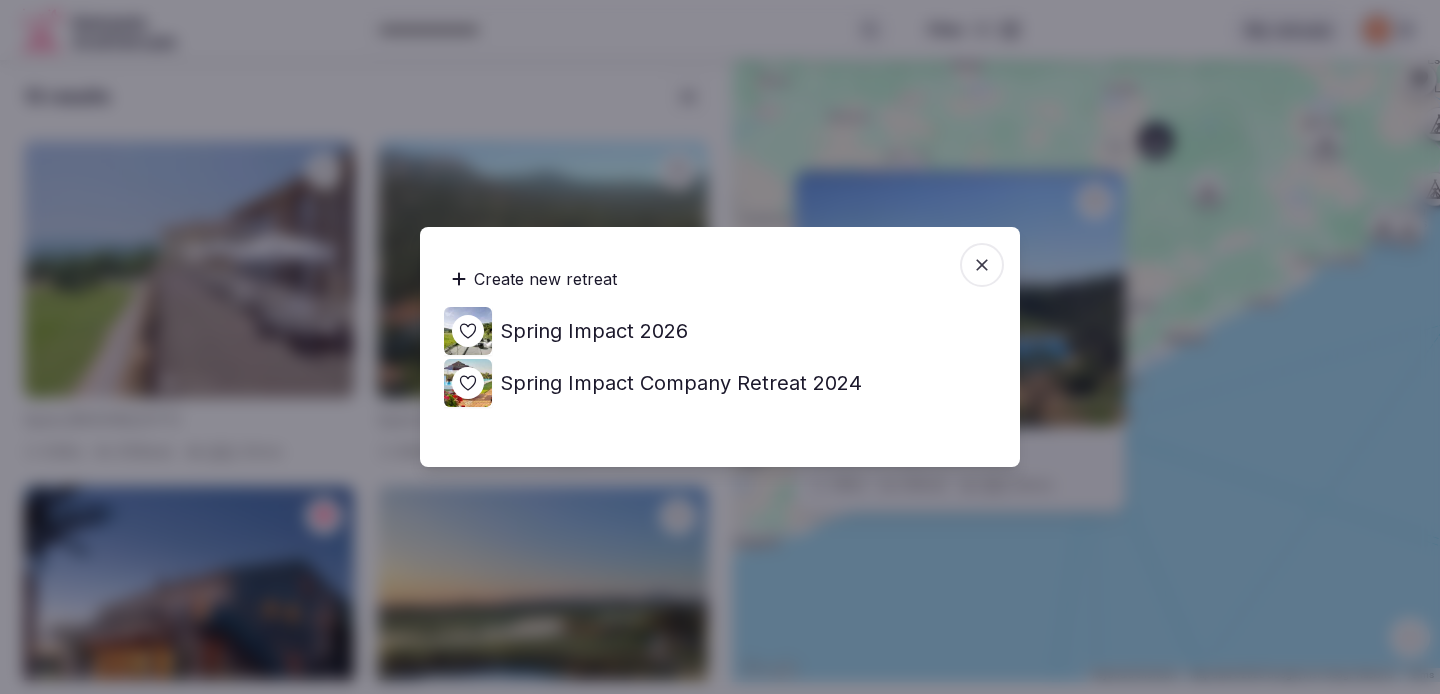 click on "Spring Impact 2026" at bounding box center (594, 331) 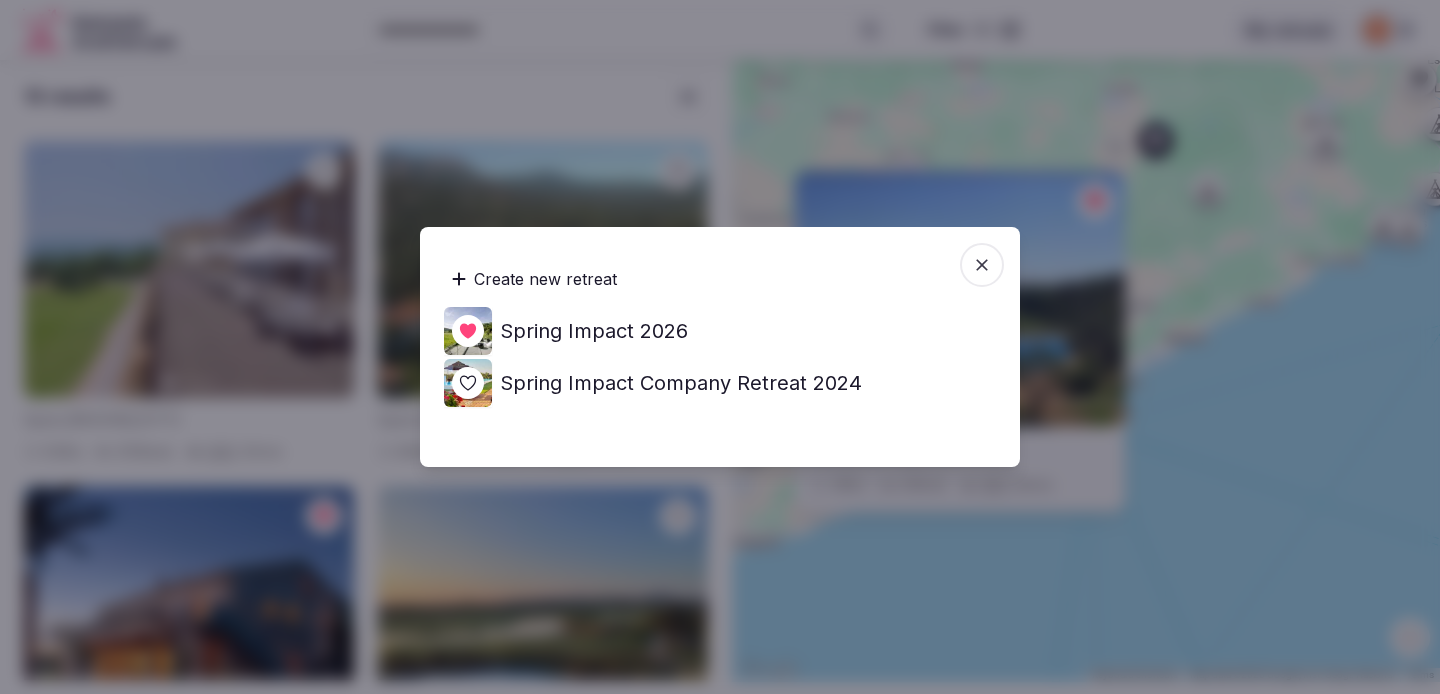 click at bounding box center (982, 265) 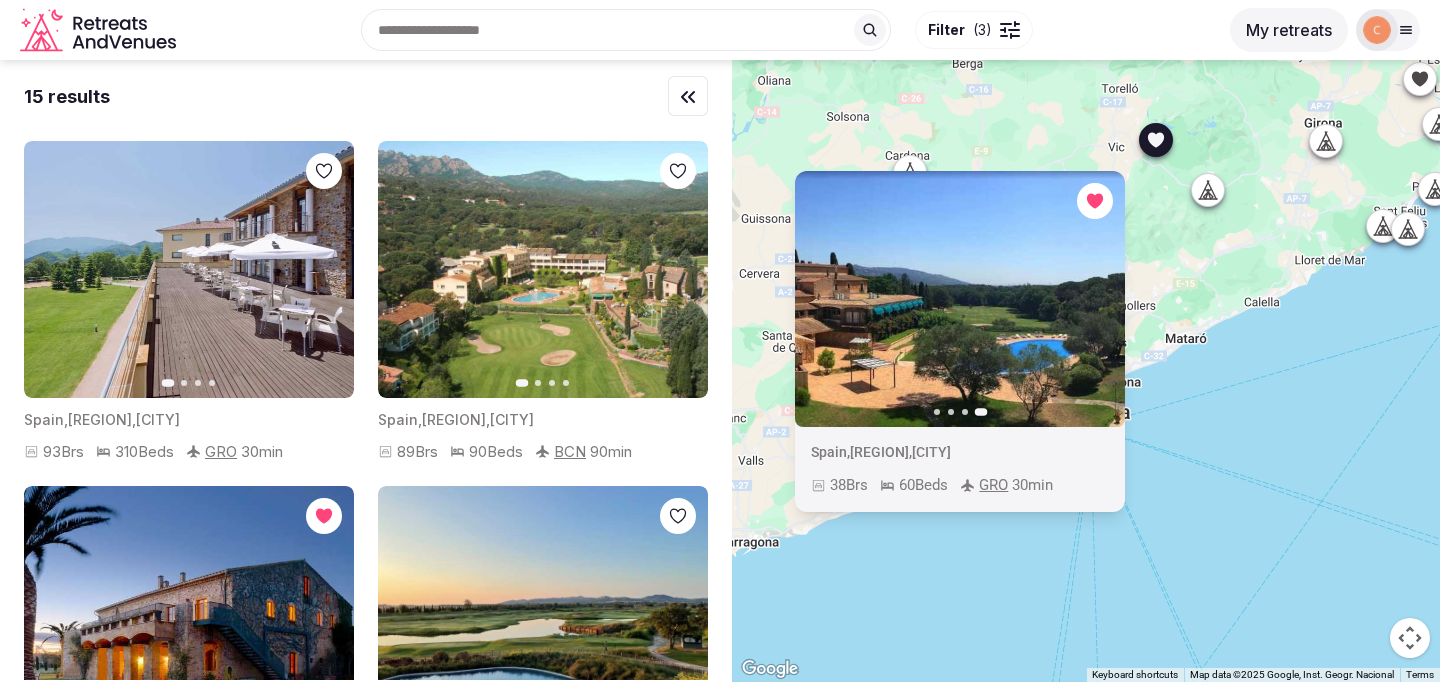 click at bounding box center (1208, 190) 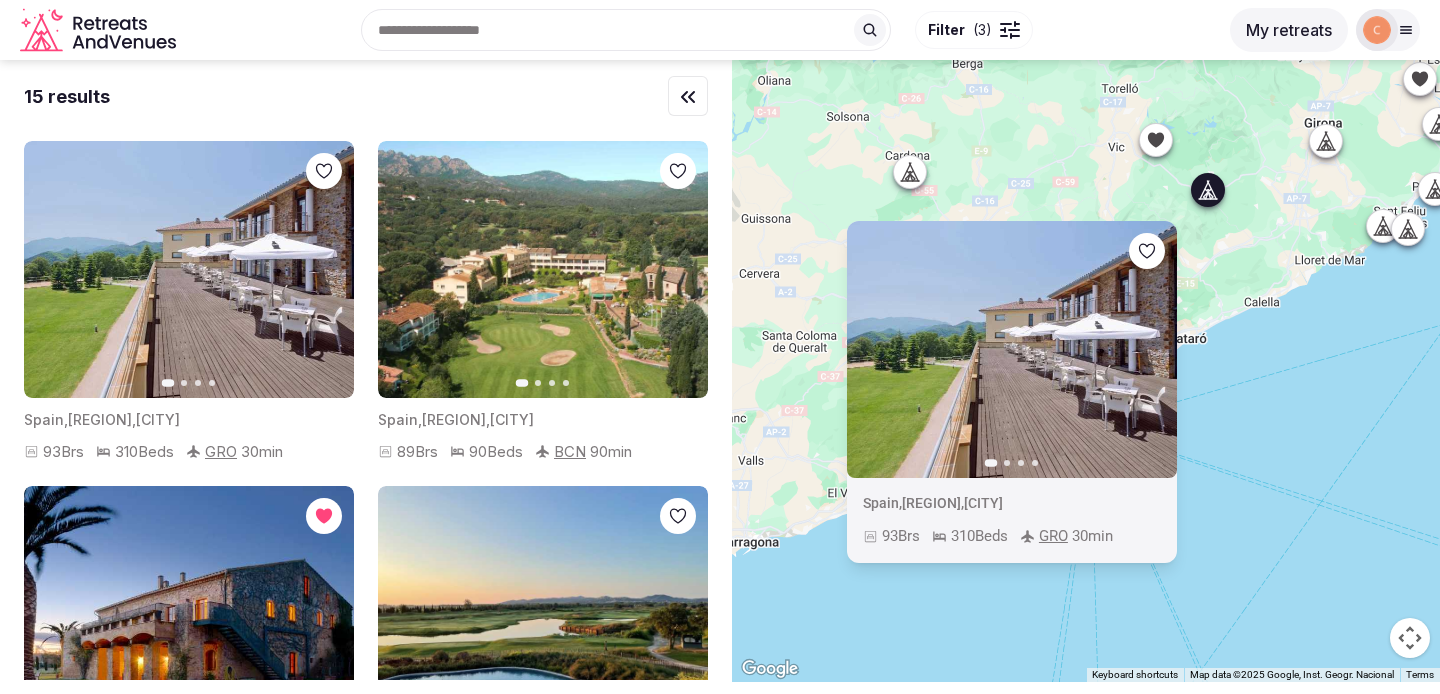 click at bounding box center [910, 172] 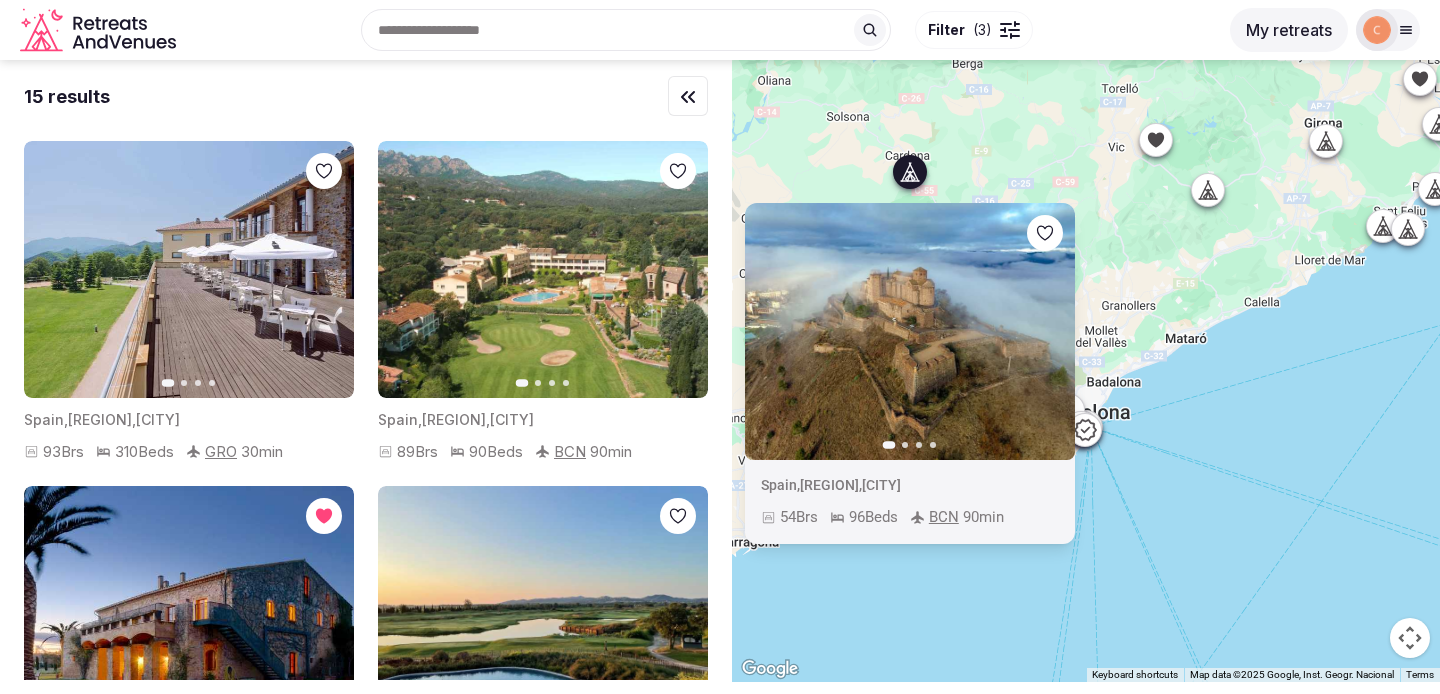 click on "Previous slide Next slide Spain , [REGION] , [CITY] 54 Brs 96 Beds BCN 90 min" at bounding box center (1086, 371) 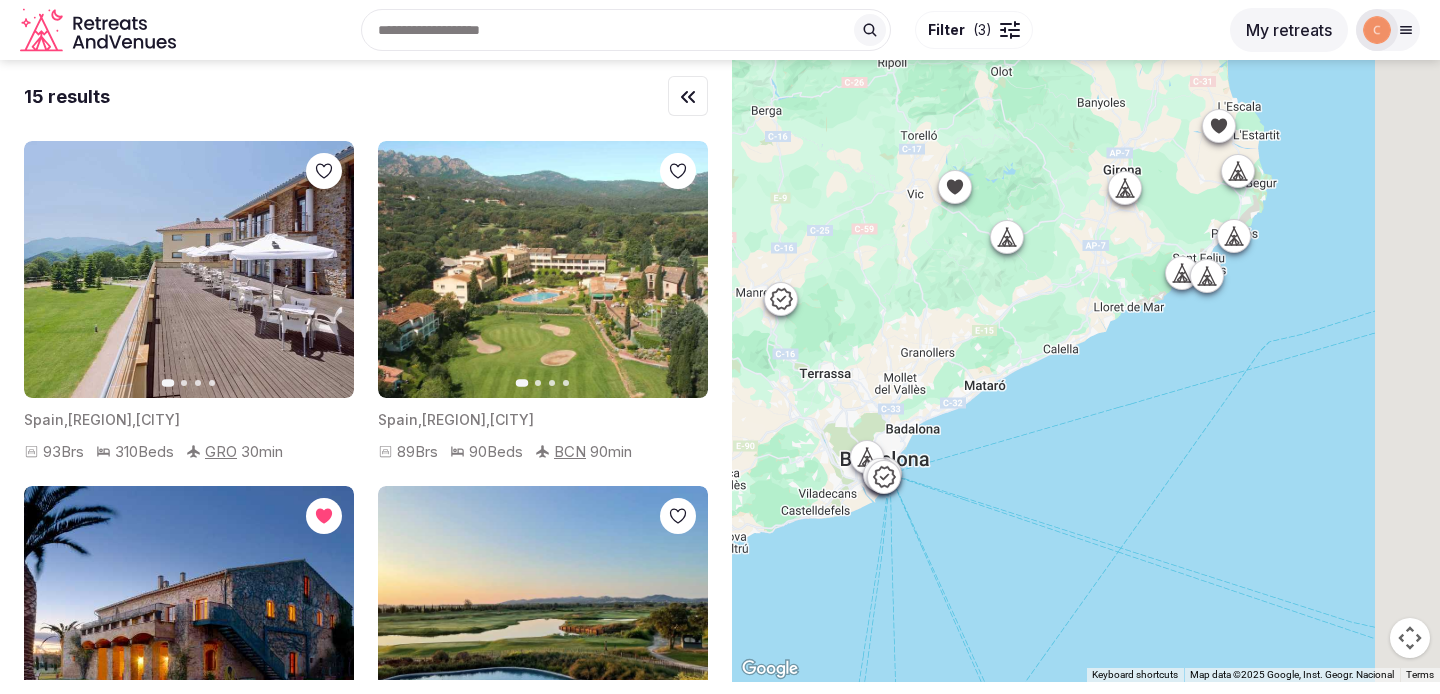 drag, startPoint x: 1271, startPoint y: 273, endPoint x: 1061, endPoint y: 319, distance: 214.97906 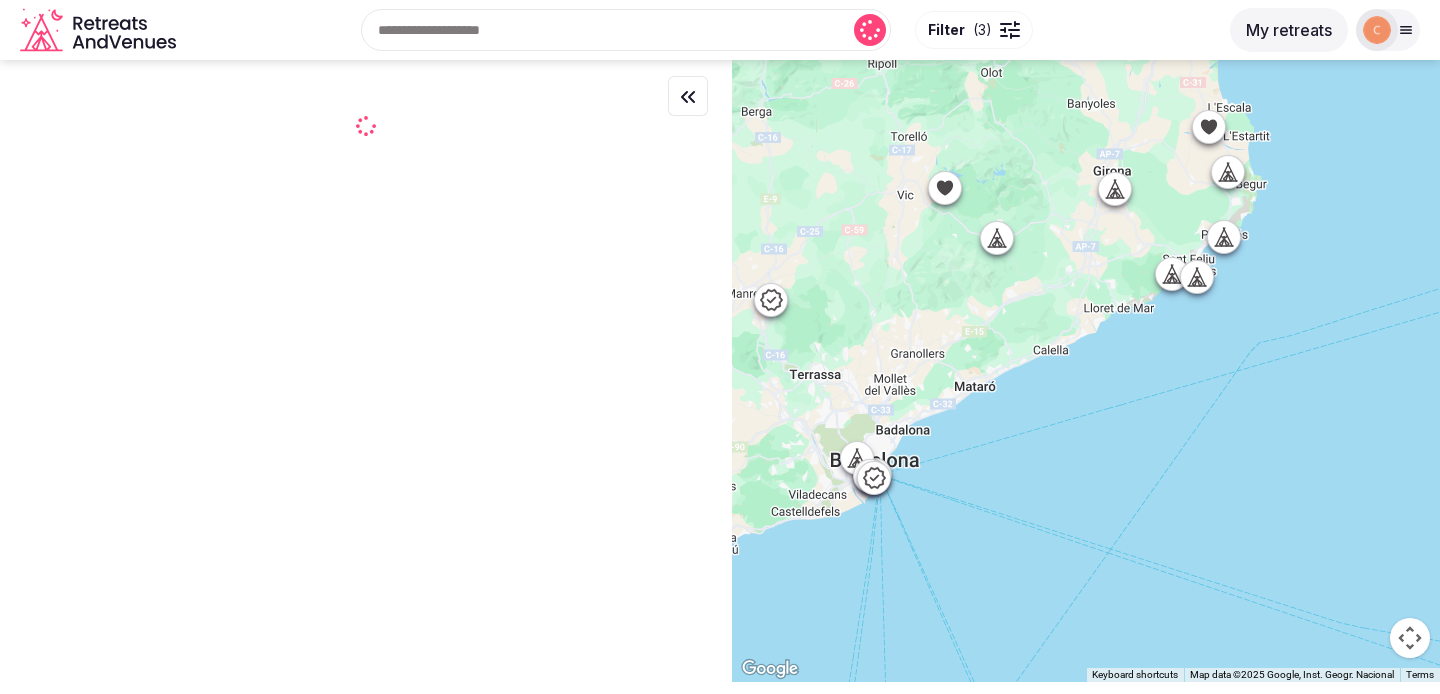 click at bounding box center (1086, 371) 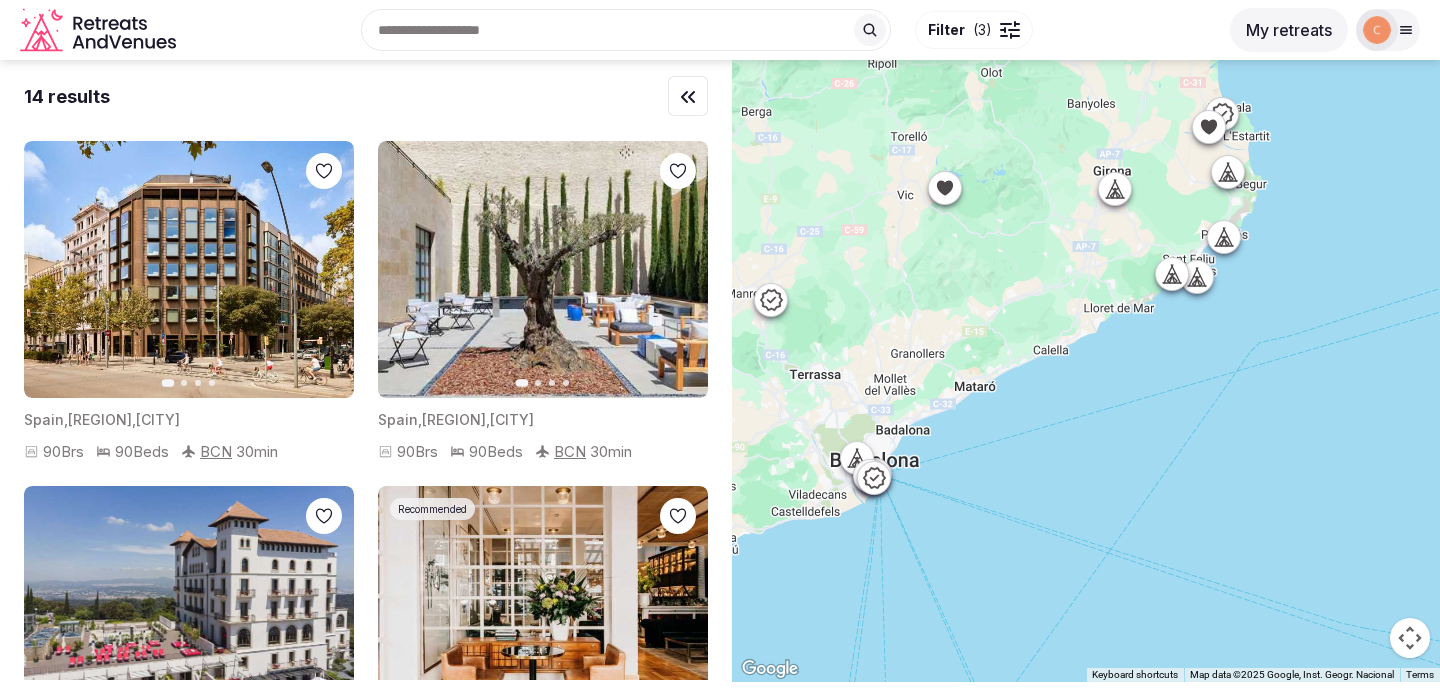 click 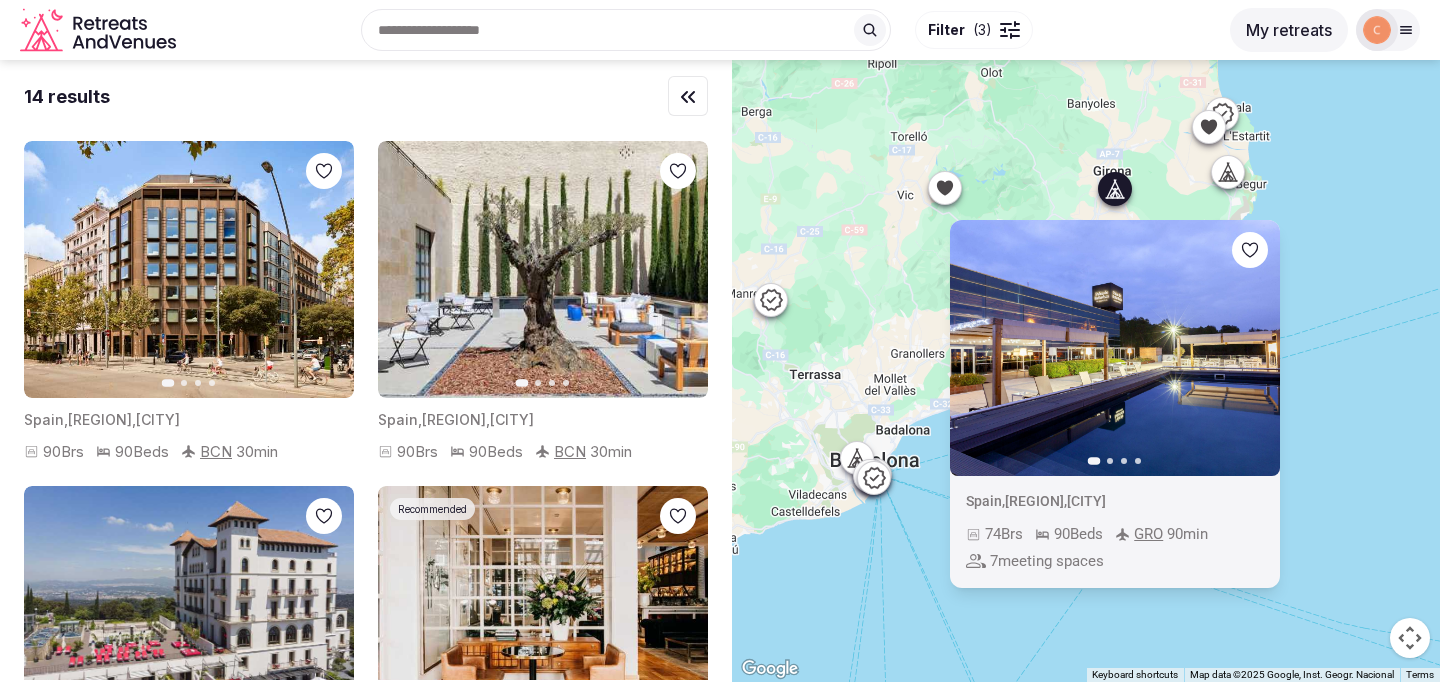 click 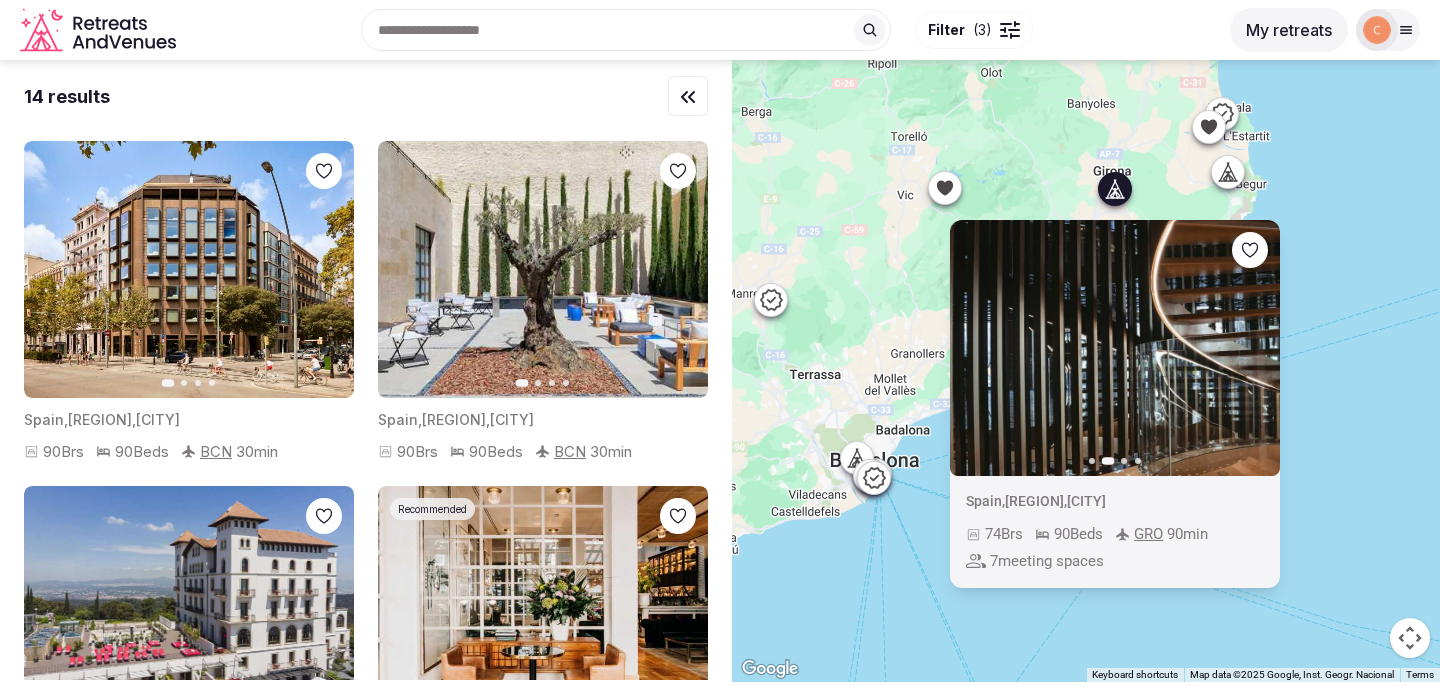 click 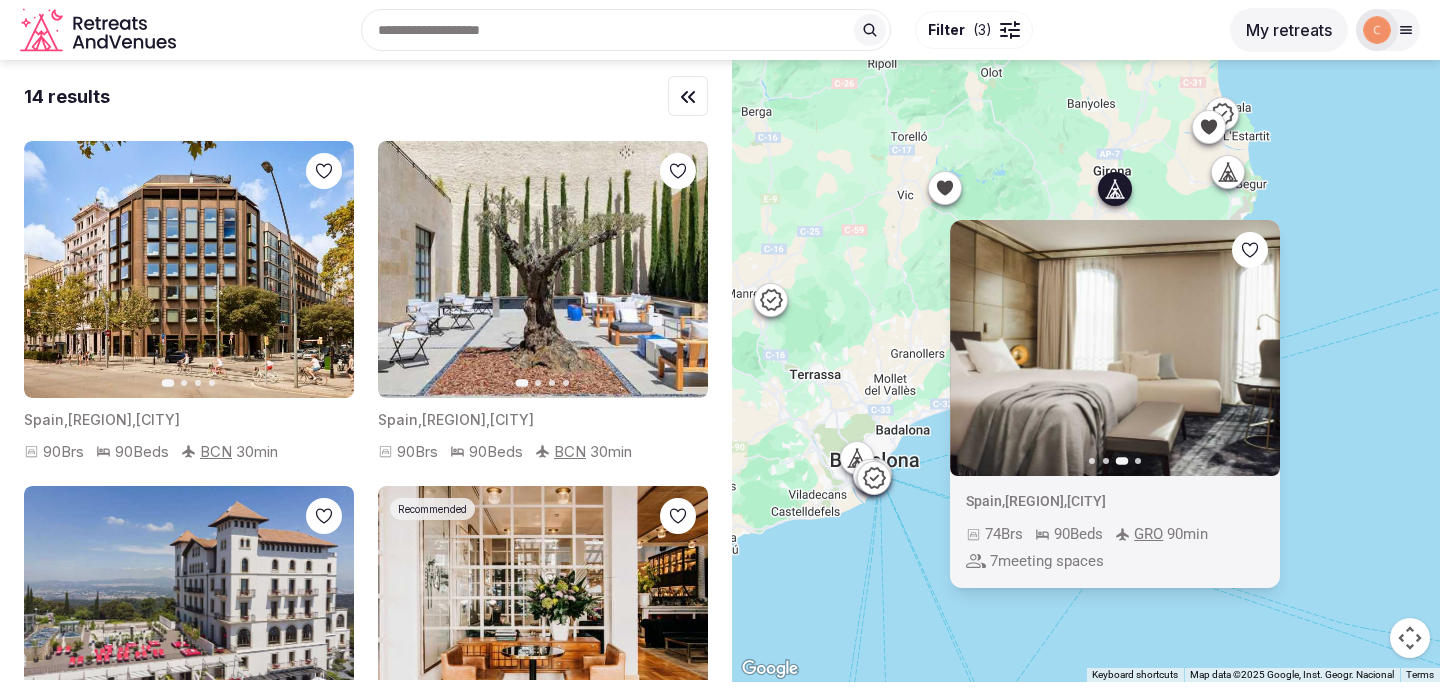 click on "Previous slide Next slide Spain , [REGION] , [CITY] 74 Brs 90 Beds GRO 90 min 7 meeting spaces" at bounding box center [1086, 371] 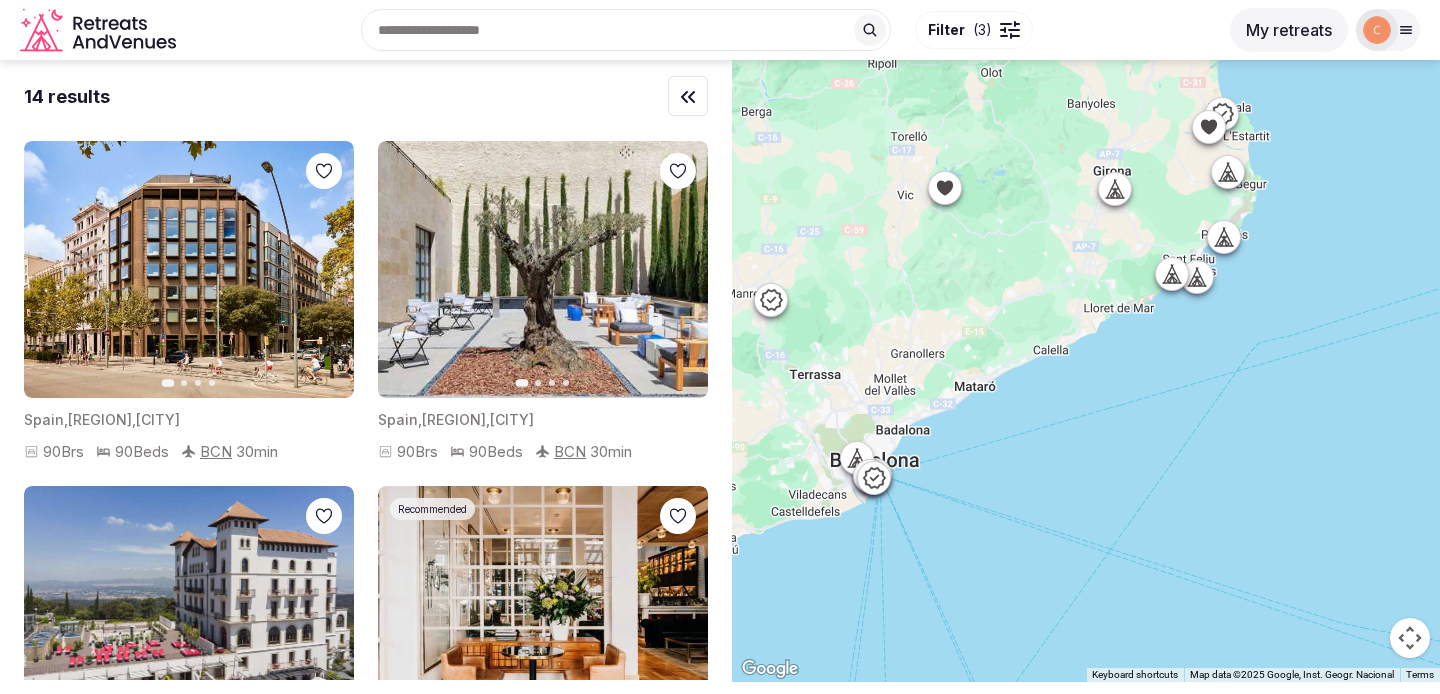 click 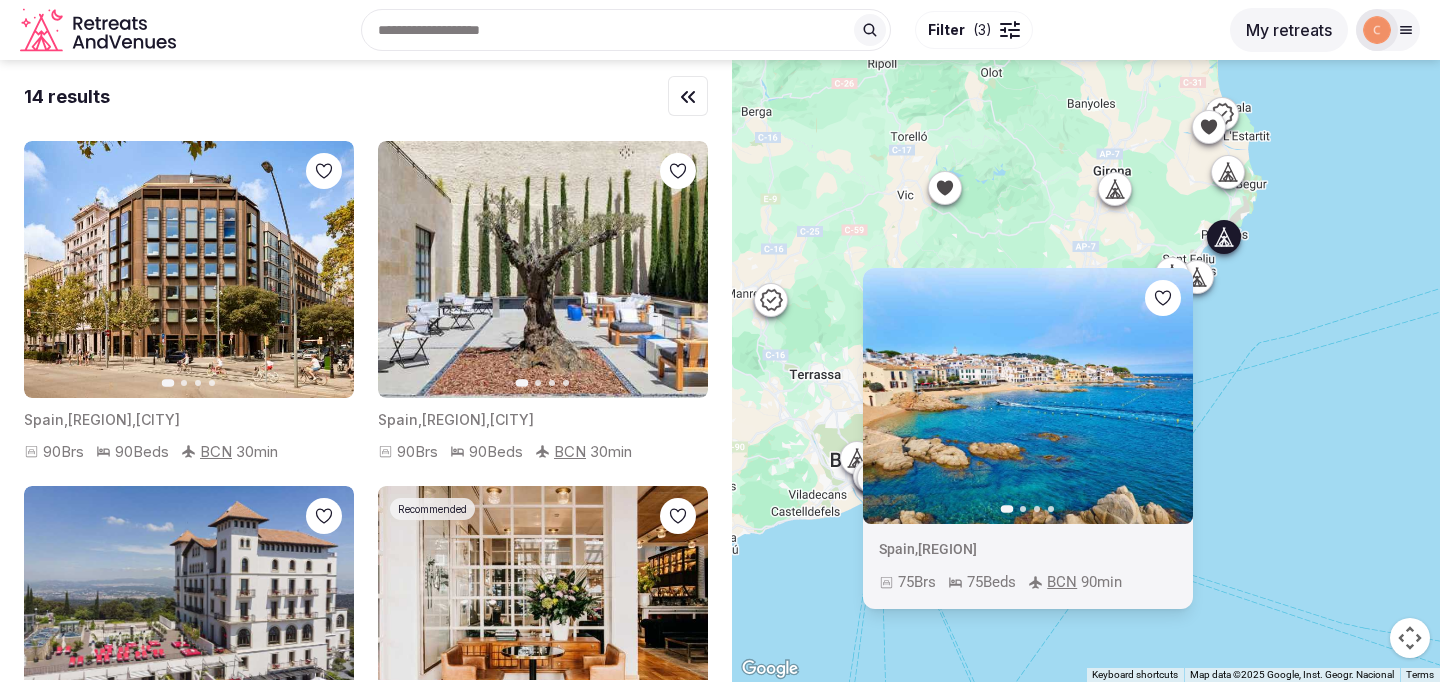 click 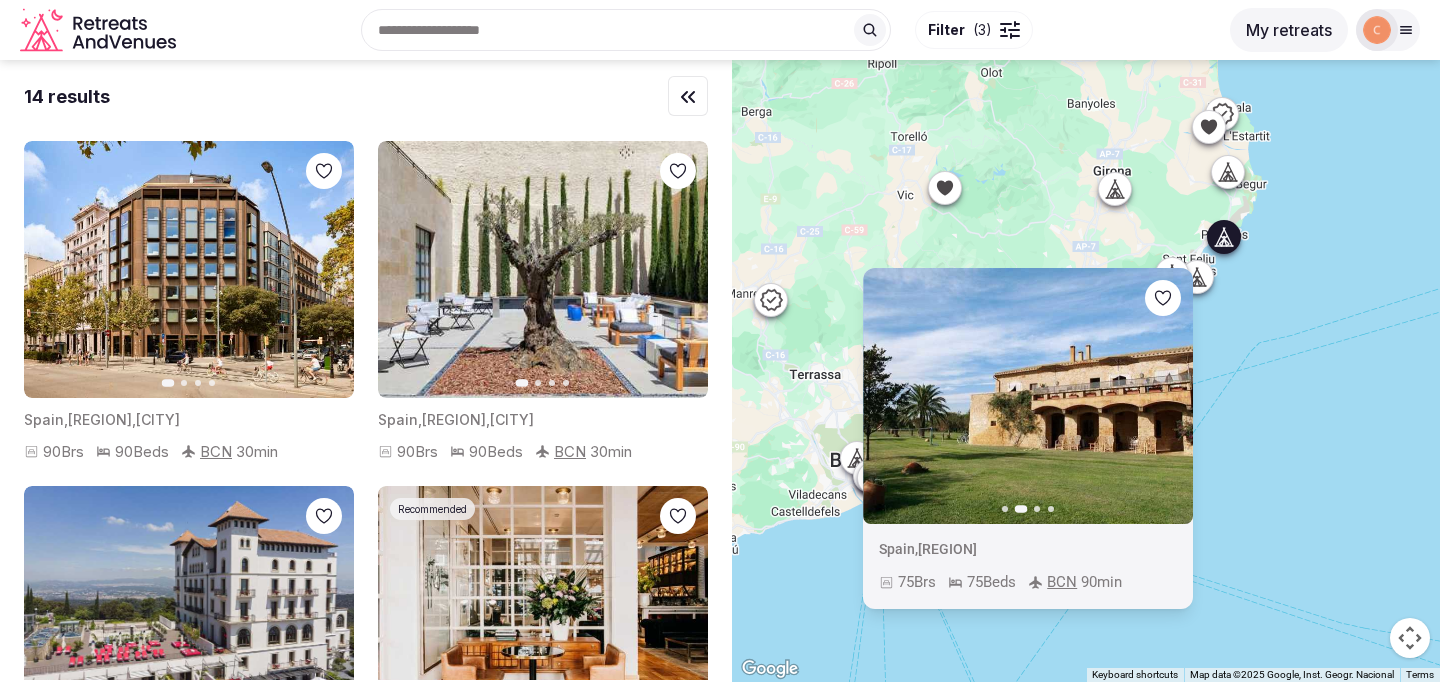 click on "Previous slide Next slide Spain , [REGION] 75 Brs 75 Beds BCN 90 min" at bounding box center [1086, 371] 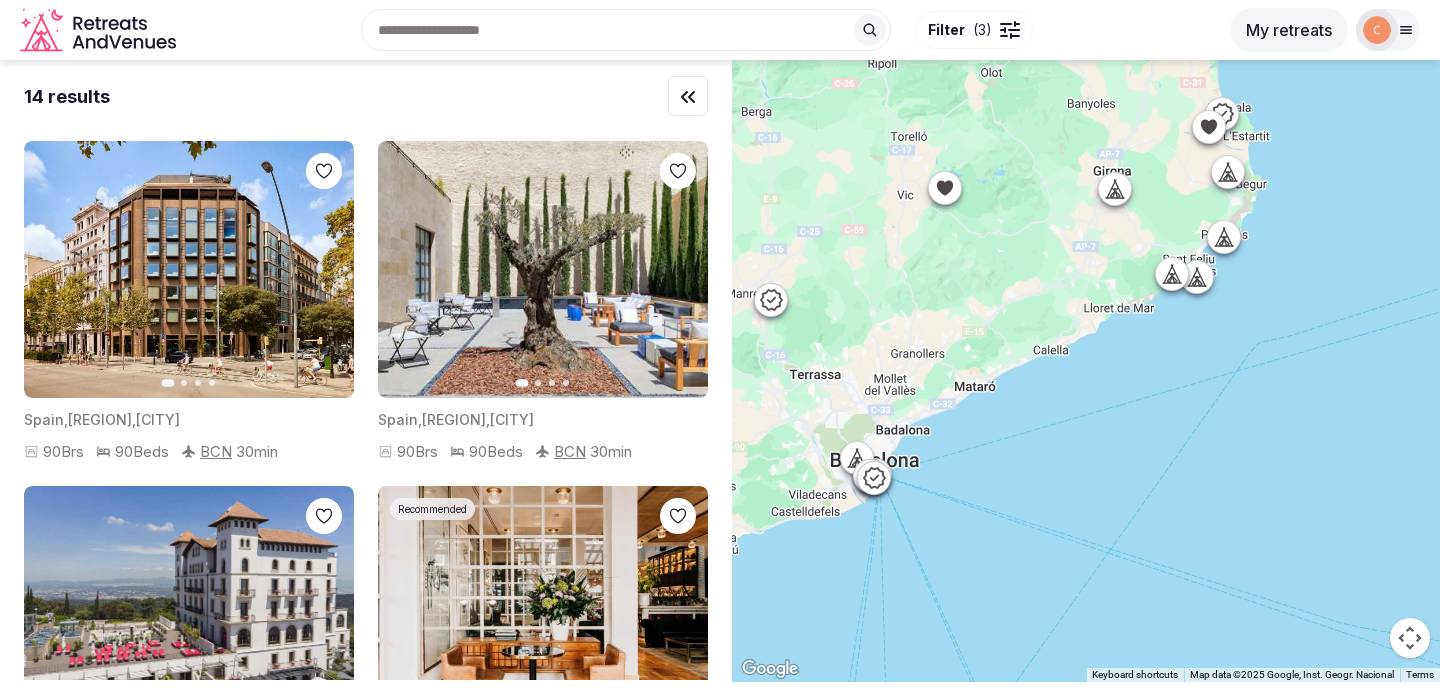 click at bounding box center (1172, 274) 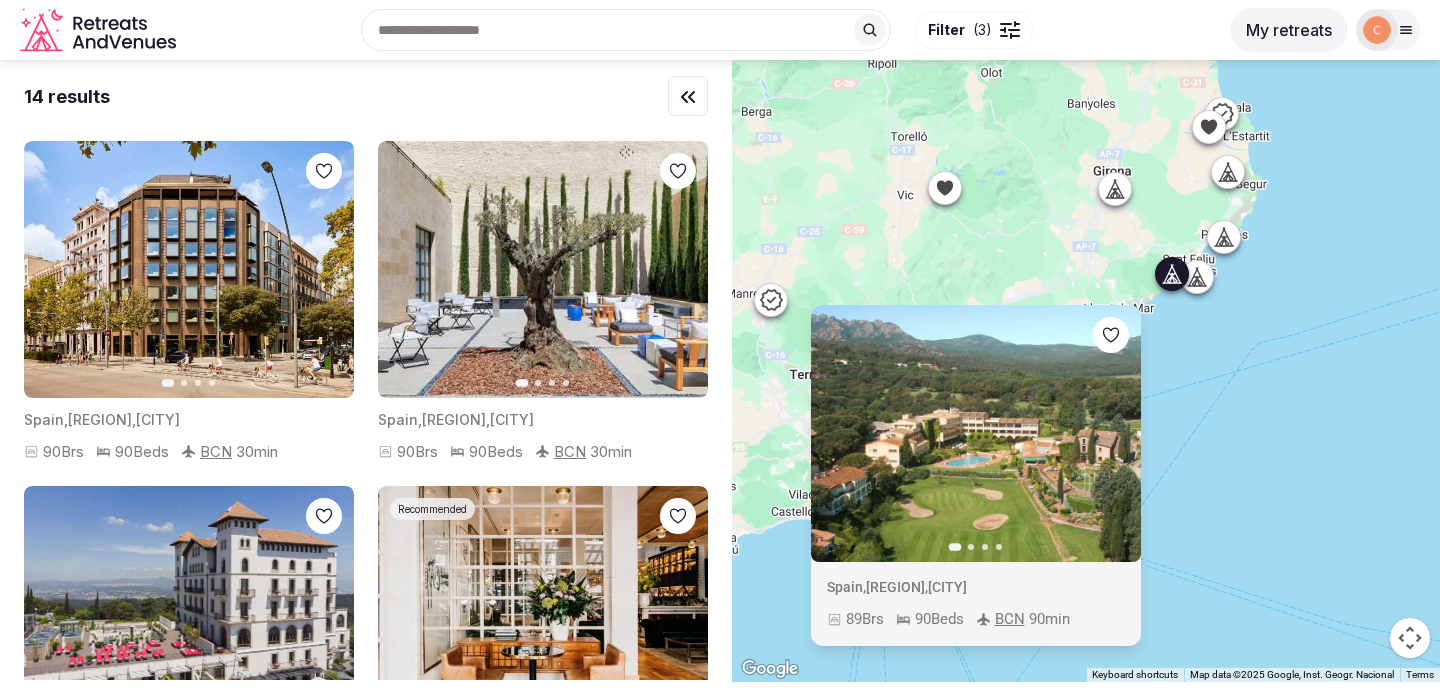 click at bounding box center [1197, 277] 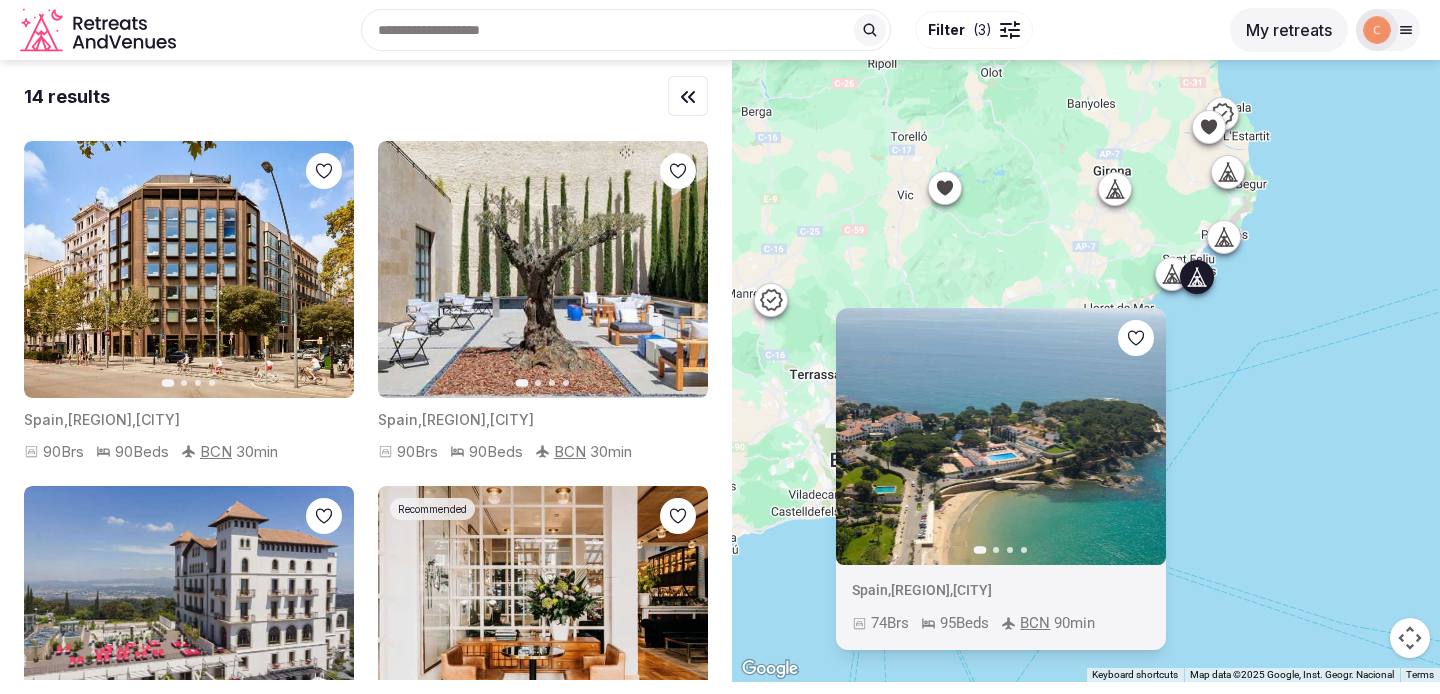 click 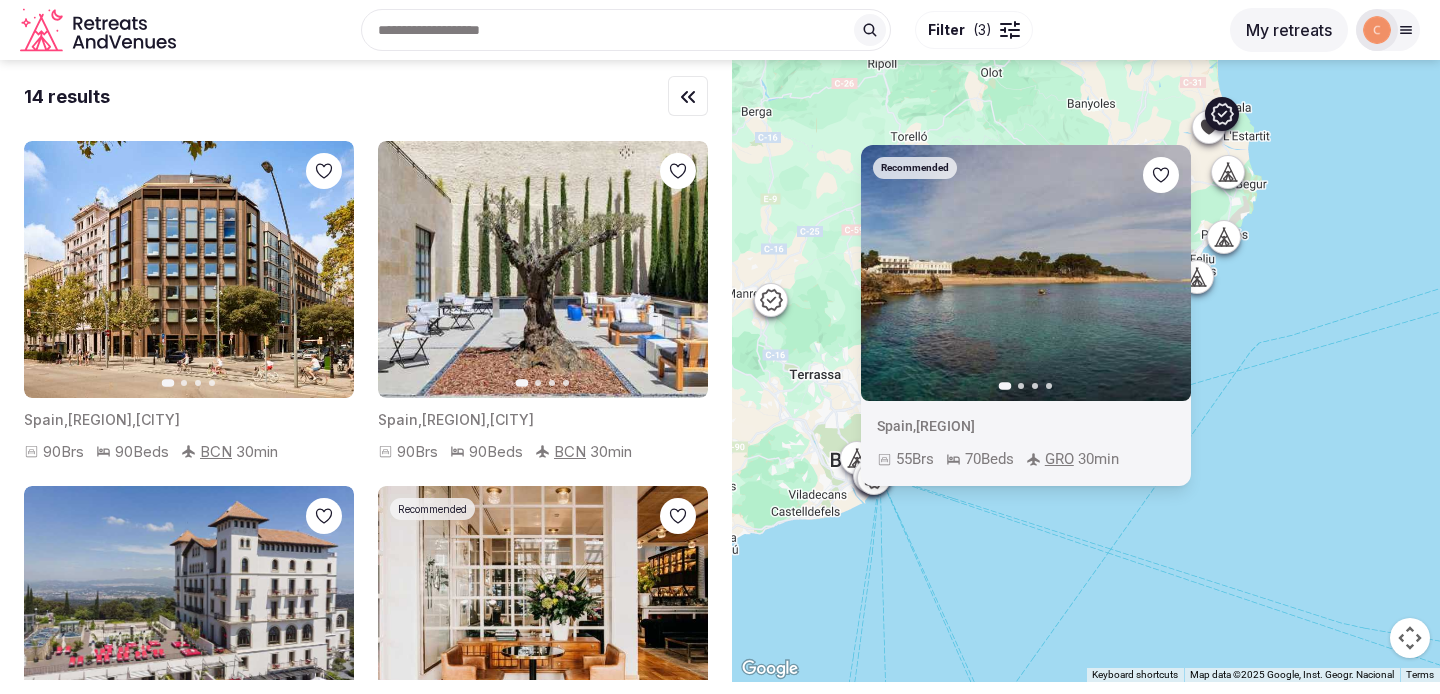 click on "Next slide" at bounding box center (1163, 273) 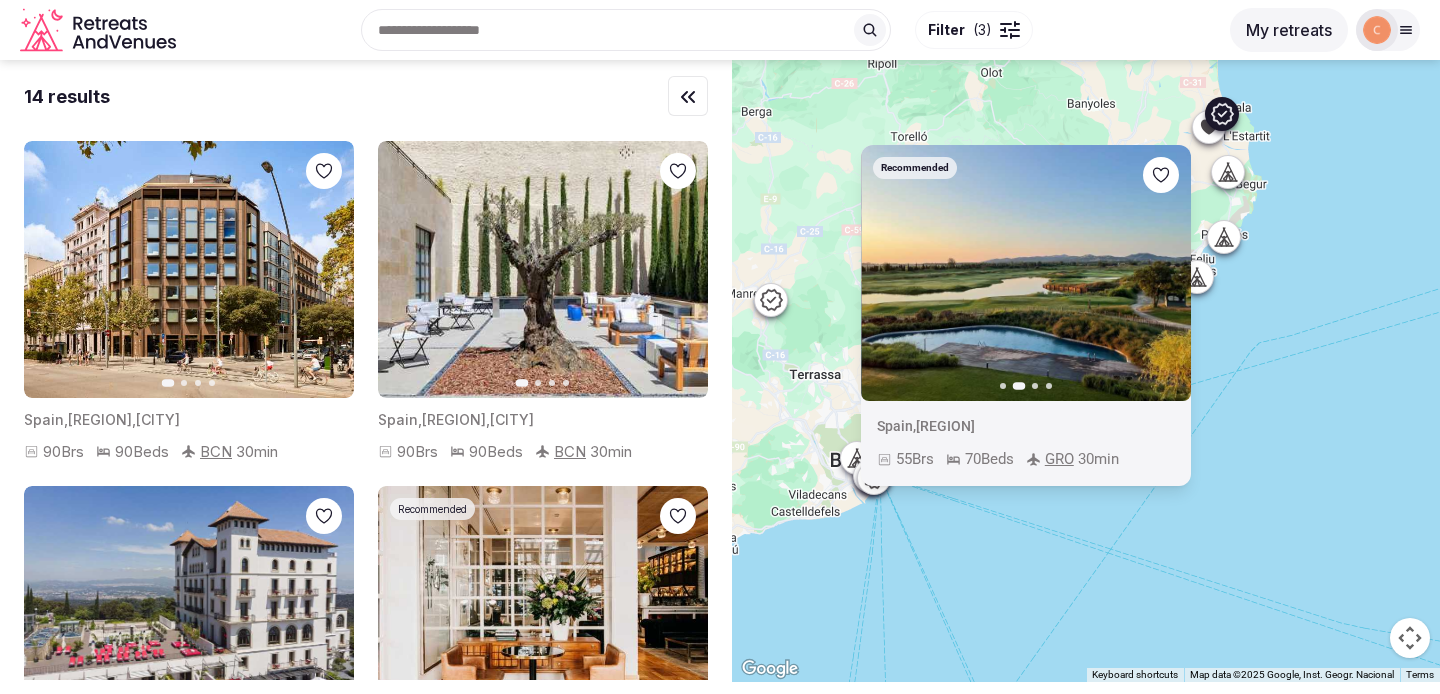 click on "Next slide" at bounding box center [1163, 273] 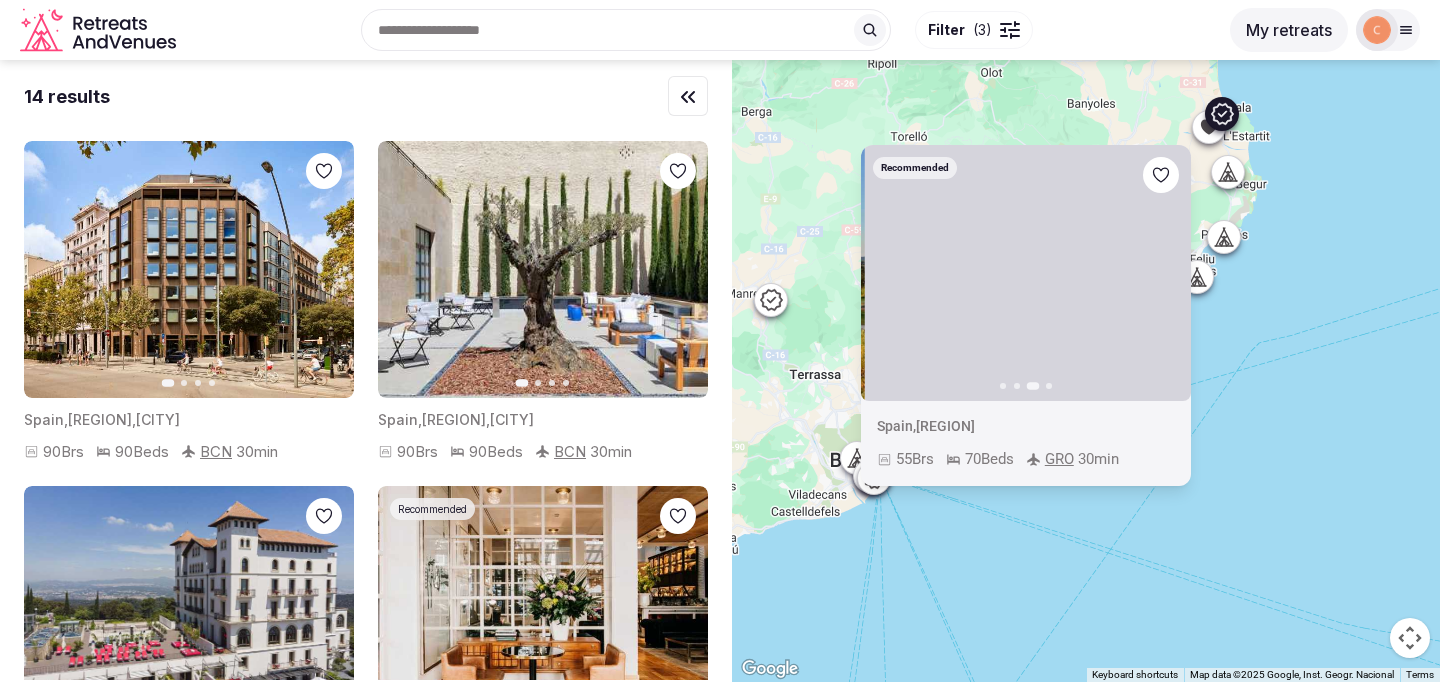 click on "Next slide" at bounding box center [1163, 273] 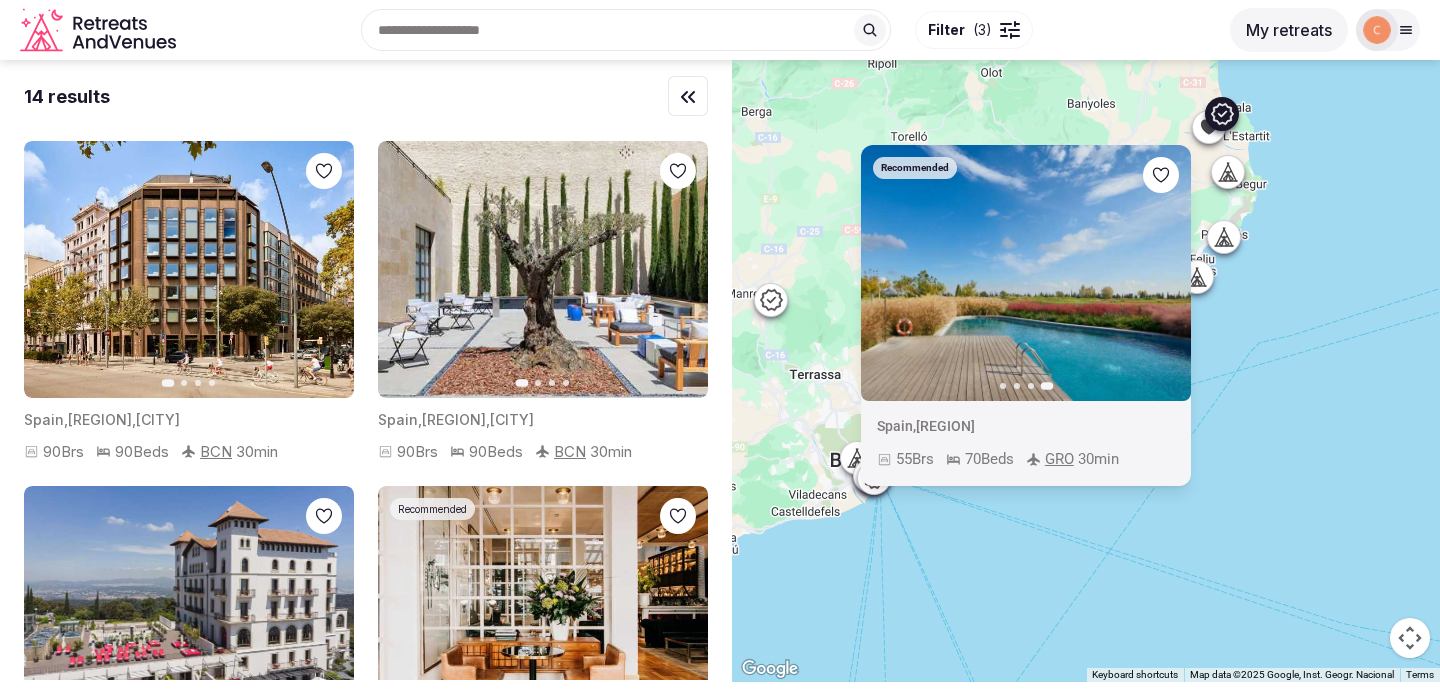 click 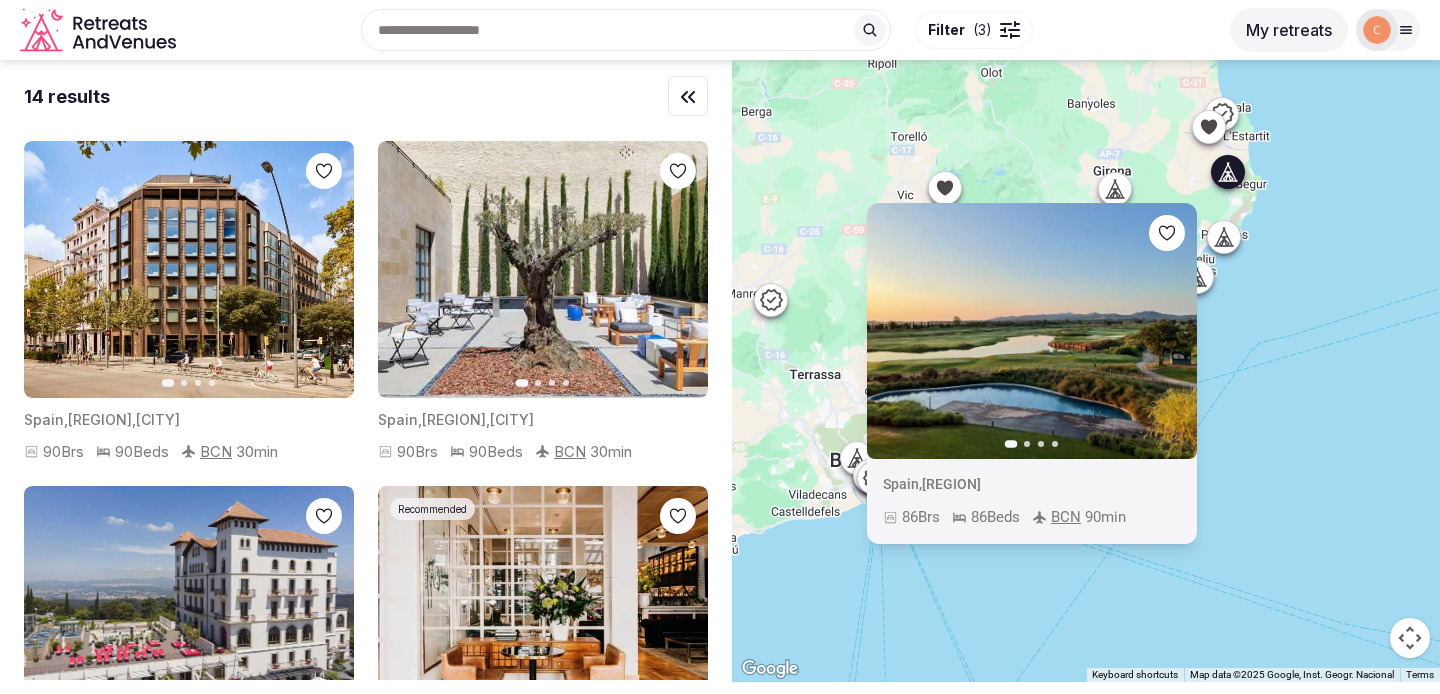 click on "Previous slide Next slide Spain , [REGION] 86 Brs 86 Beds BCN 90 min" at bounding box center (1086, 371) 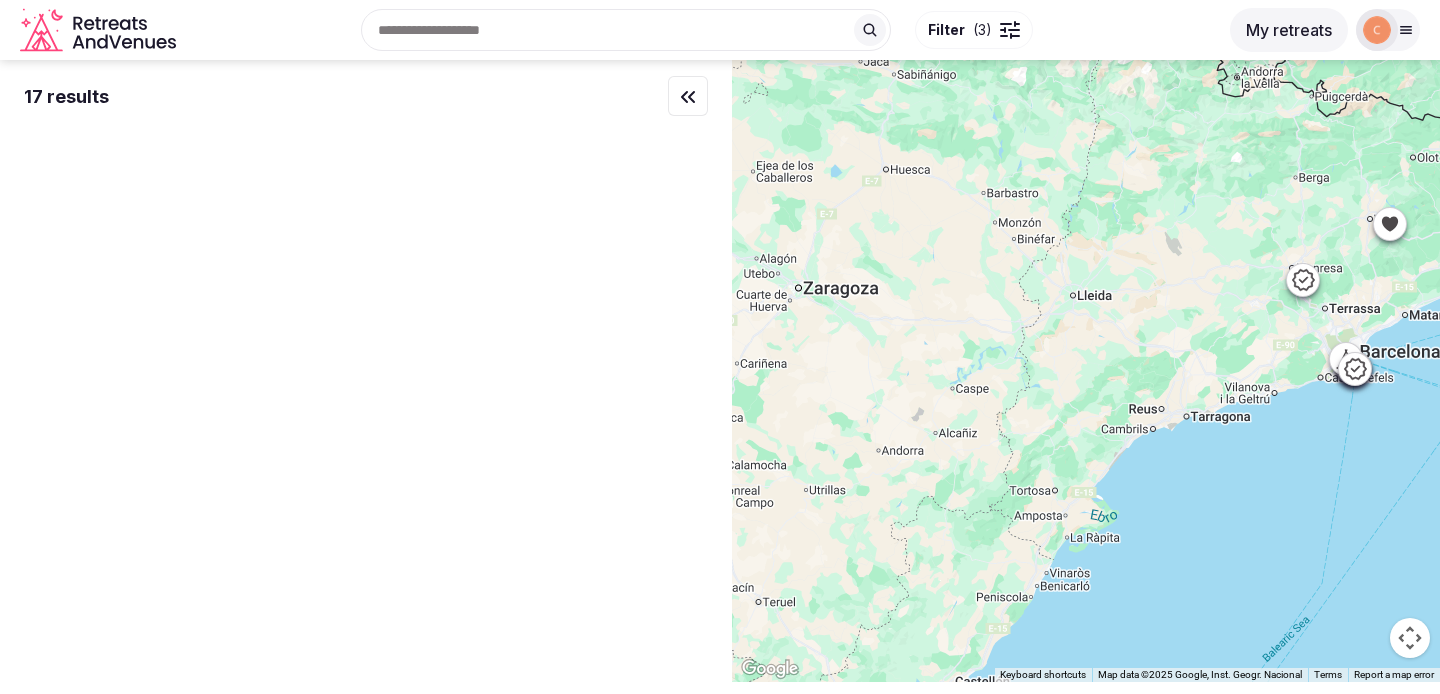 drag, startPoint x: 847, startPoint y: 408, endPoint x: 1283, endPoint y: 299, distance: 449.41852 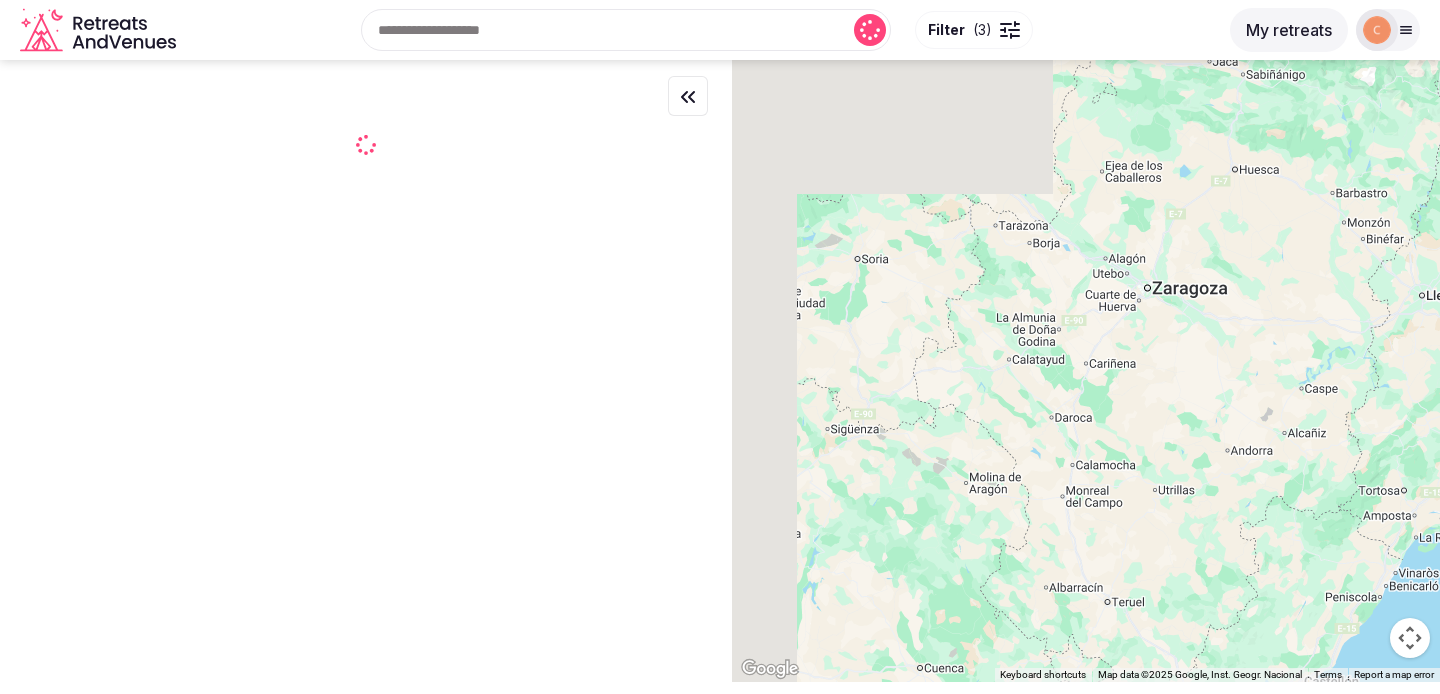 drag, startPoint x: 894, startPoint y: 399, endPoint x: 1283, endPoint y: 399, distance: 389 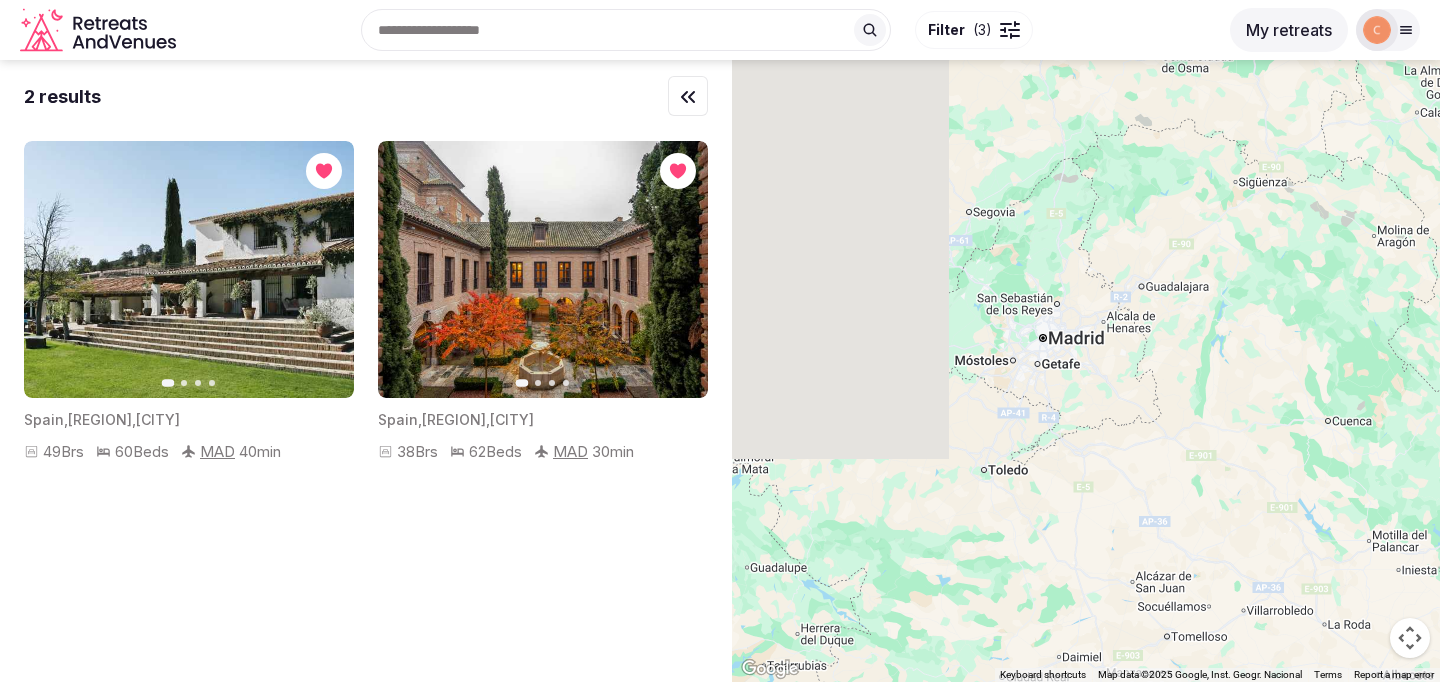 drag, startPoint x: 965, startPoint y: 389, endPoint x: 1294, endPoint y: 137, distance: 414.4213 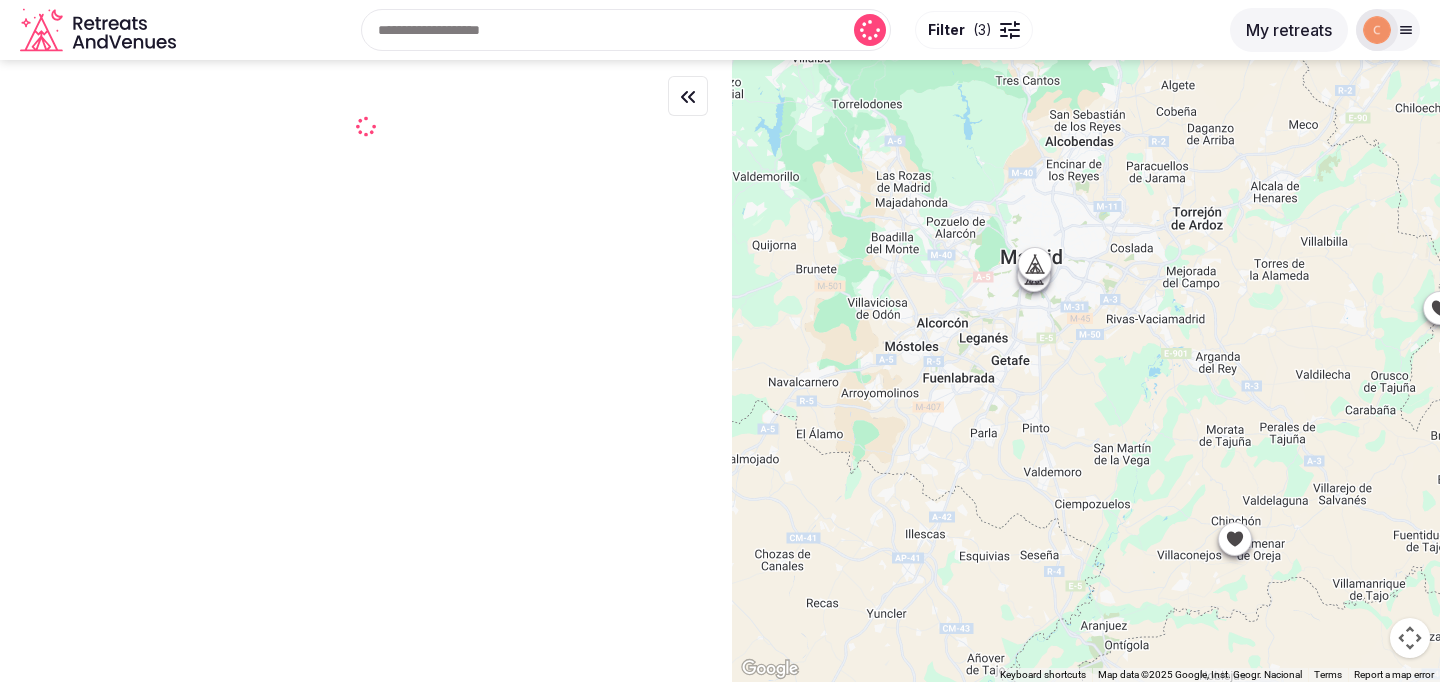 click 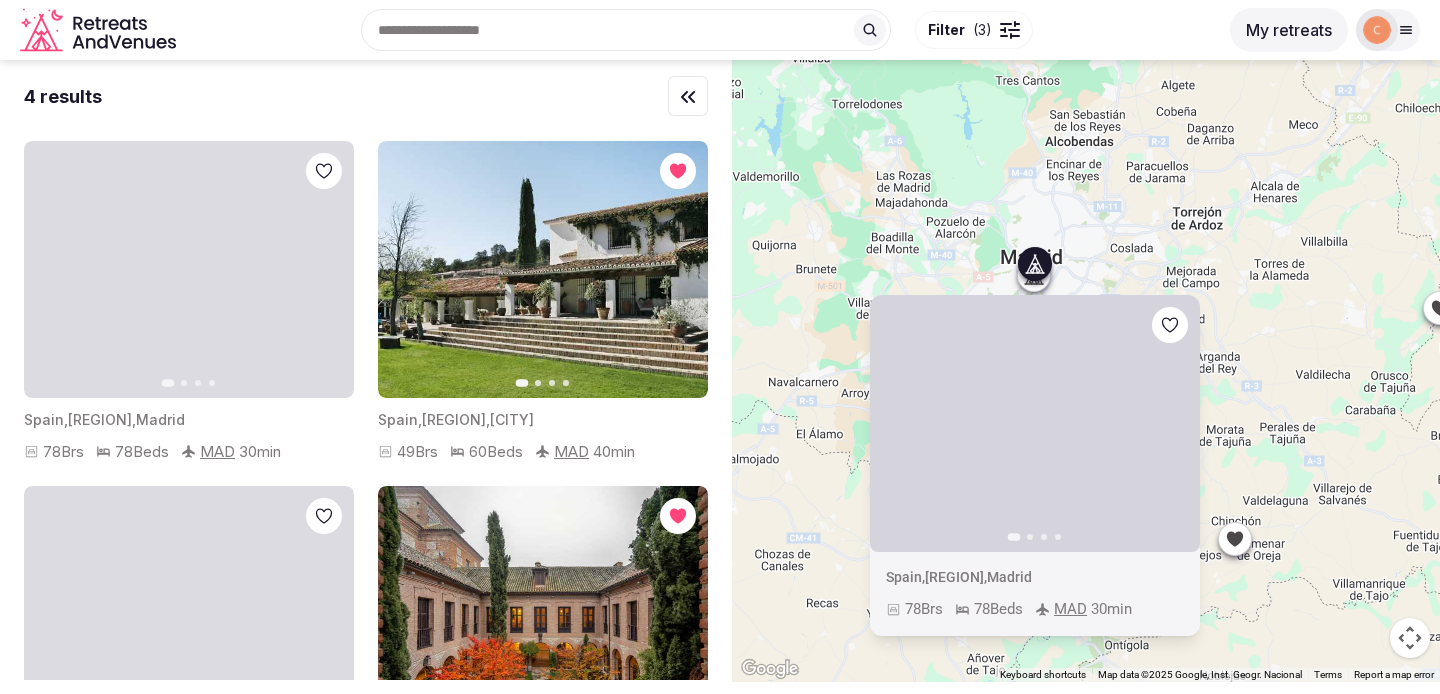 click at bounding box center (1034, 275) 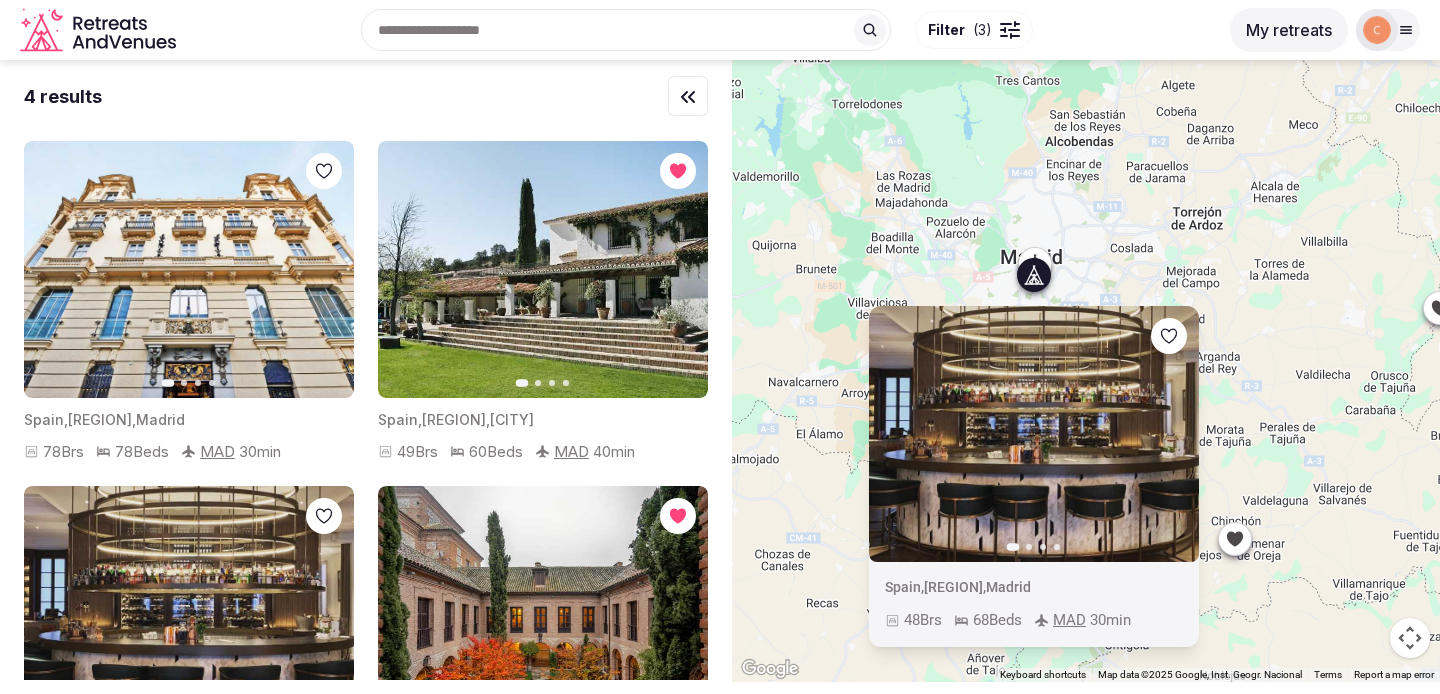 click on "Previous slide Next slide Spain , [REGION] , [CITY] 48 Brs 68 Beds MAD 30 min" at bounding box center [1086, 371] 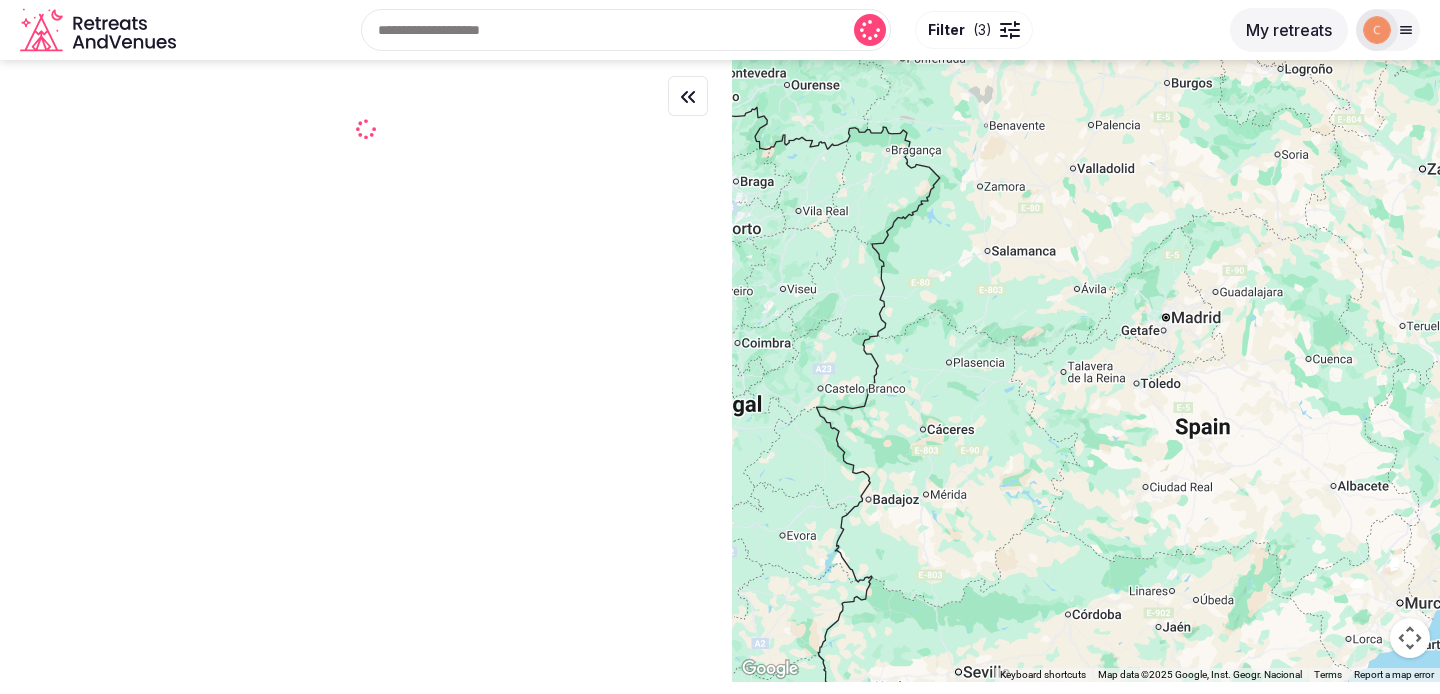 drag, startPoint x: 1128, startPoint y: 265, endPoint x: 1126, endPoint y: 446, distance: 181.01105 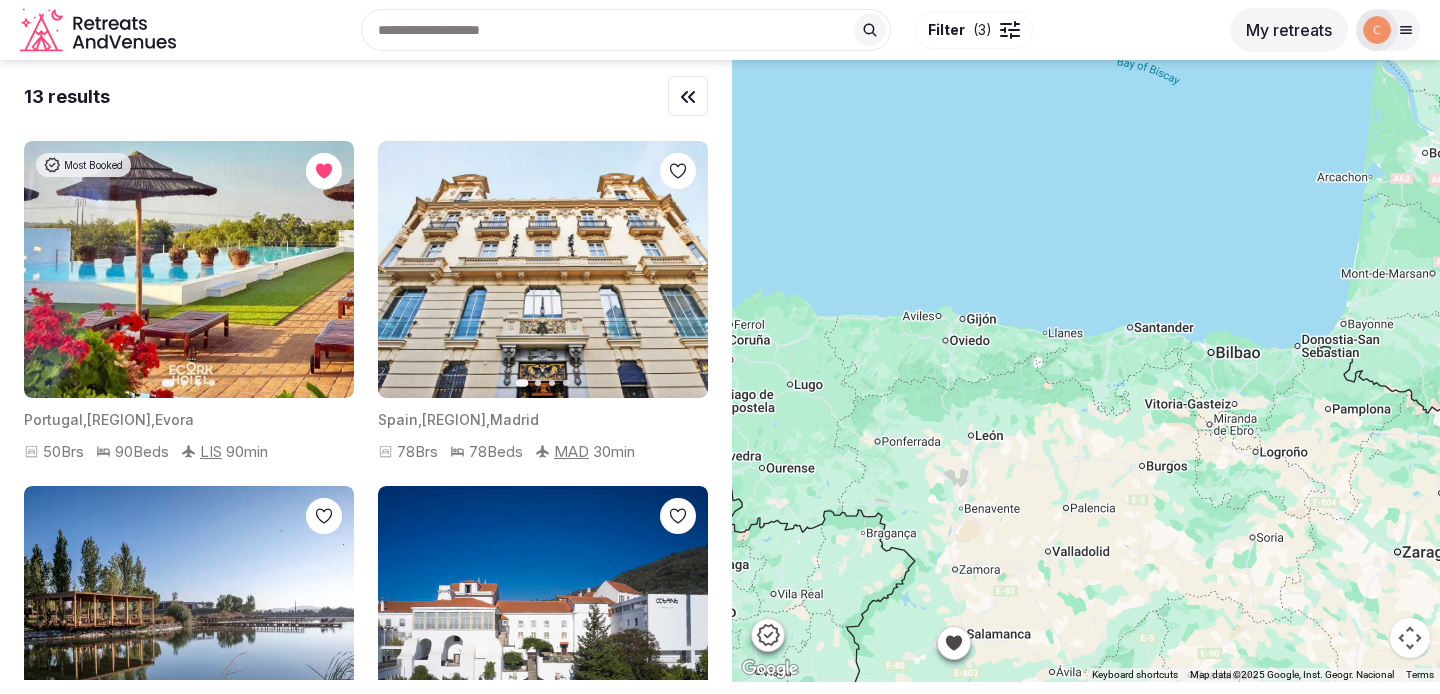 drag, startPoint x: 1121, startPoint y: 254, endPoint x: 1098, endPoint y: 538, distance: 284.9298 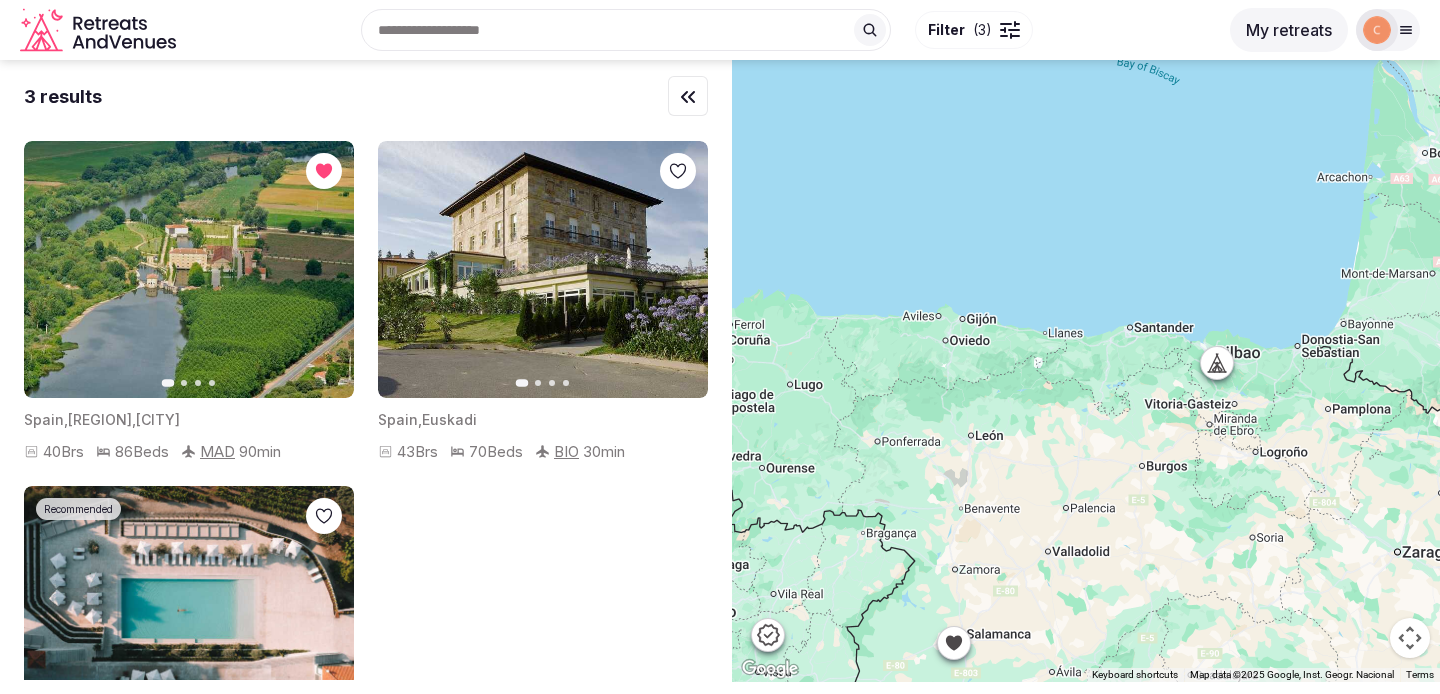 click 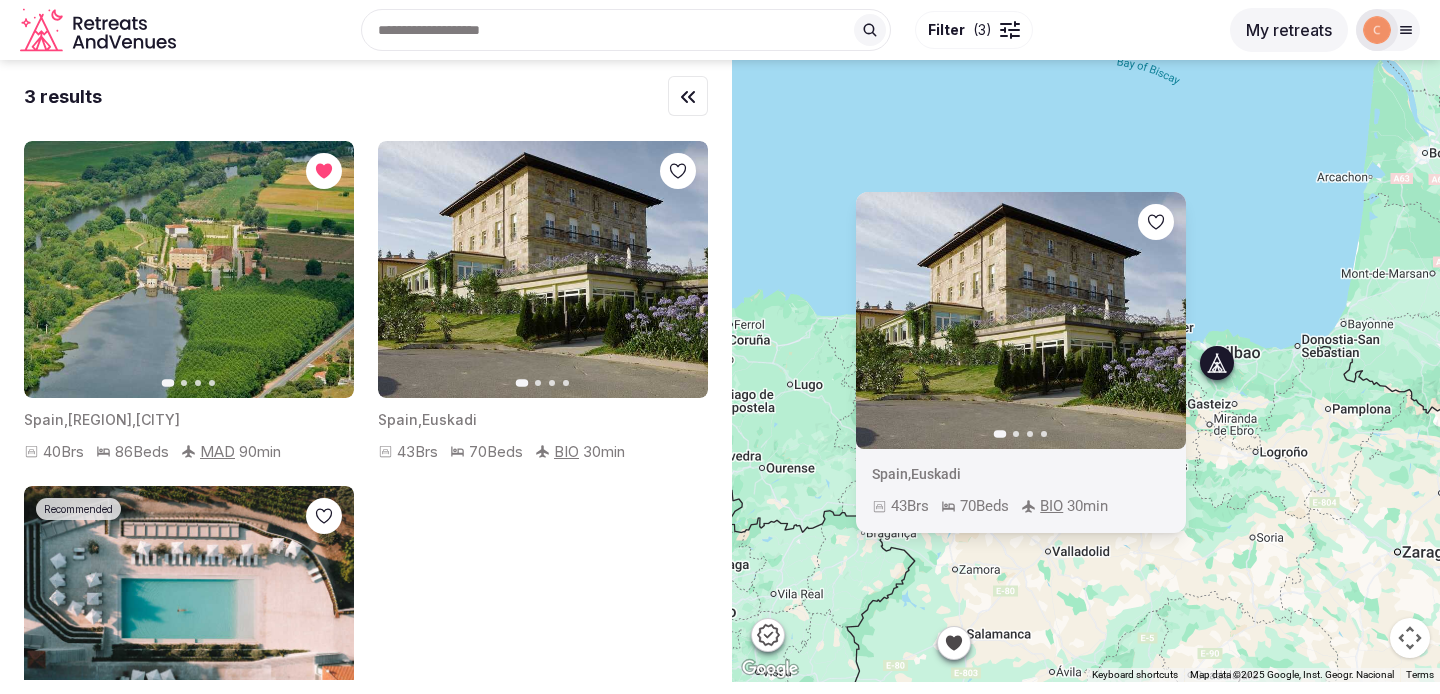 click 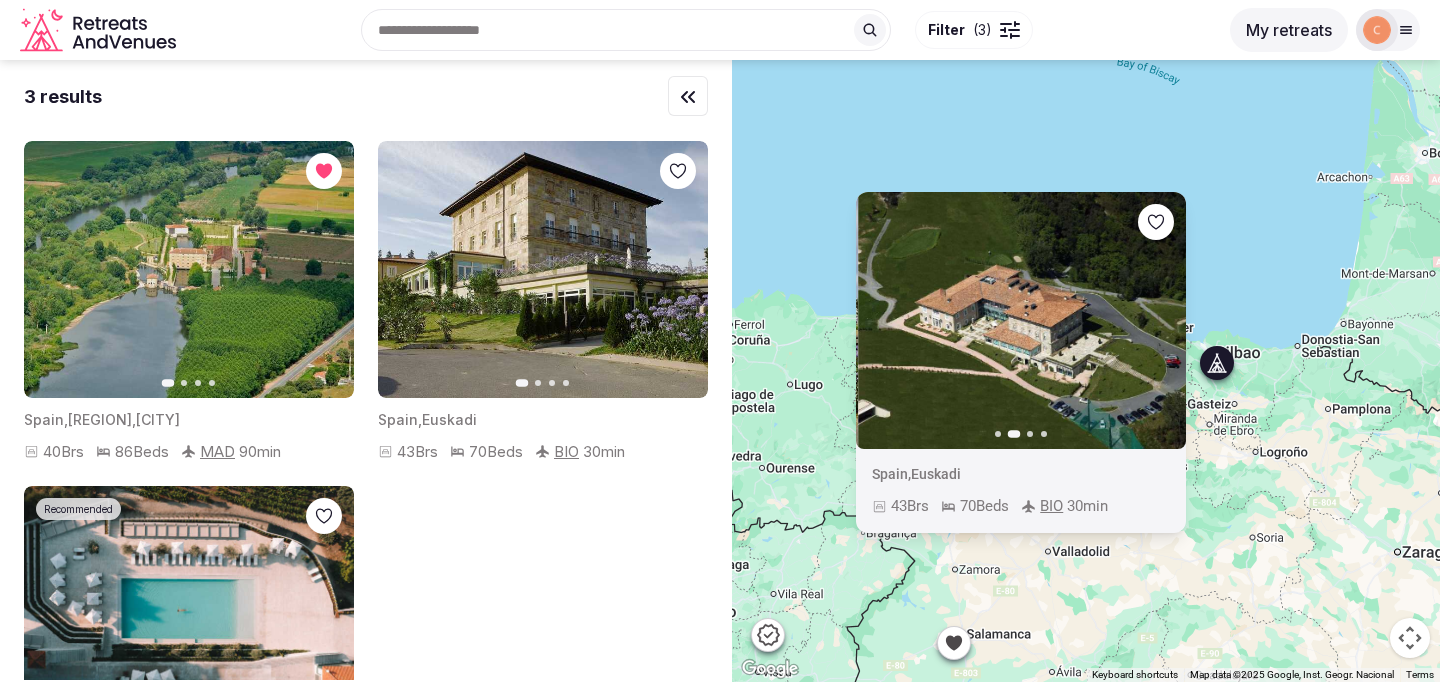 click 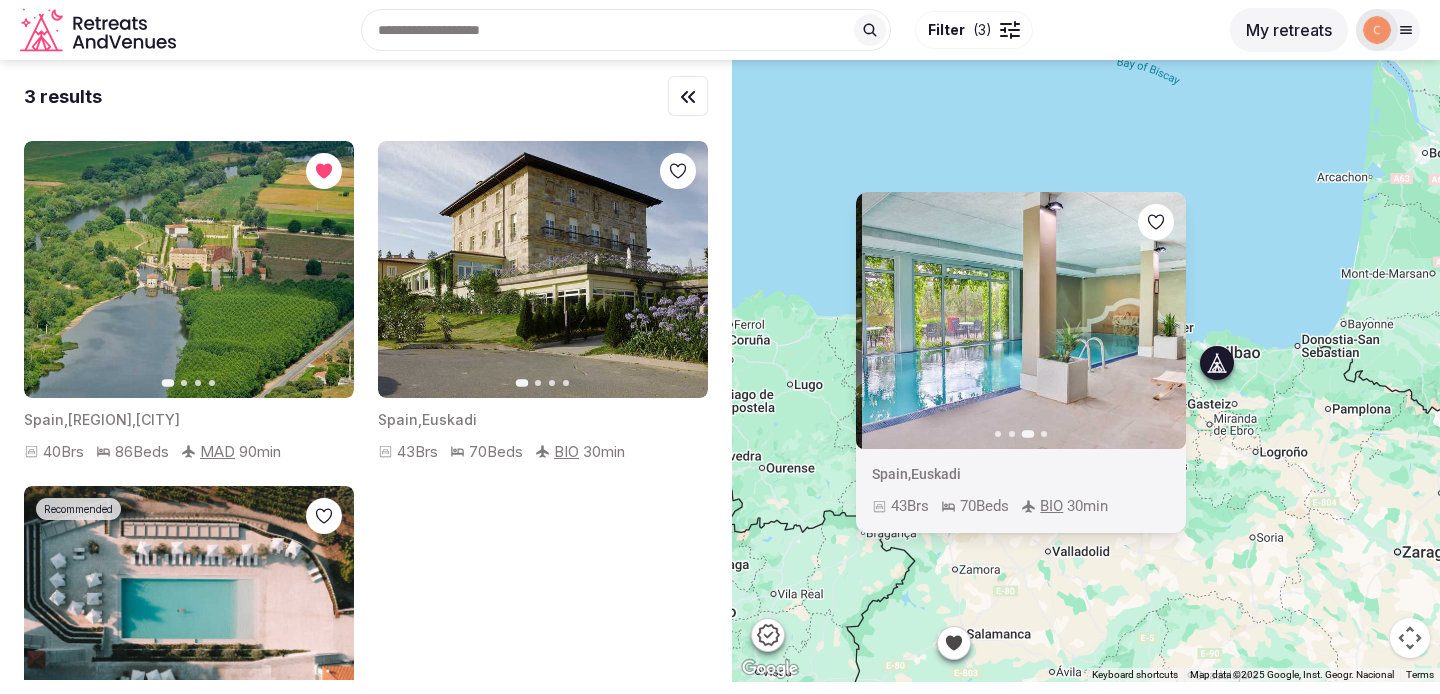 click 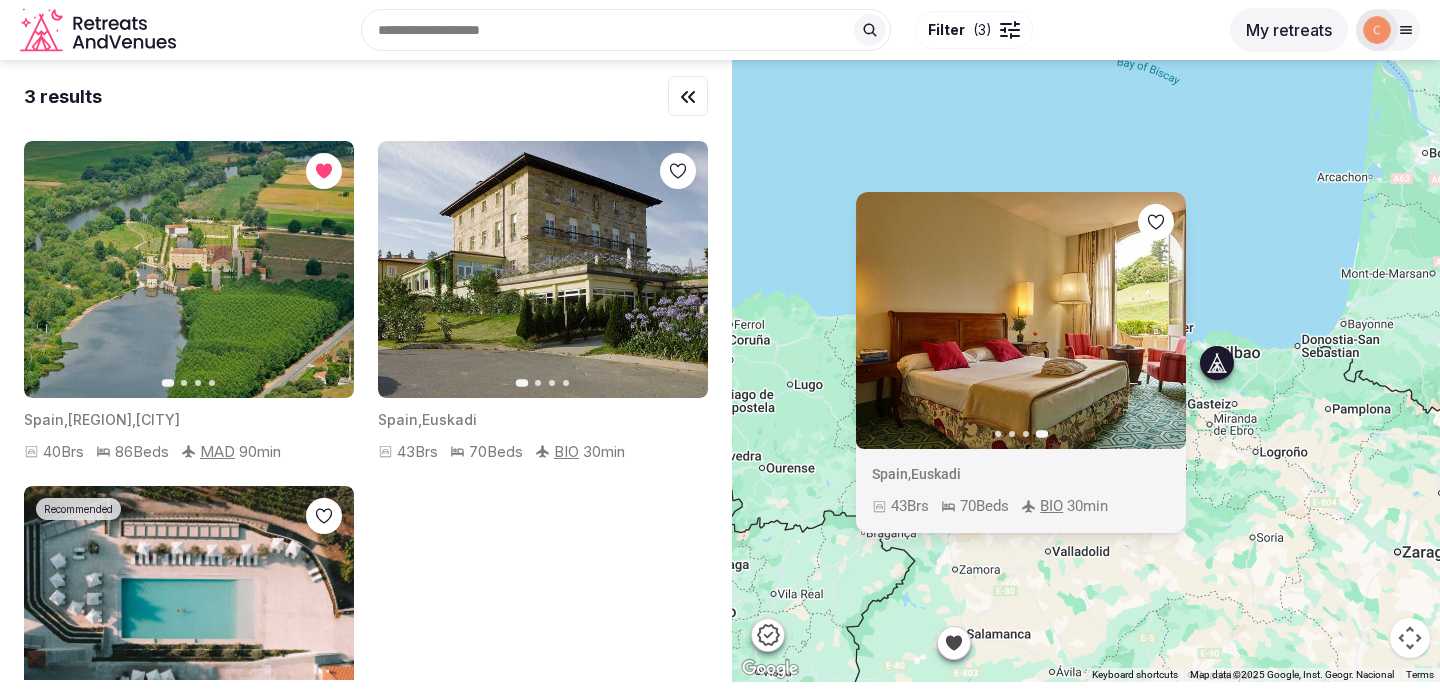 click on "Previous slide Next slide Spain , [REGION] 43 Brs 70 Beds BIO 30 min" at bounding box center (1086, 371) 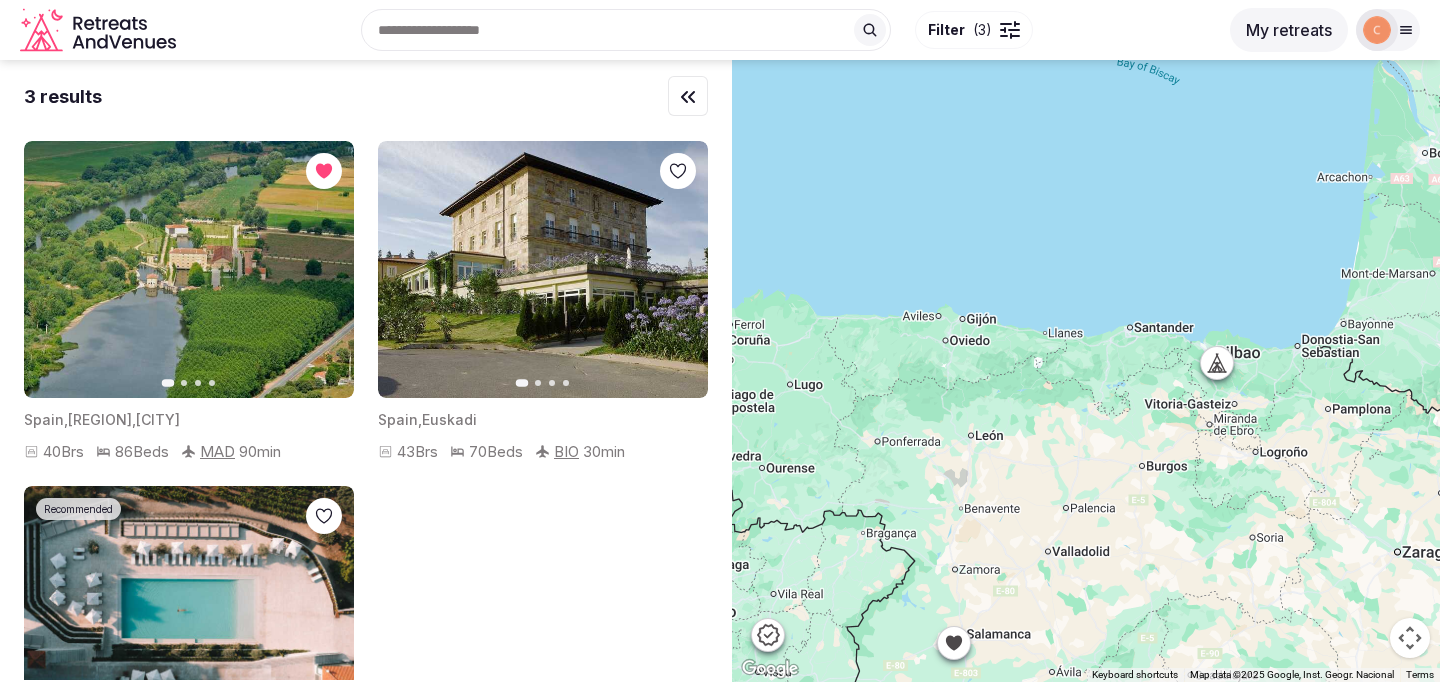 click 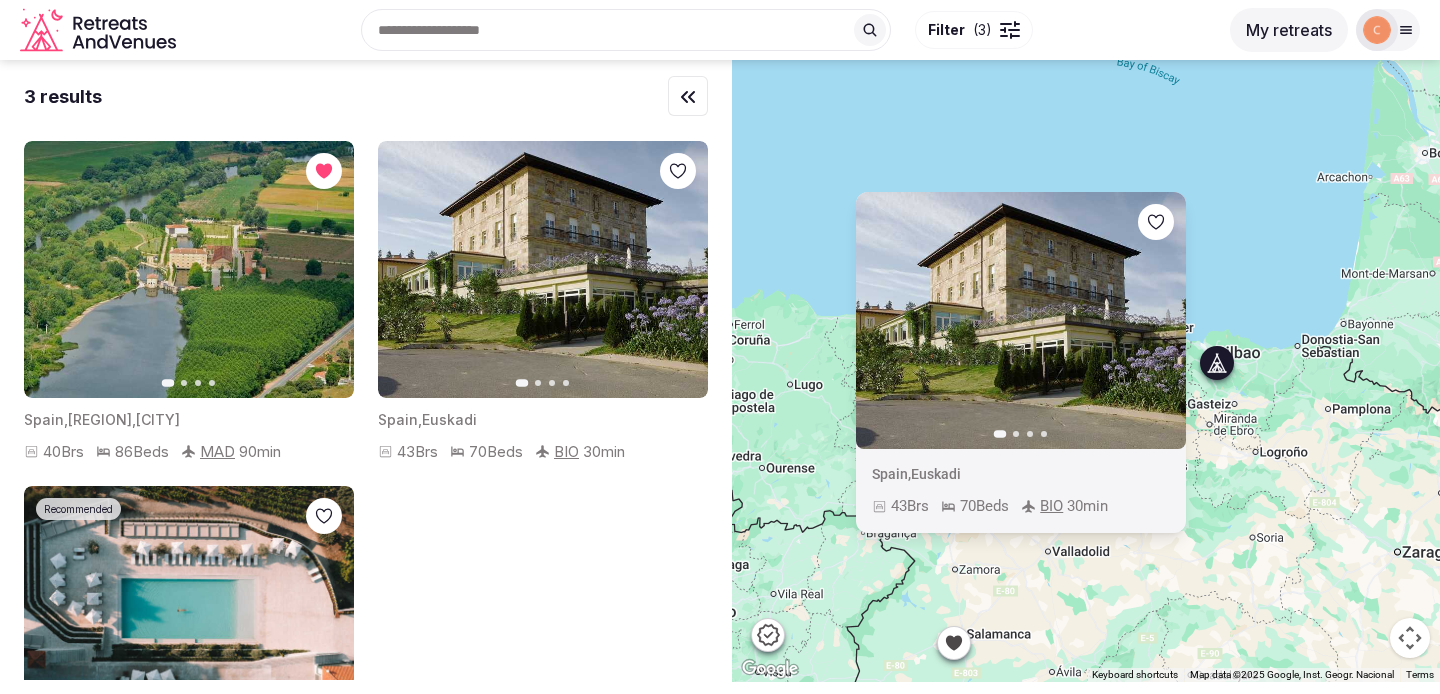 click at bounding box center [1021, 320] 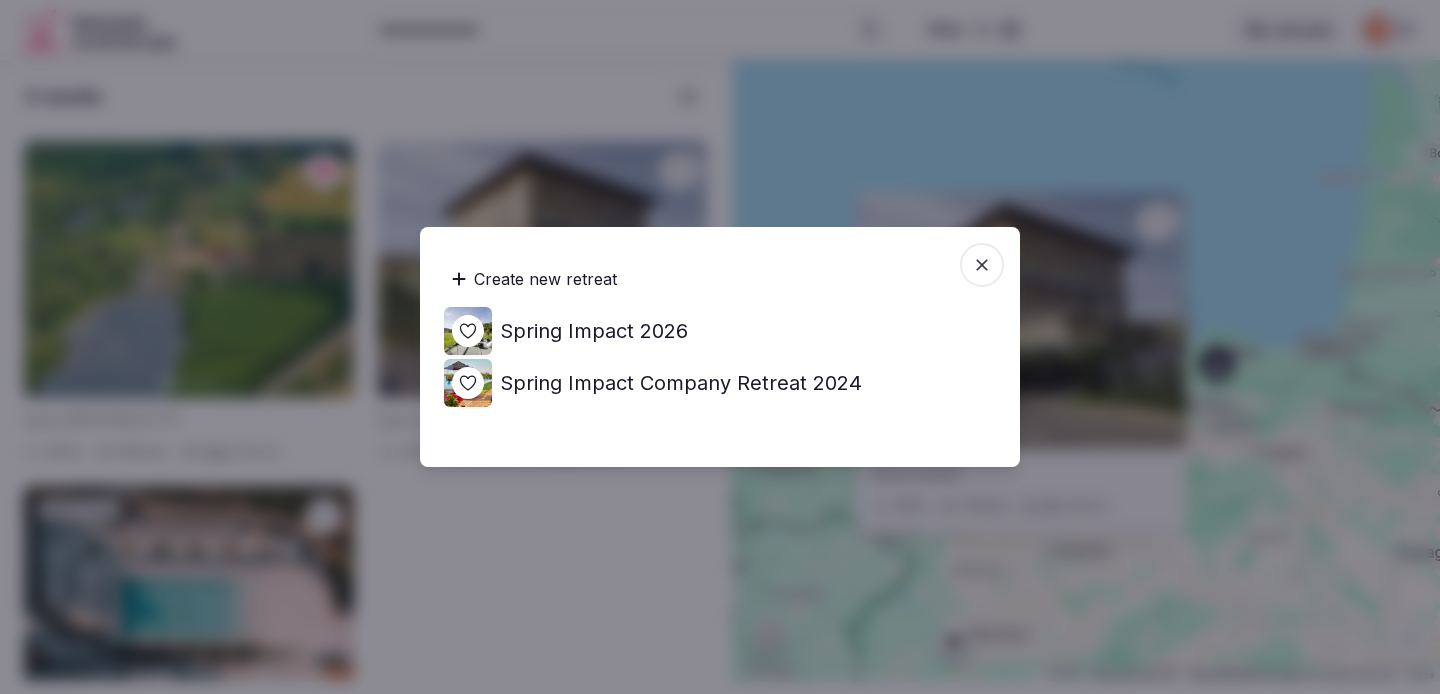 click on "Spring Impact 2026" at bounding box center (594, 331) 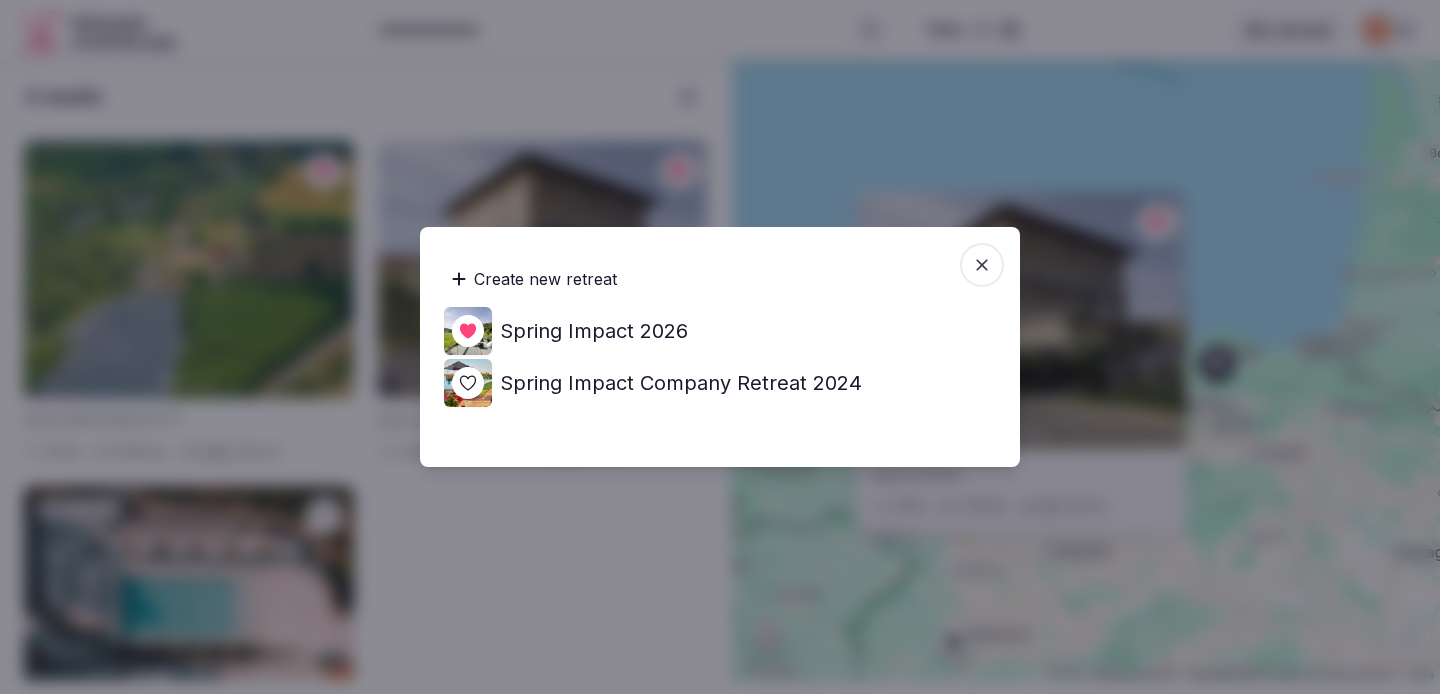 click at bounding box center [720, 347] 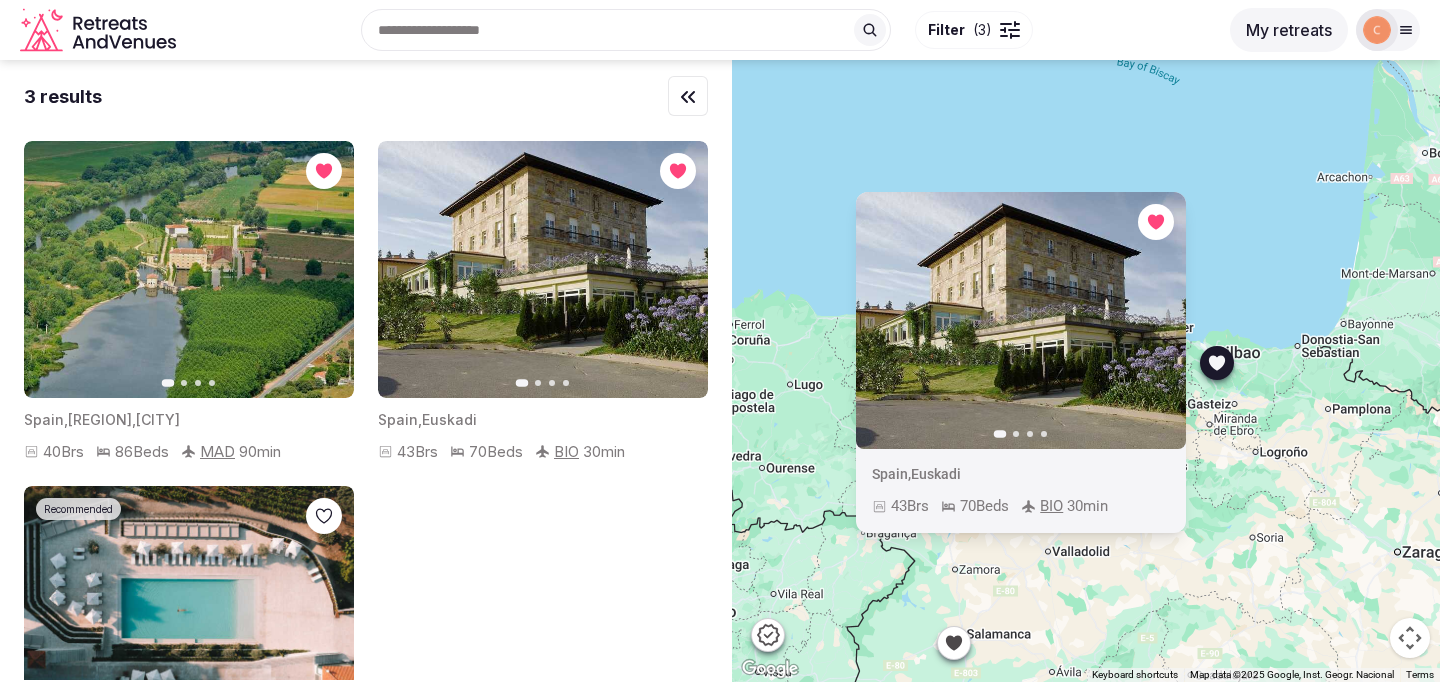 click on "Previous slide Next slide Spain , [REGION] 43 Brs 70 Beds BIO 30 min" at bounding box center (1086, 371) 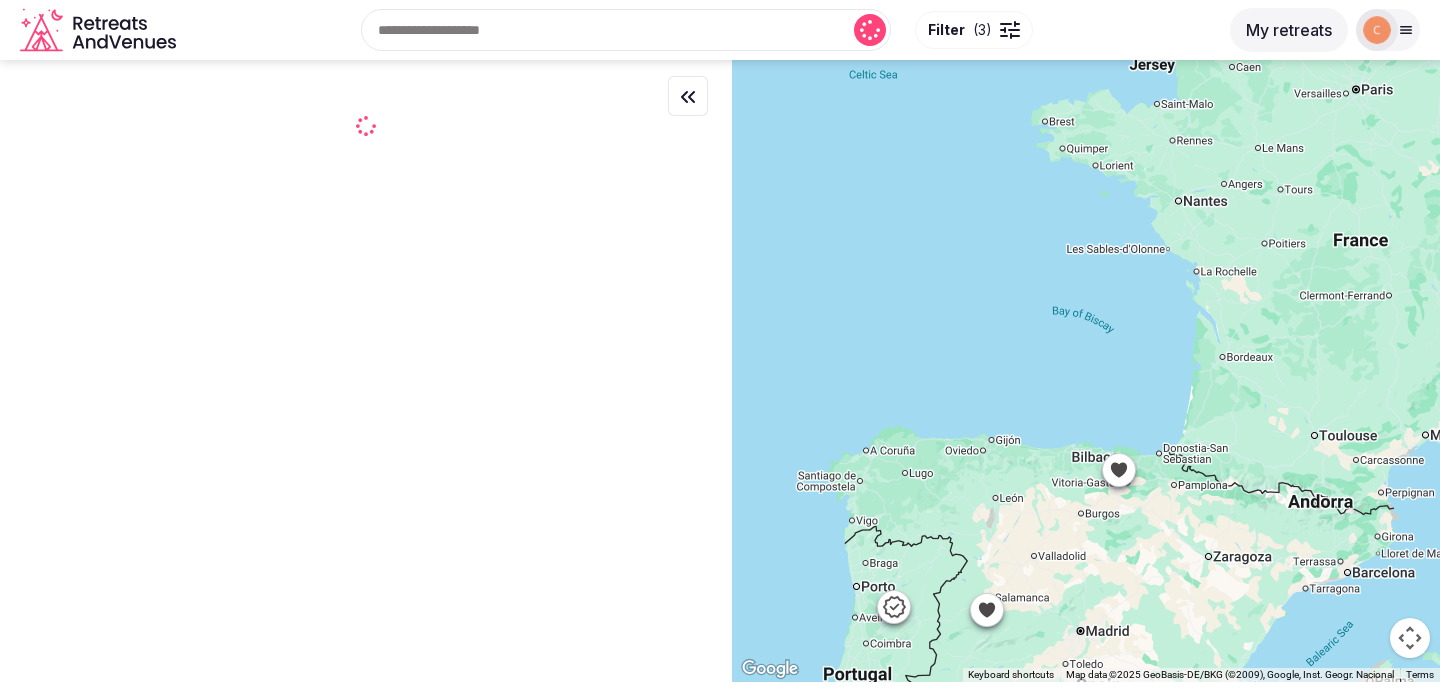 drag, startPoint x: 991, startPoint y: 513, endPoint x: 1028, endPoint y: 208, distance: 307.23605 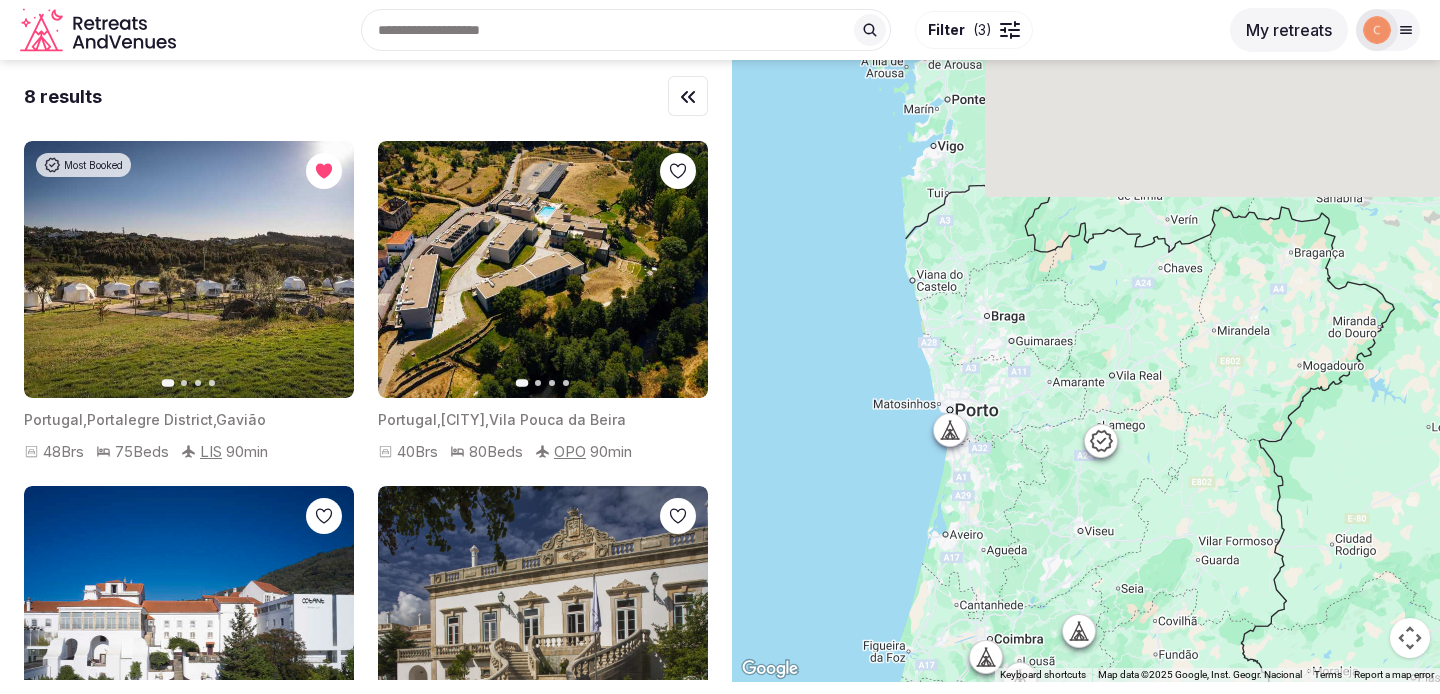drag, startPoint x: 995, startPoint y: 194, endPoint x: 994, endPoint y: 473, distance: 279.0018 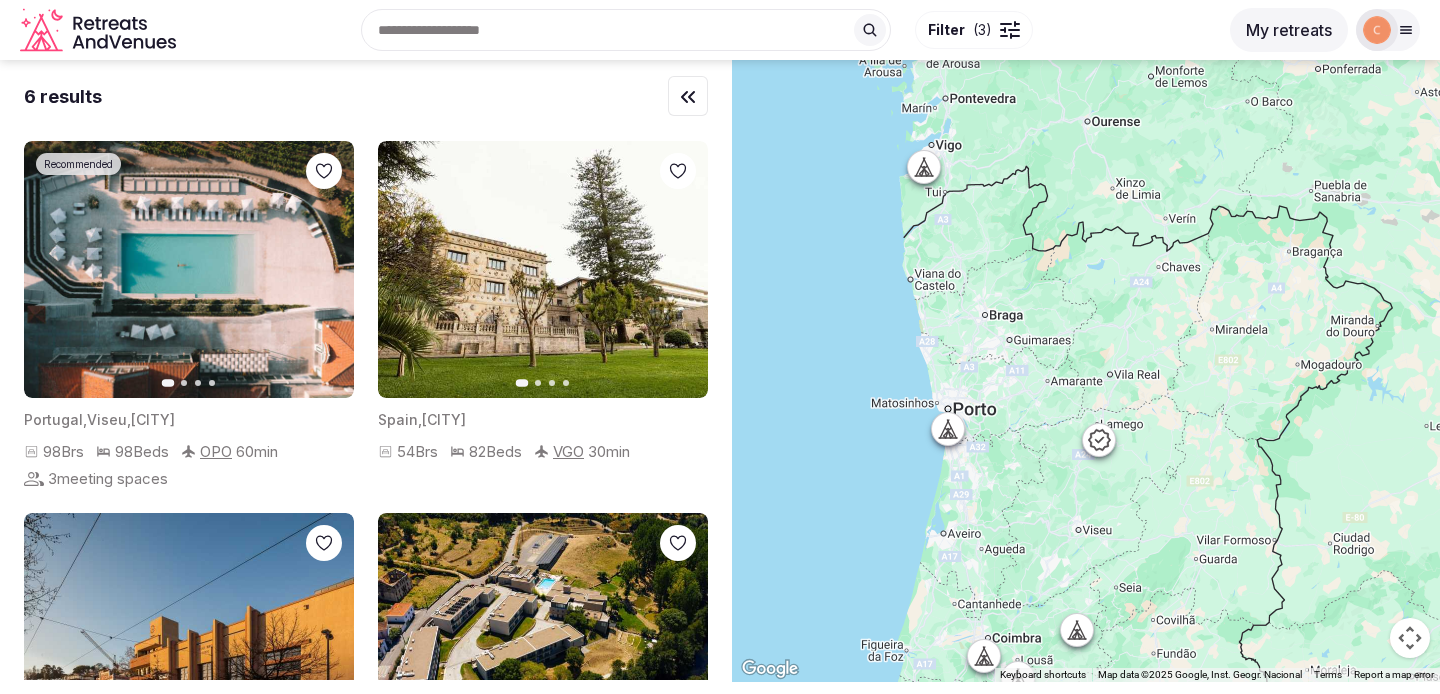 click 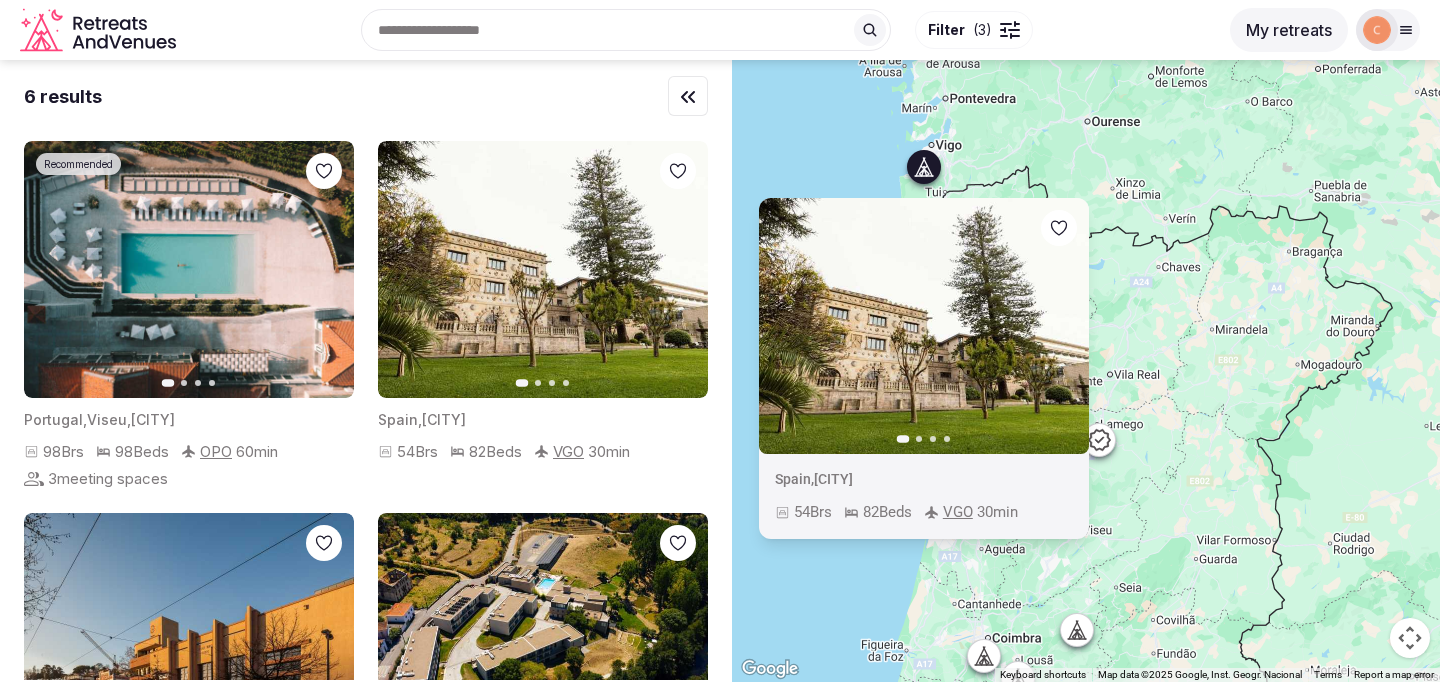 click on "Next slide" at bounding box center [1061, 326] 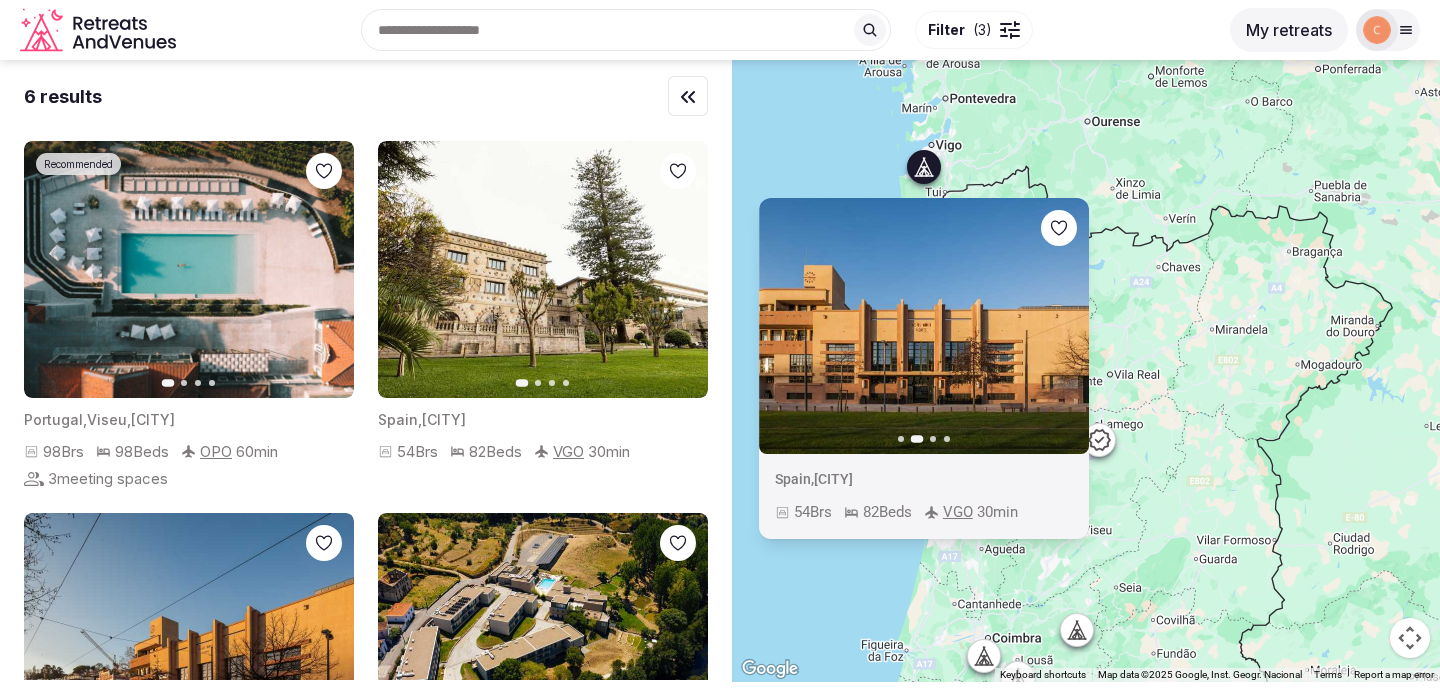 click 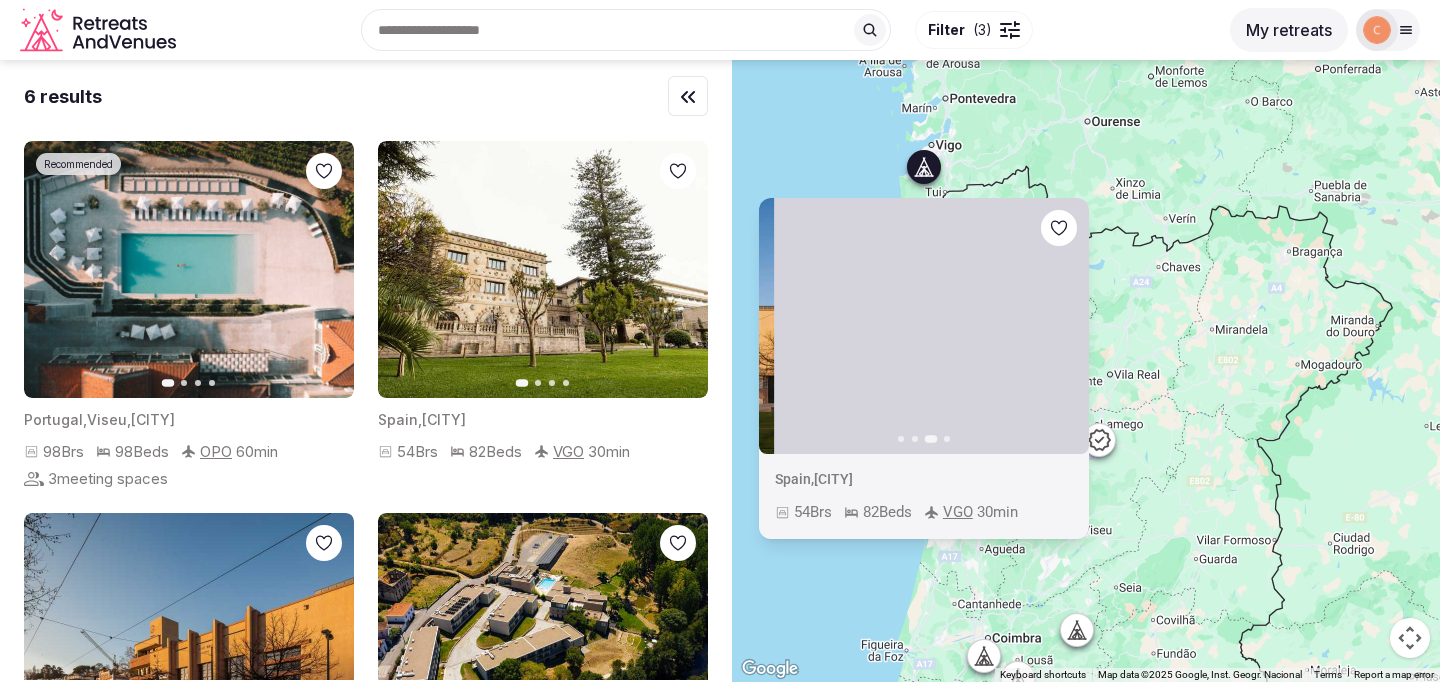 click on "Previous slide Next slide Spain , [CITY] 54 Brs 82 Beds VGO 30 min" at bounding box center (1086, 371) 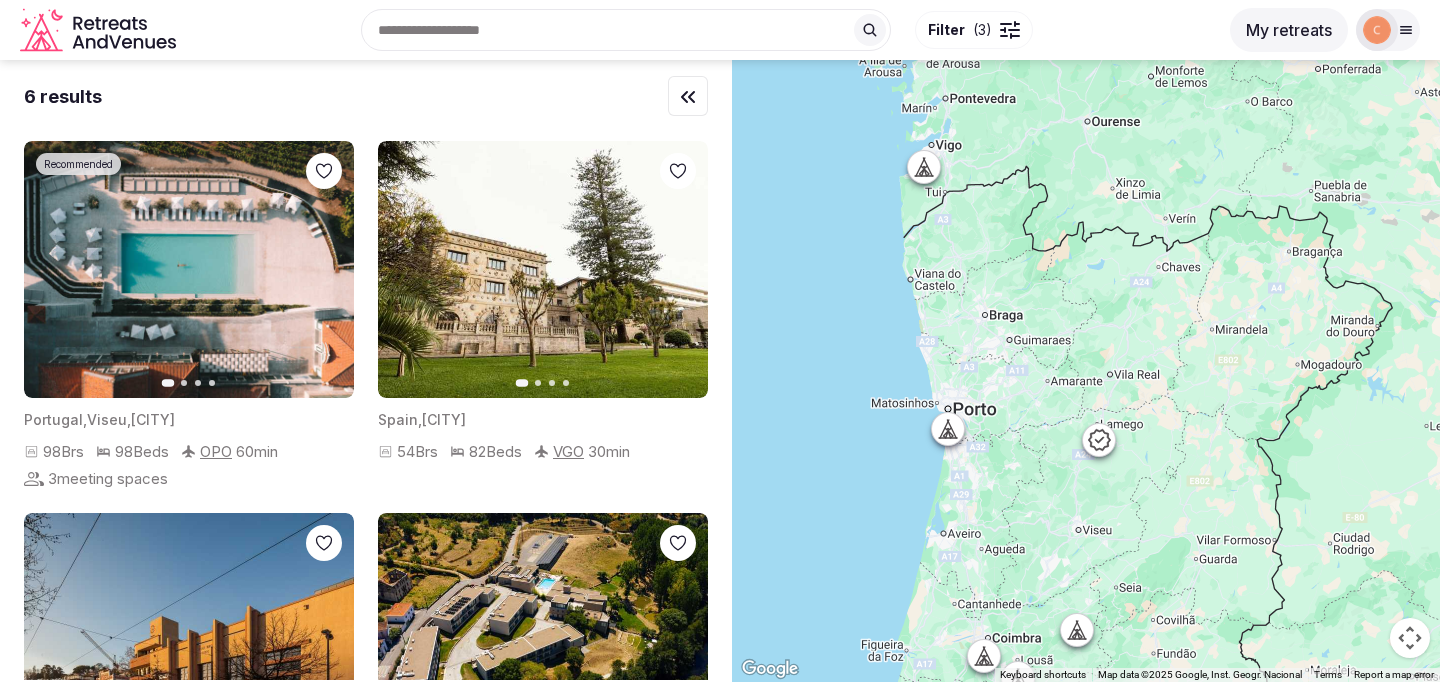 click 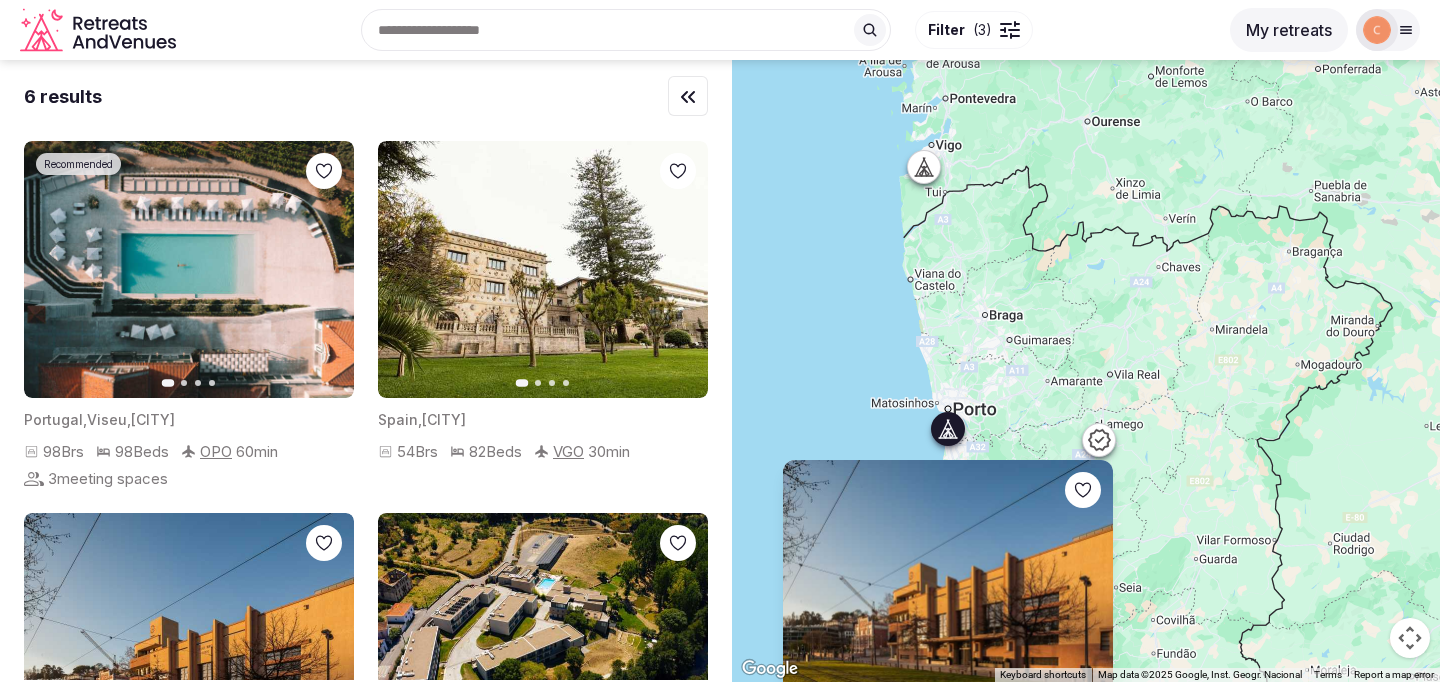 click on "Previous slide Next slide Portugal , [CITY] , [CITY] 94 Brs 94 Beds OPO 30 min" at bounding box center [1086, 371] 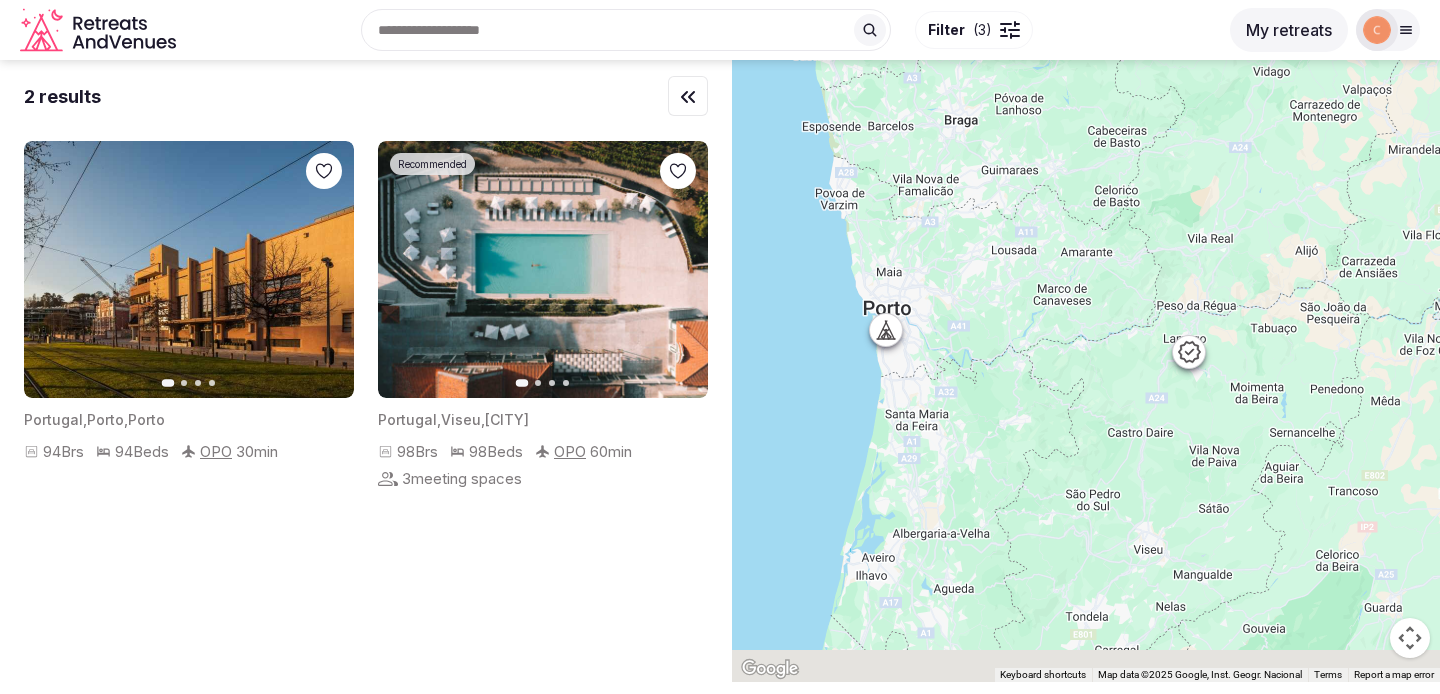 drag, startPoint x: 1051, startPoint y: 600, endPoint x: 1004, endPoint y: 502, distance: 108.68762 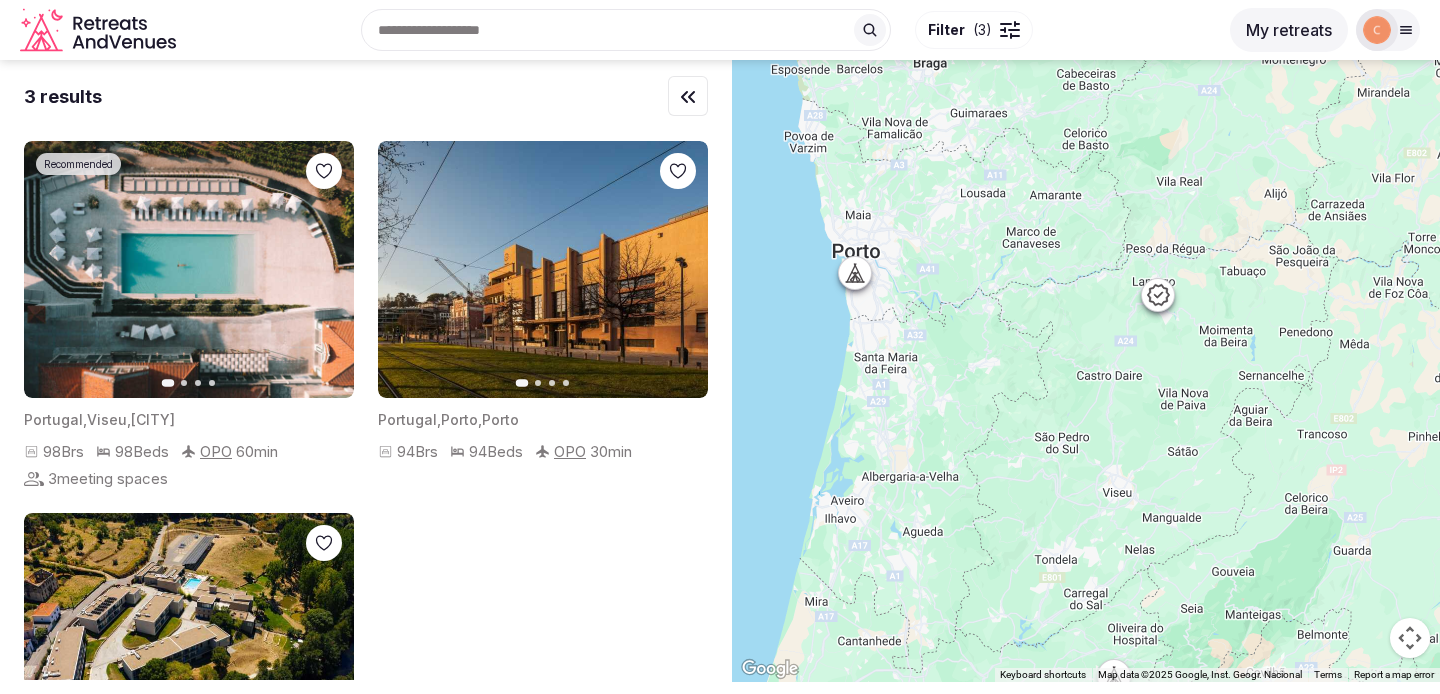 click 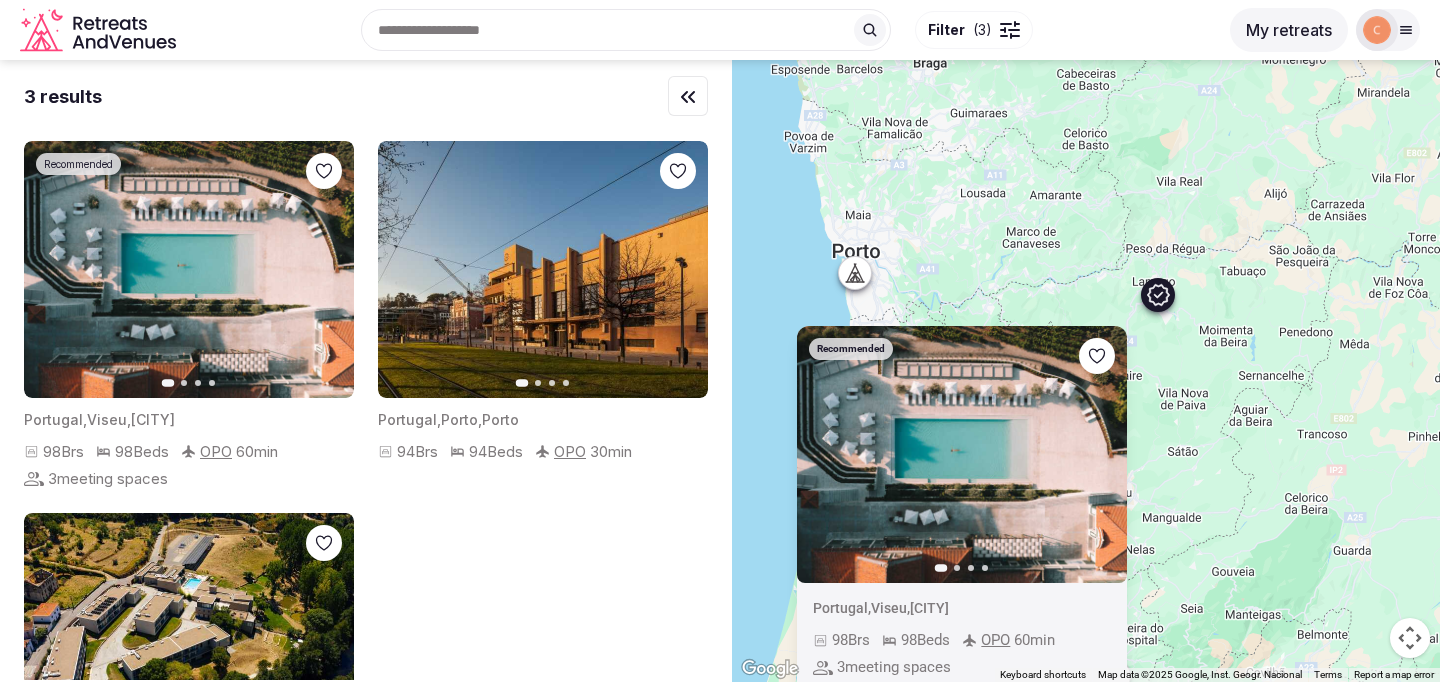 click 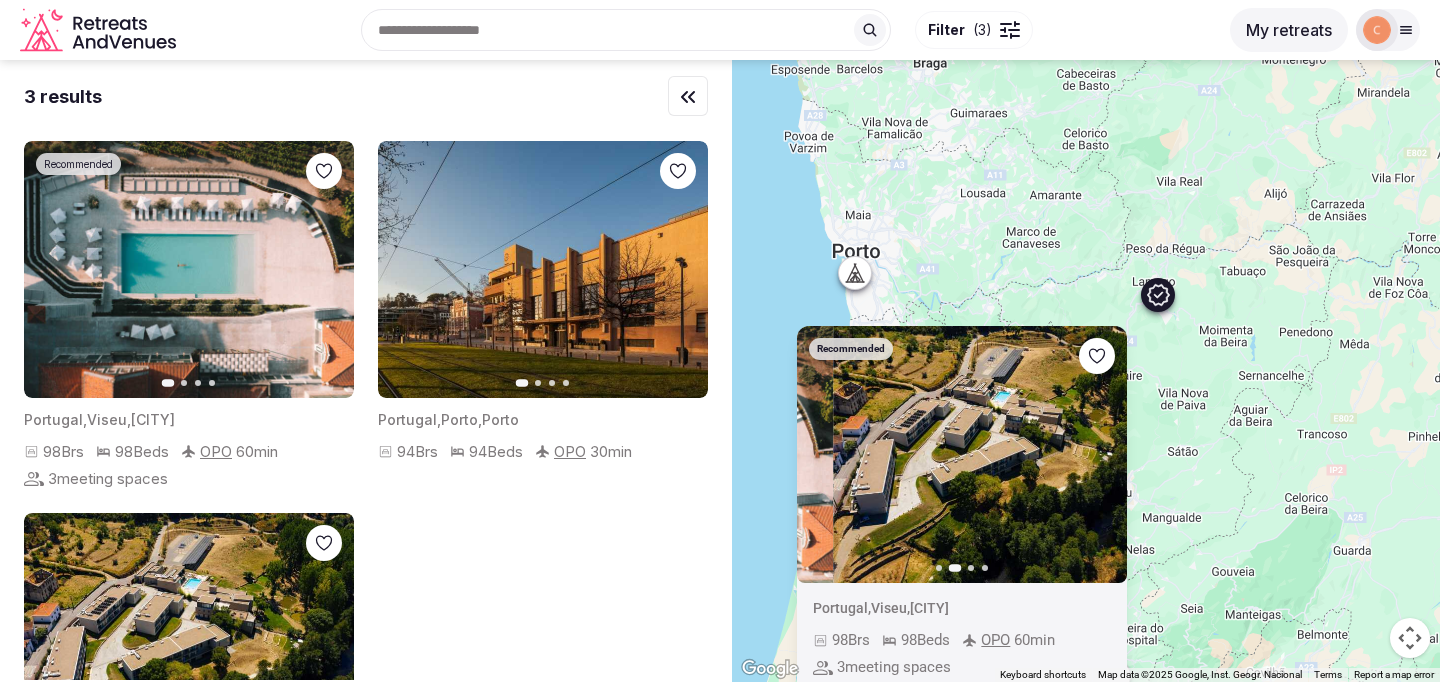 click 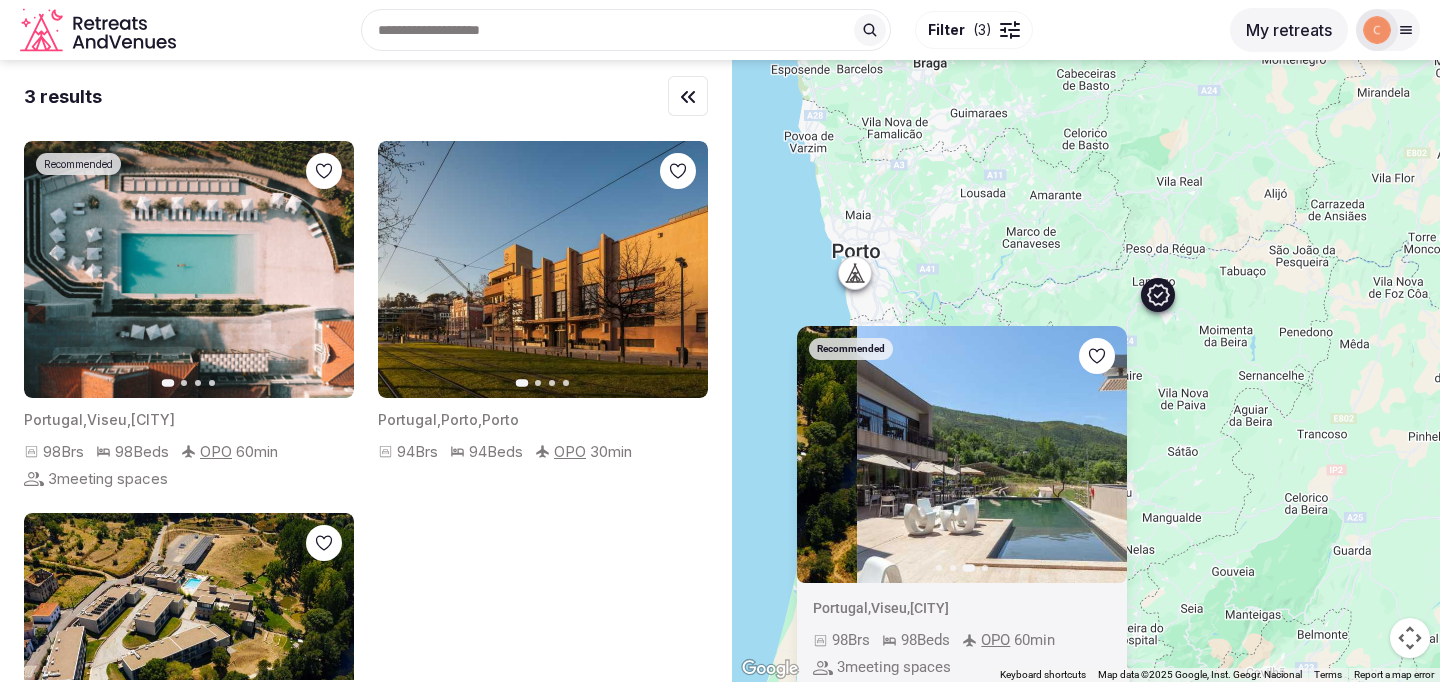 click on "Recommended Previous slide Next slide Portugal , [REGION] , [CITY] 98 Brs 98 Beds OPO 60 min 3 meeting spaces" at bounding box center (1086, 371) 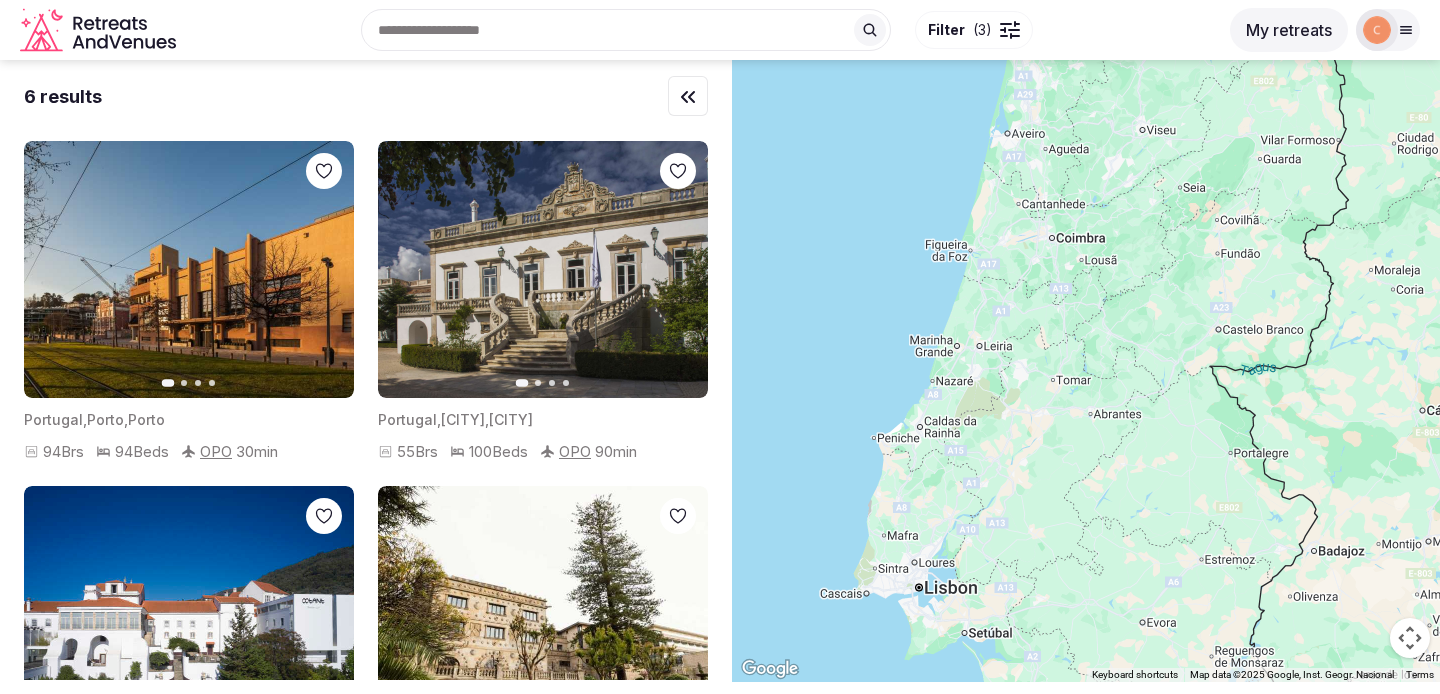 drag, startPoint x: 1214, startPoint y: 520, endPoint x: 1199, endPoint y: 169, distance: 351.32037 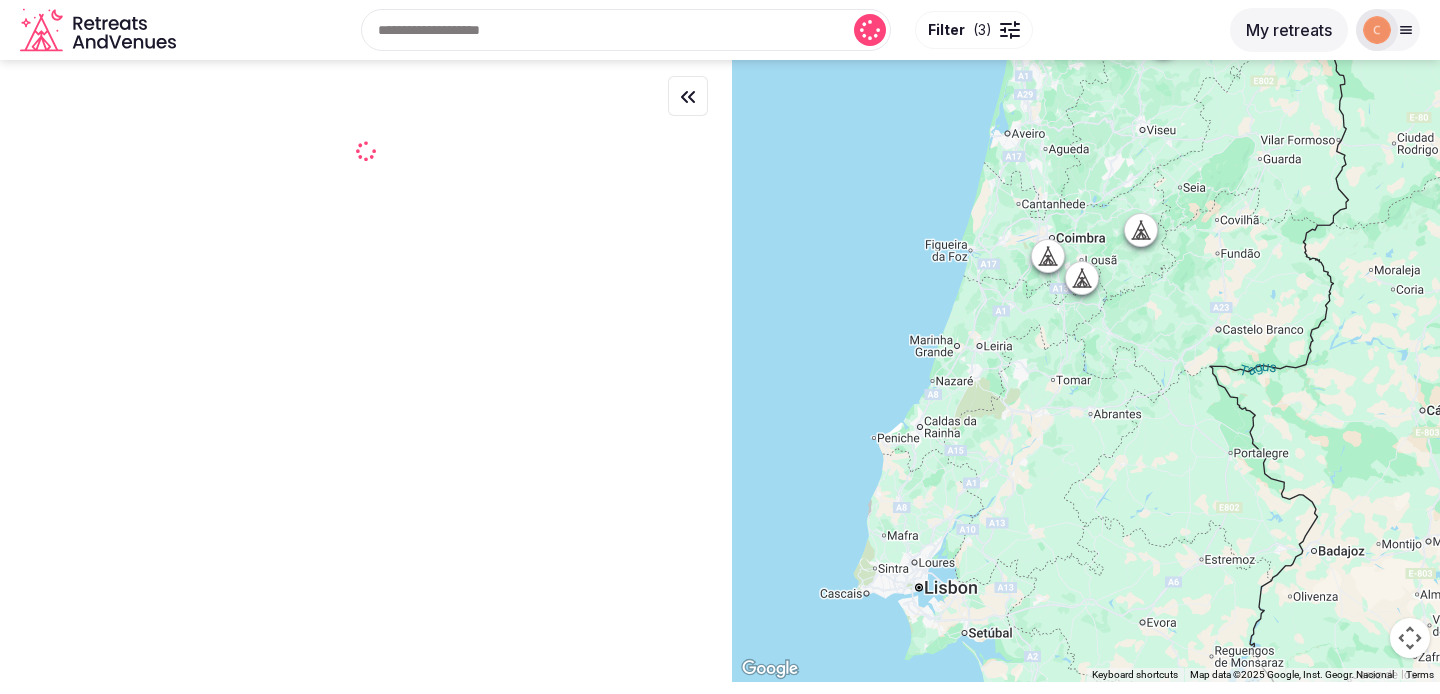 click 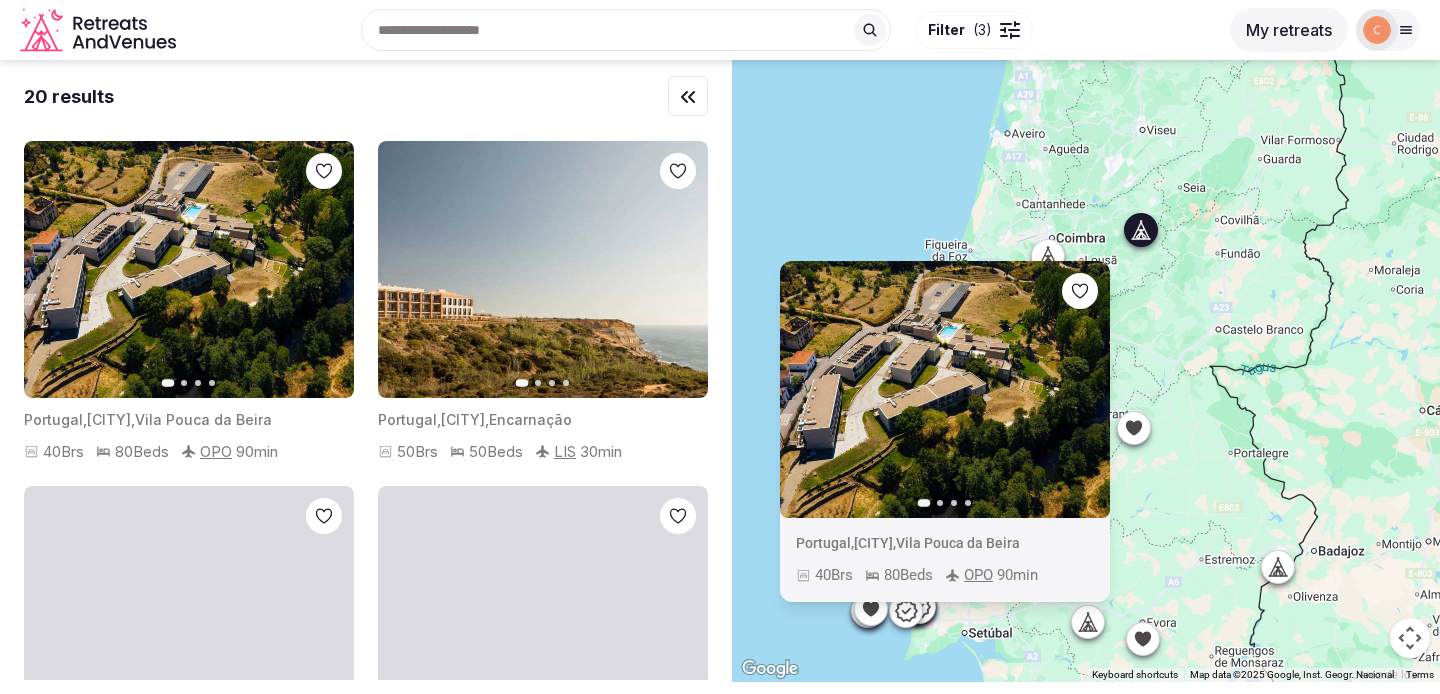 click on "Previous slide Next slide Portugal , [CITY] , [CITY] 40 Brs 80 Beds OPO 90 min" at bounding box center (1086, 371) 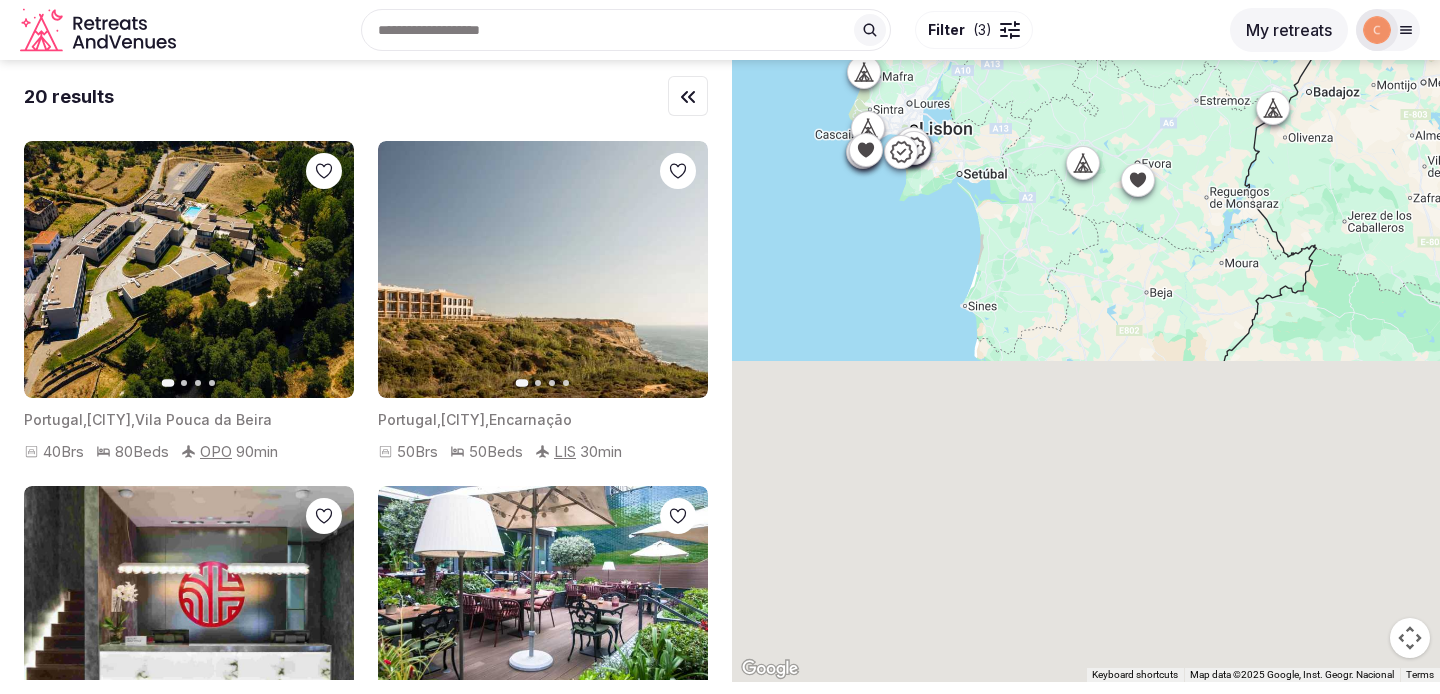 drag, startPoint x: 970, startPoint y: 548, endPoint x: 959, endPoint y: 74, distance: 474.12762 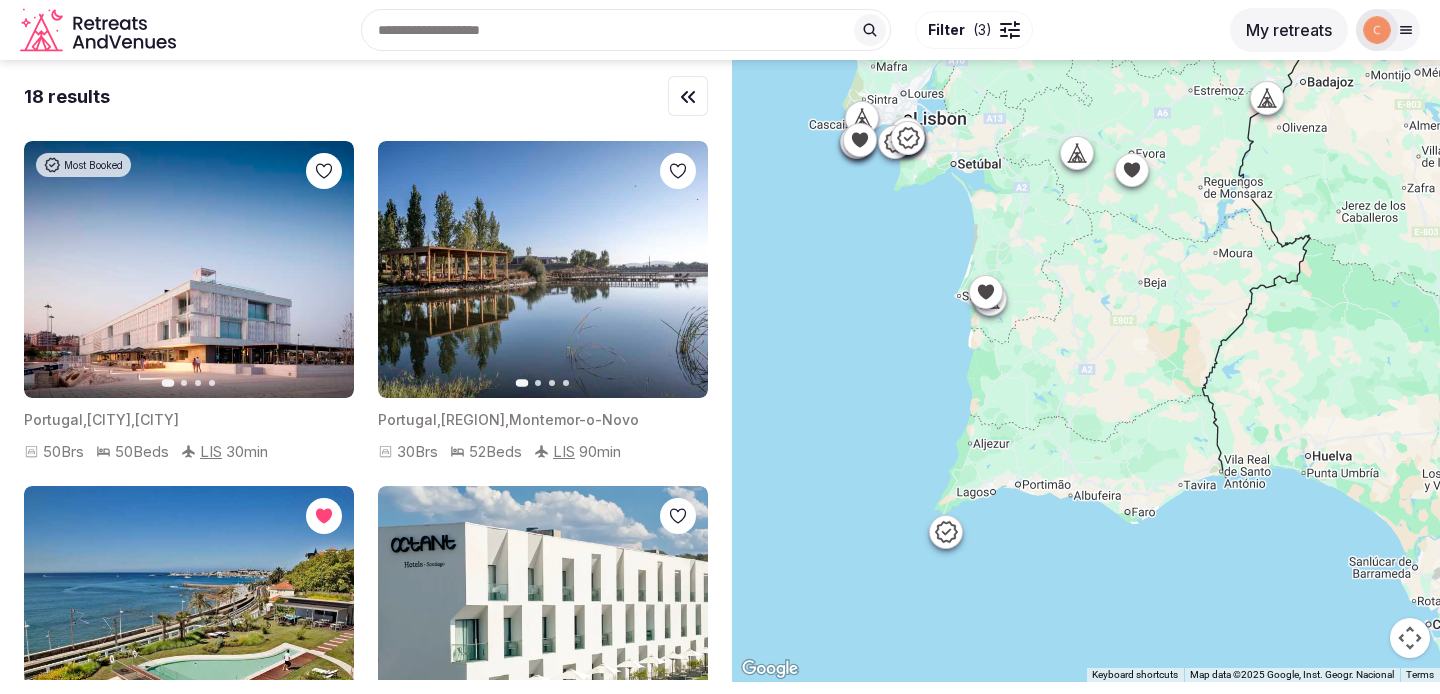 drag, startPoint x: 1175, startPoint y: 534, endPoint x: 989, endPoint y: 332, distance: 274.5906 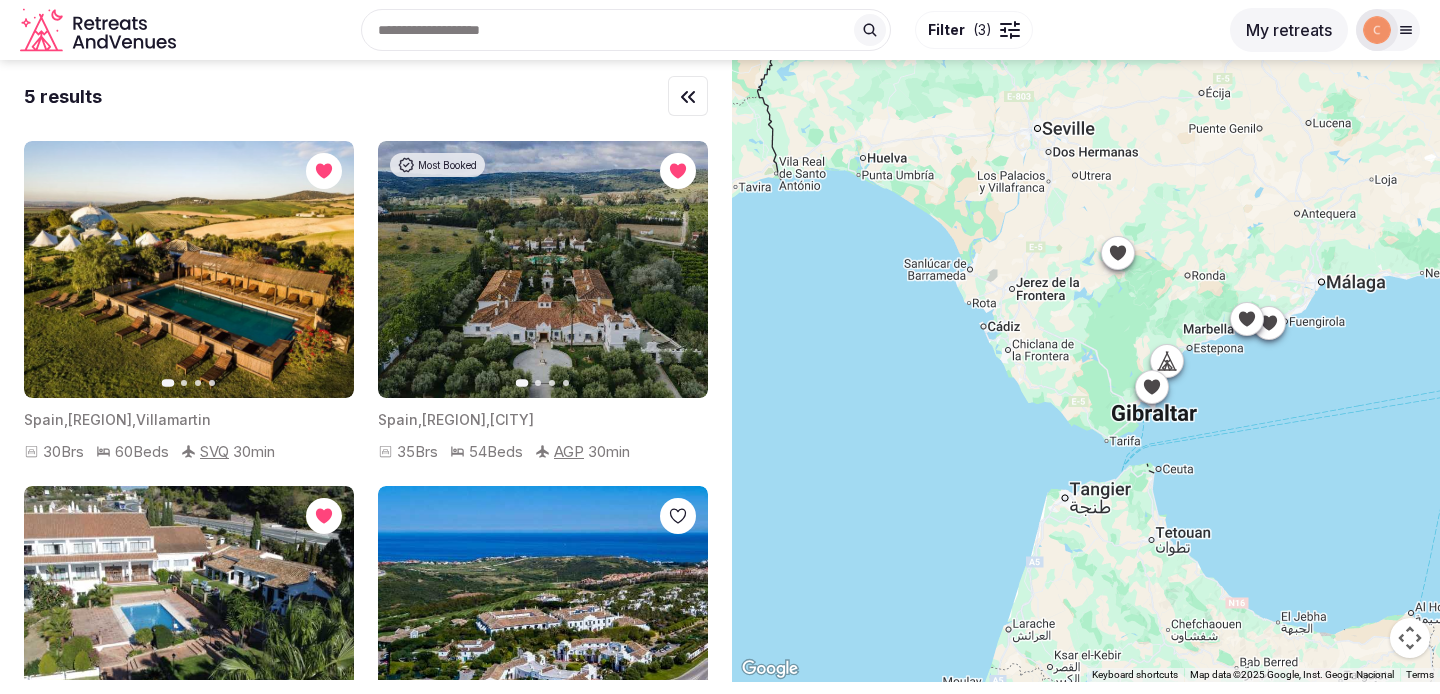 click 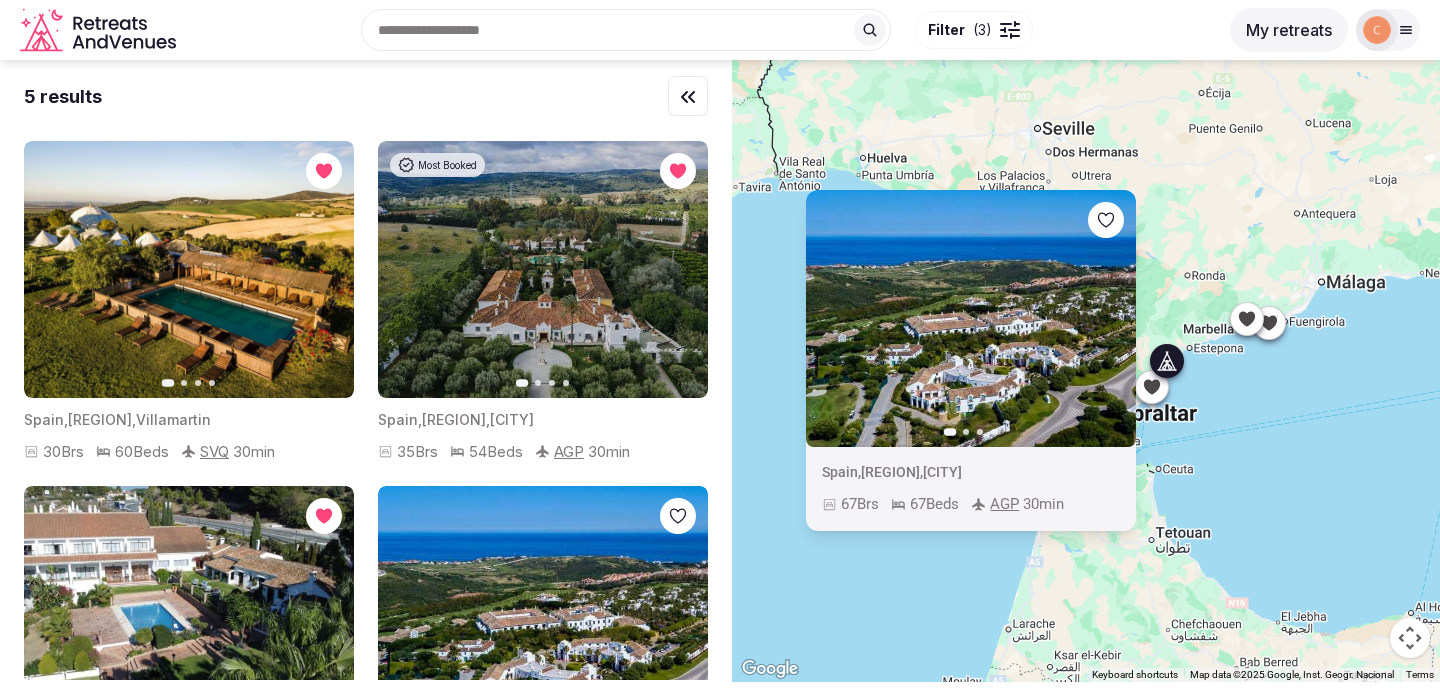 click on "Next slide" at bounding box center [1108, 318] 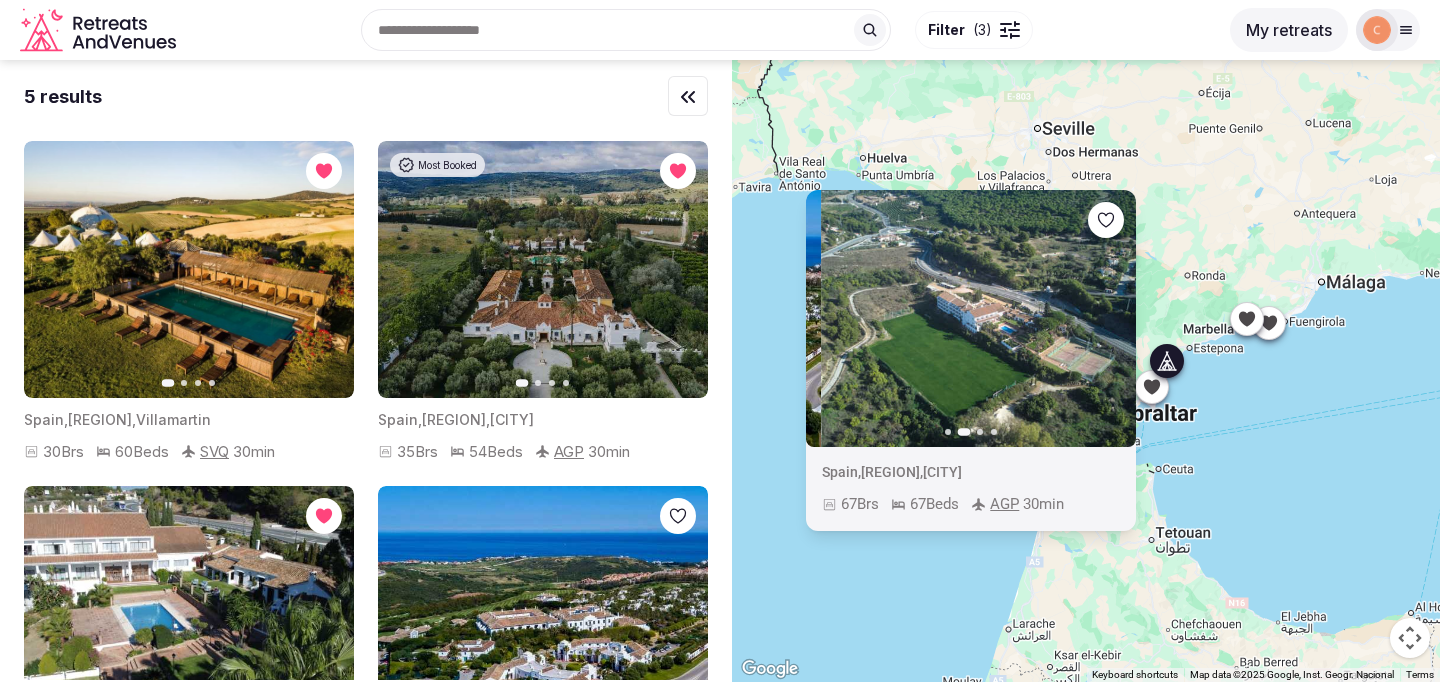 click on "Previous slide Next slide Spain , [REGION] , [CITY] 67 Brs 67 Beds AGP 30 min" at bounding box center [1086, 371] 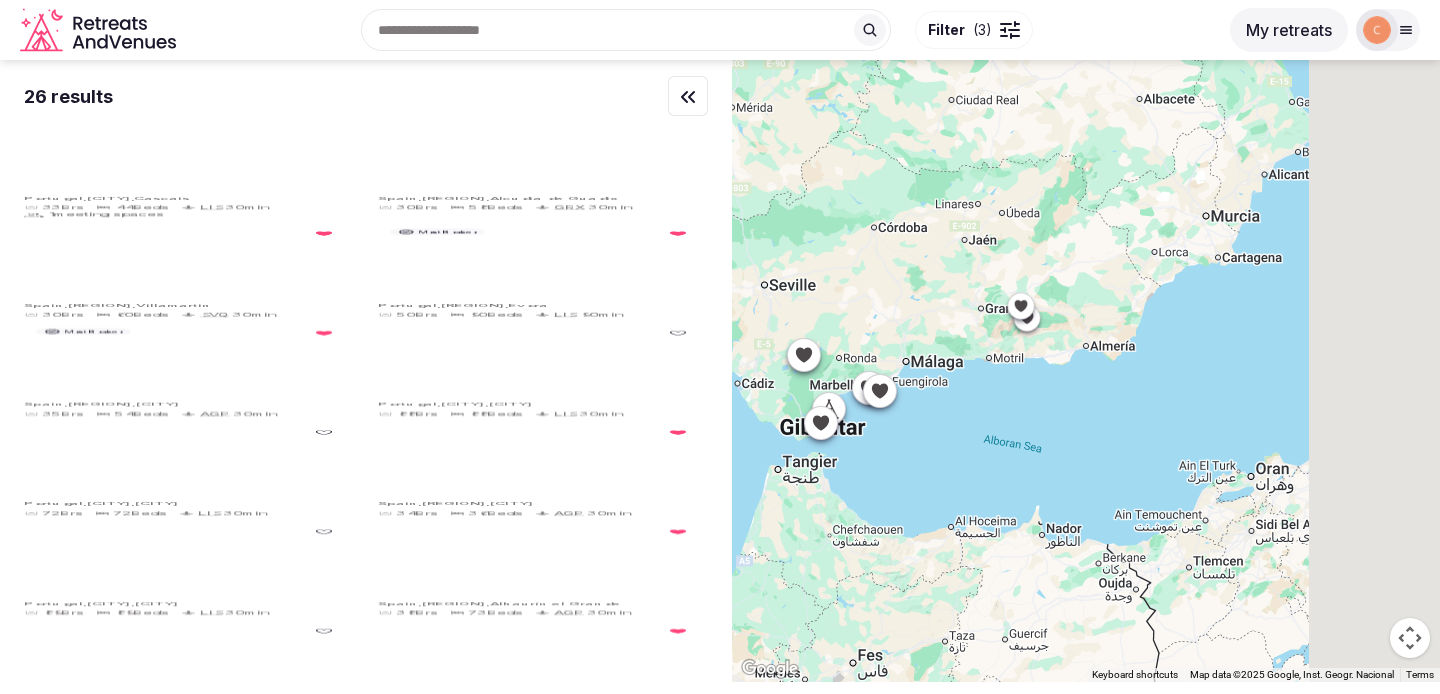 drag, startPoint x: 1250, startPoint y: 460, endPoint x: 865, endPoint y: 449, distance: 385.1571 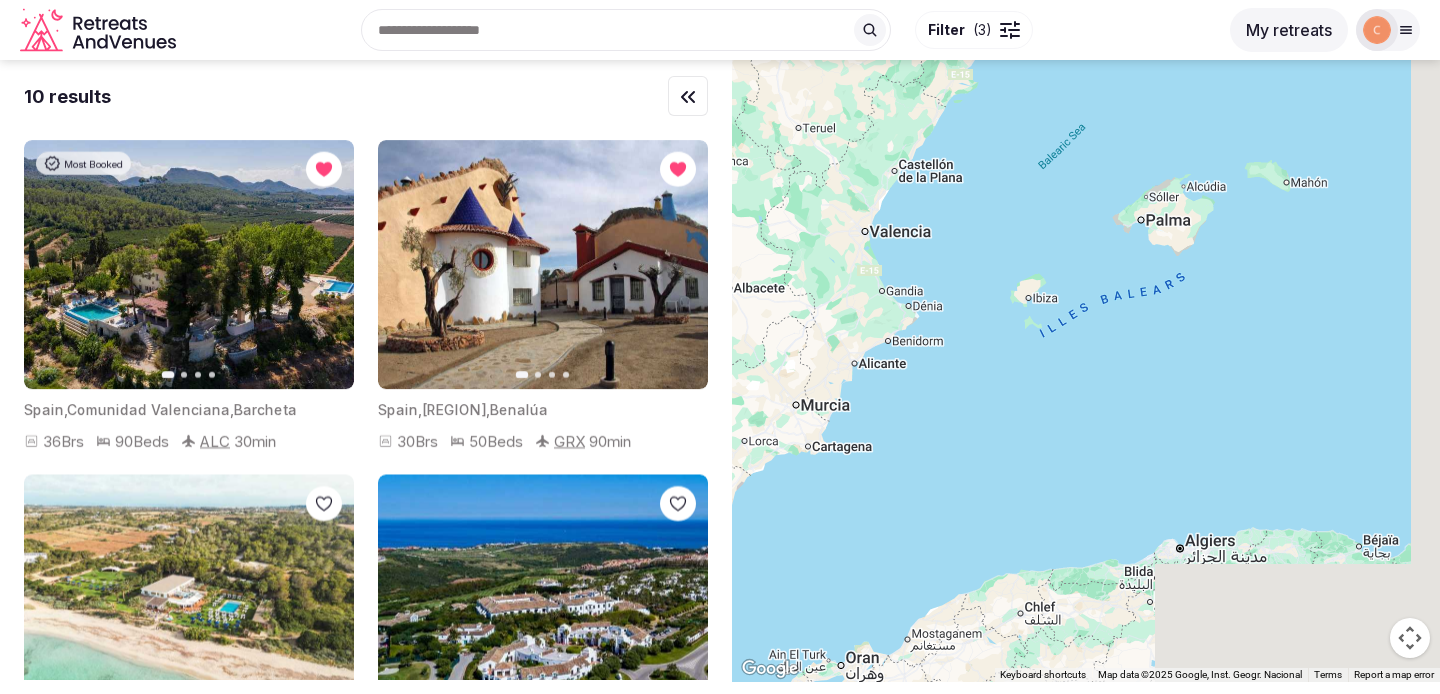 drag, startPoint x: 1271, startPoint y: 294, endPoint x: 898, endPoint y: 494, distance: 423.23633 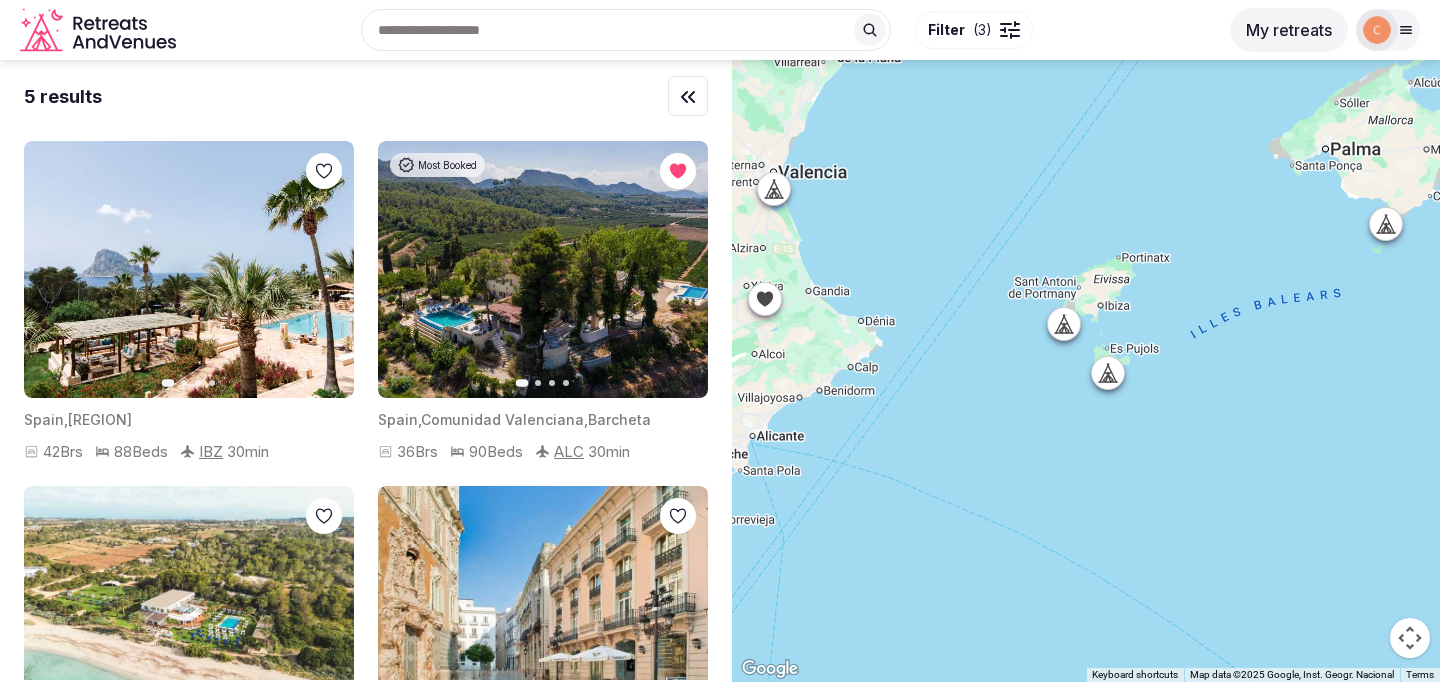 click at bounding box center [774, 189] 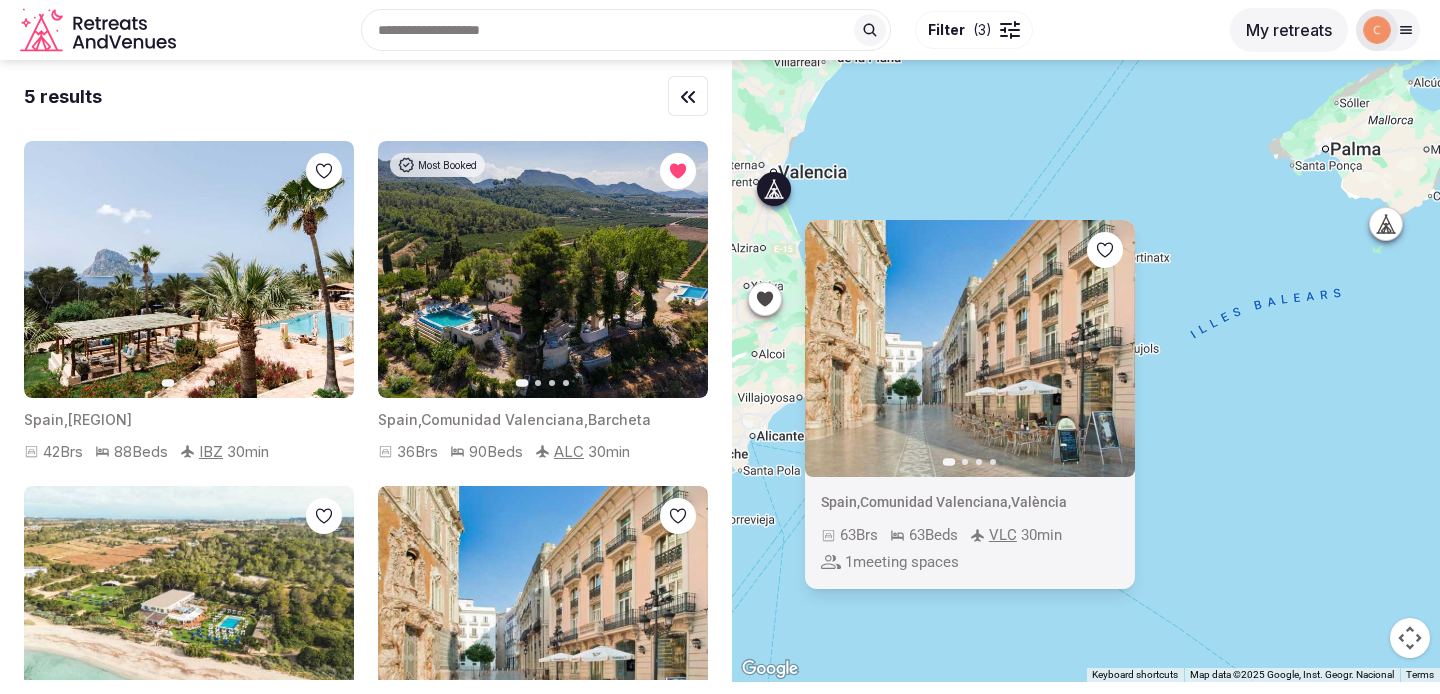 click on "Previous slide Next slide Spain , [REGION] , [CITY] 63 Brs 63 Beds VLC 30 min 1 meeting spaces" at bounding box center [1086, 371] 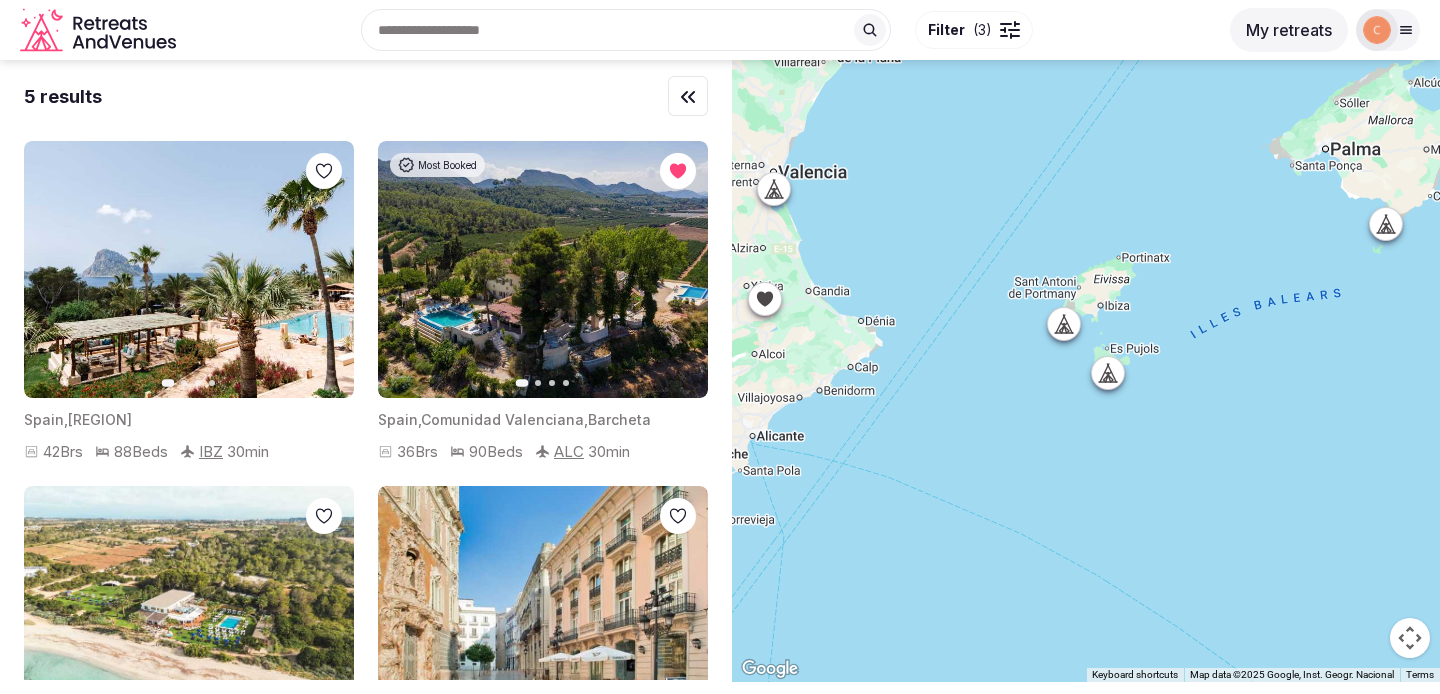 click 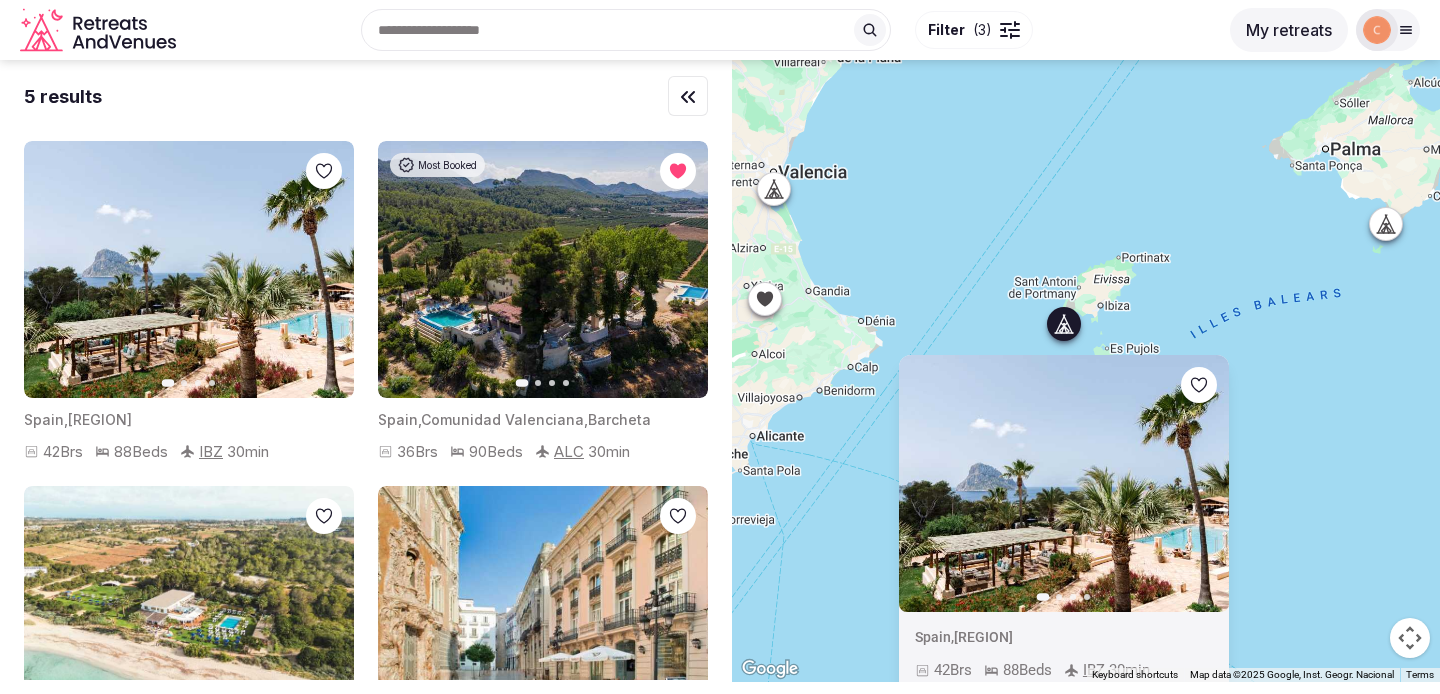 click on "Previous slide Next slide Spain , [REGION] 42 Brs 88 Beds IBZ 30 min" at bounding box center [1086, 371] 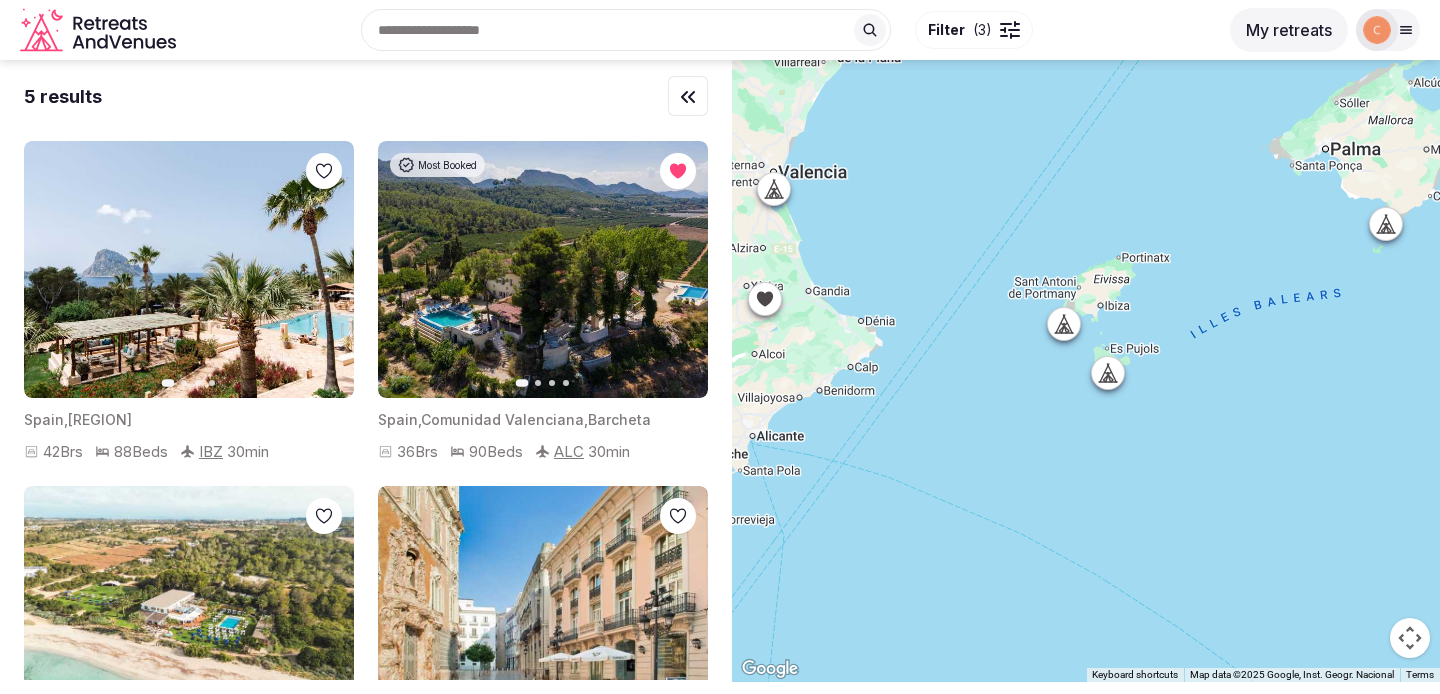 click 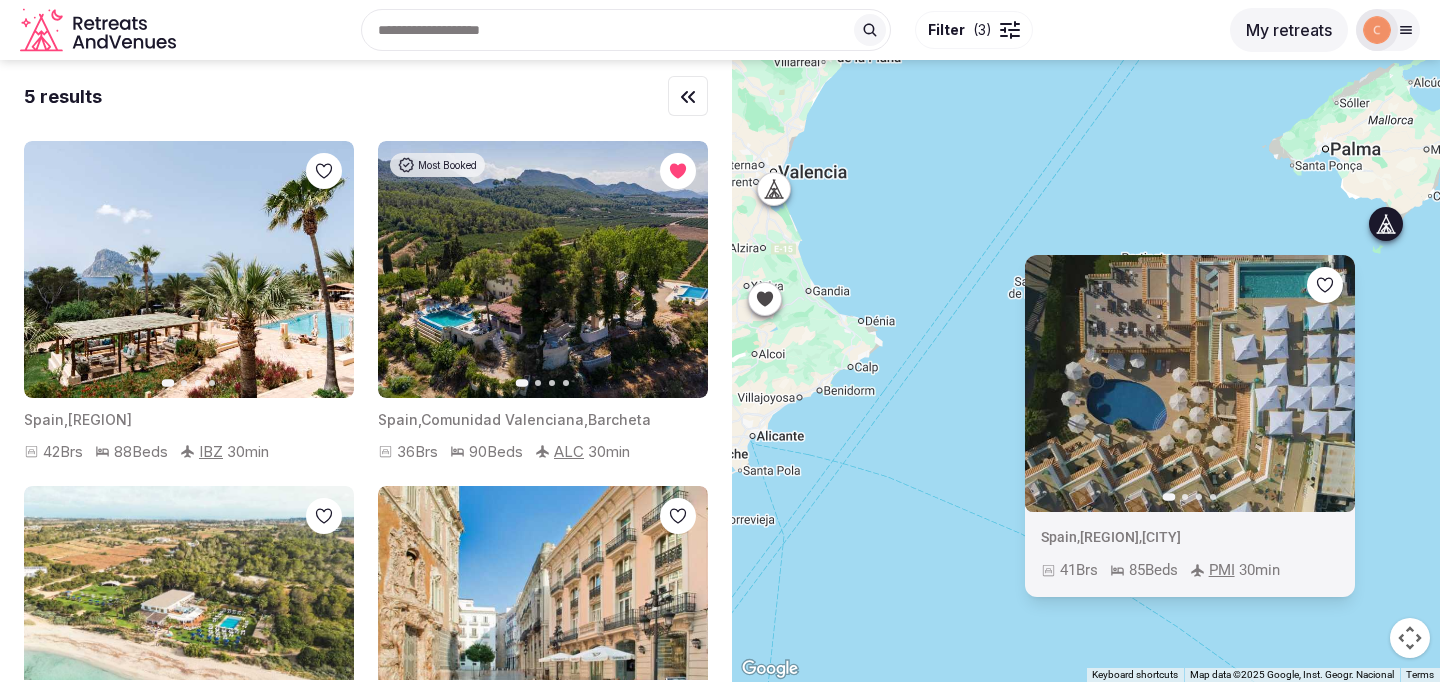 click on "Previous slide Next slide Spain , [REGION] , [CITY] 41 Brs 85 Beds PMI 30 min" at bounding box center (1086, 371) 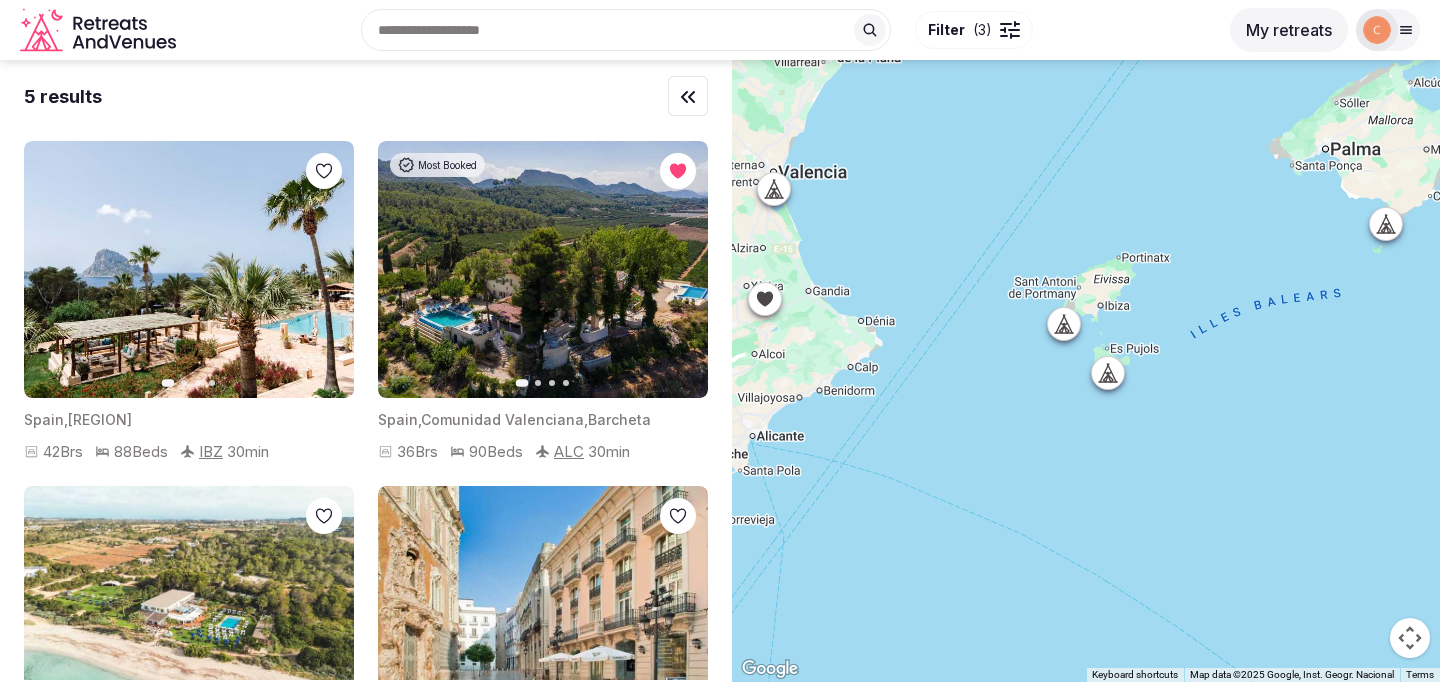 click at bounding box center (1108, 373) 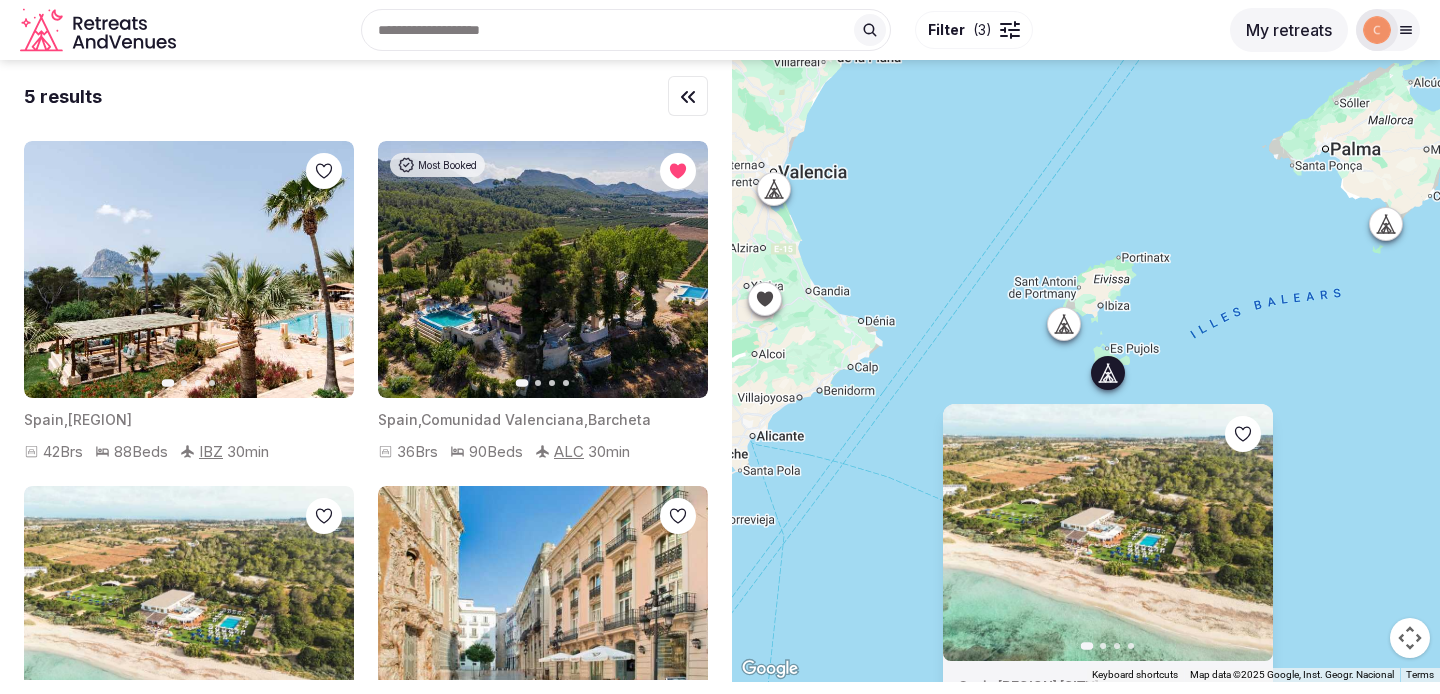 click on "Previous slide Next slide Spain , [REGION] , [CITY] 30 Brs 60 Beds IBZ 90 min" at bounding box center (1086, 371) 